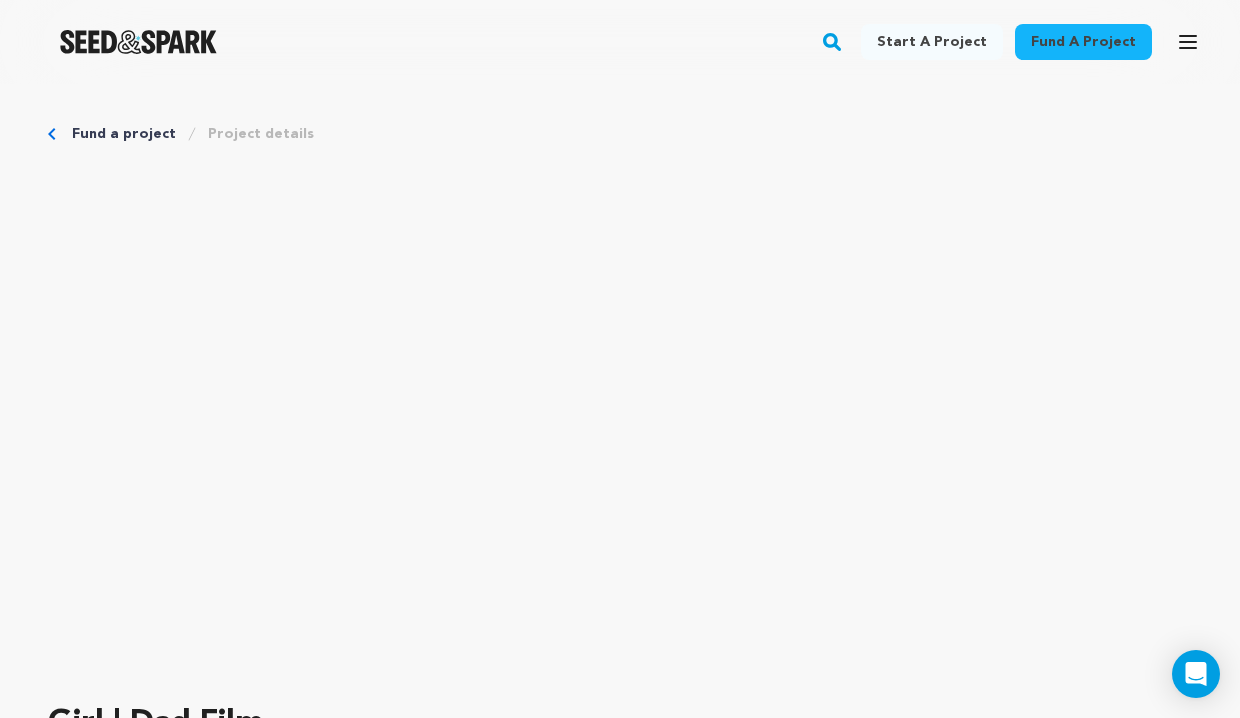 scroll, scrollTop: 76, scrollLeft: 0, axis: vertical 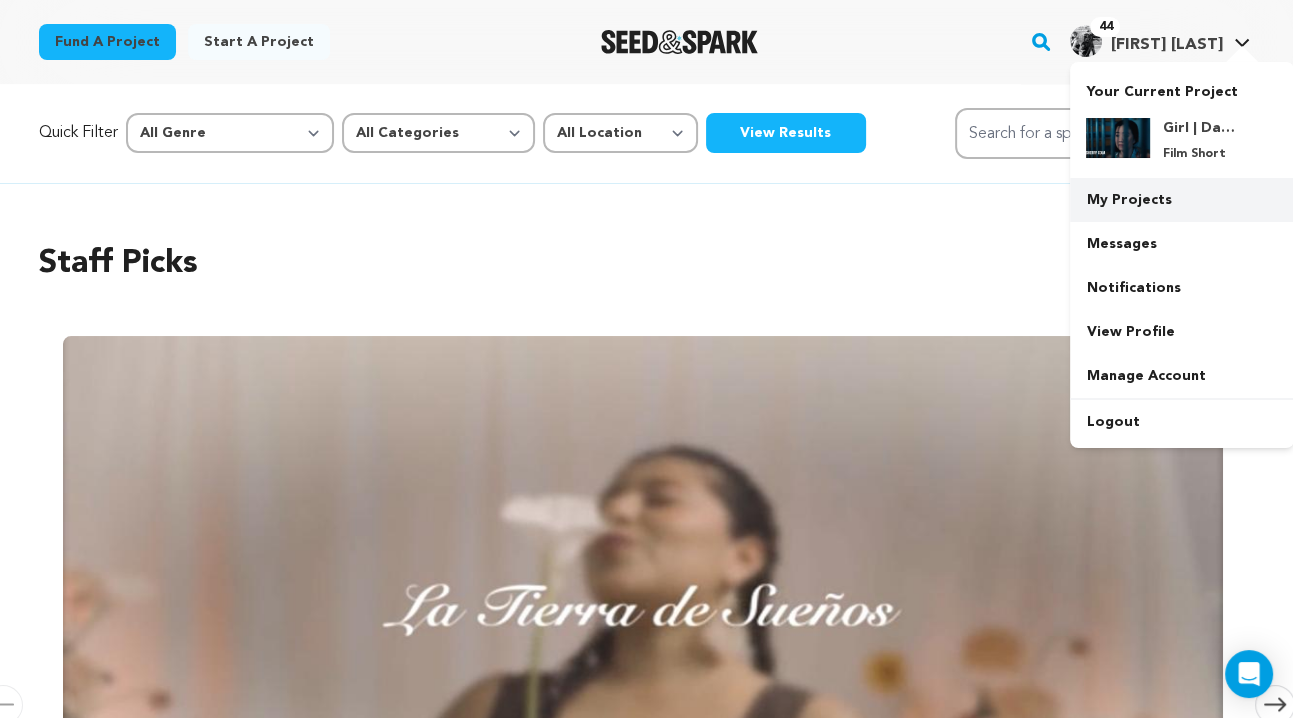 click on "My Projects" at bounding box center (1182, 200) 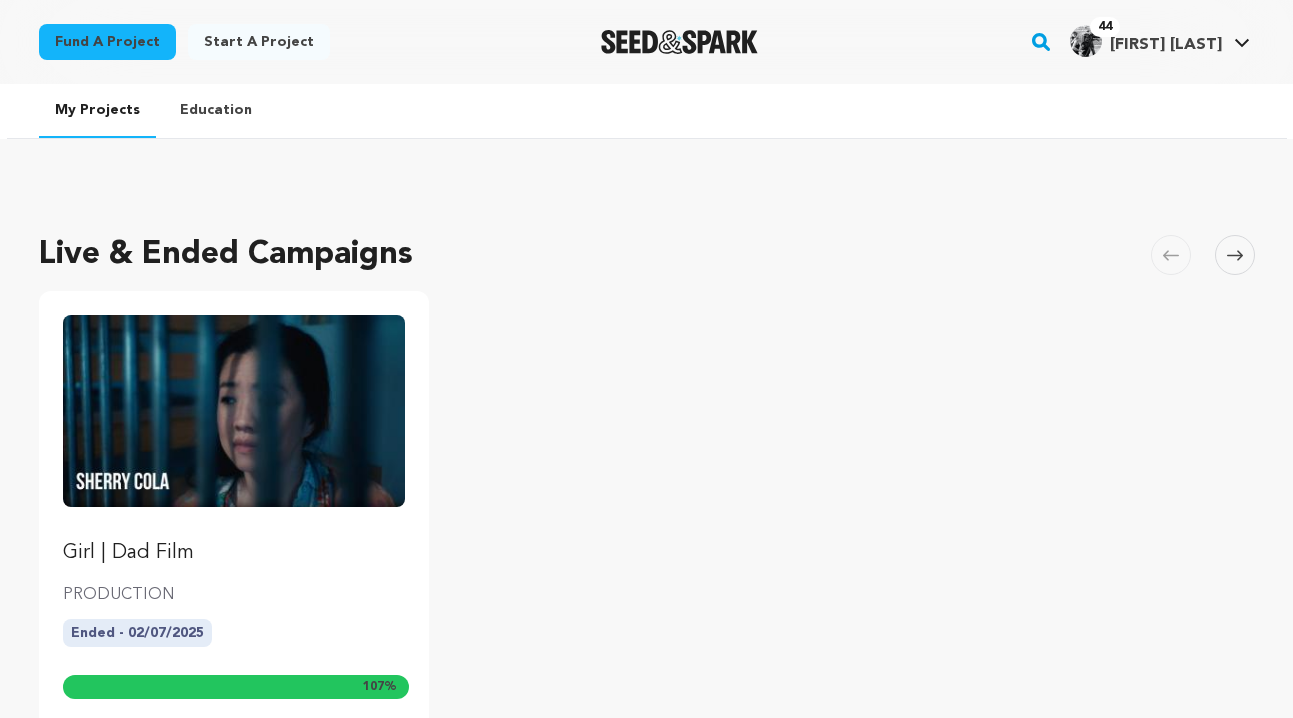 scroll, scrollTop: 0, scrollLeft: 0, axis: both 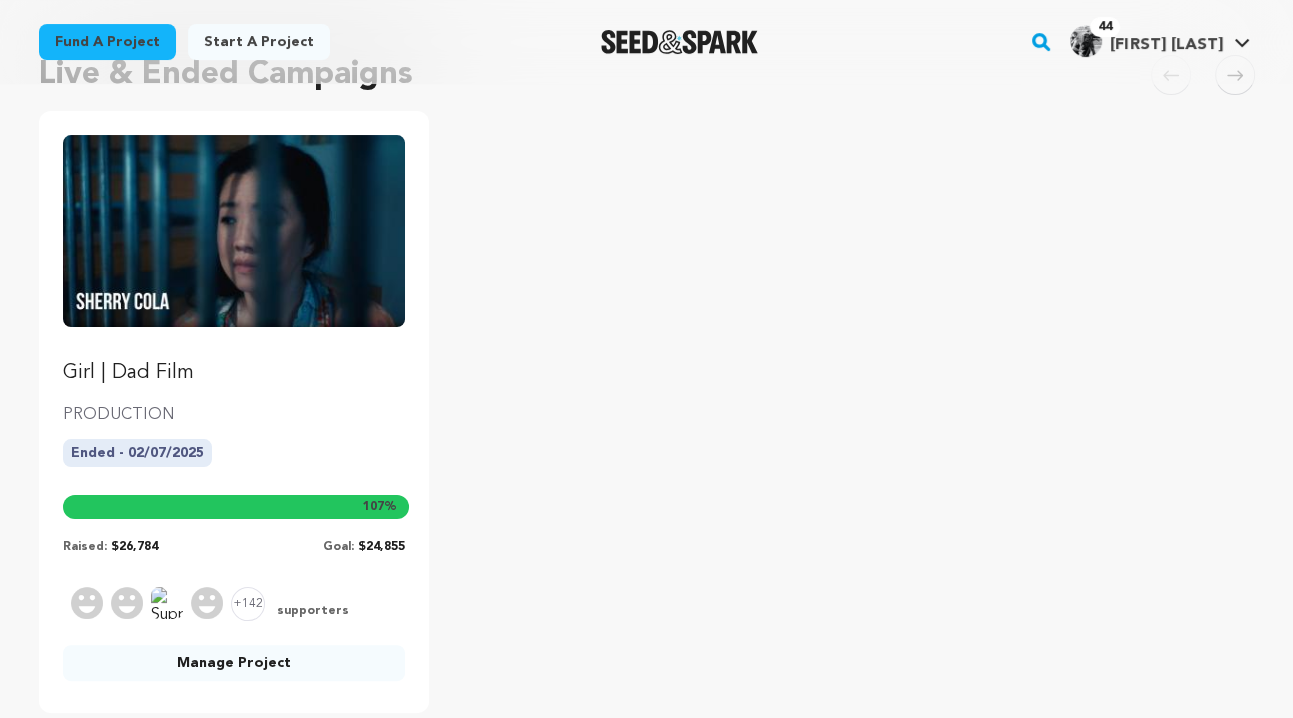 click on "Manage Project" at bounding box center (234, 663) 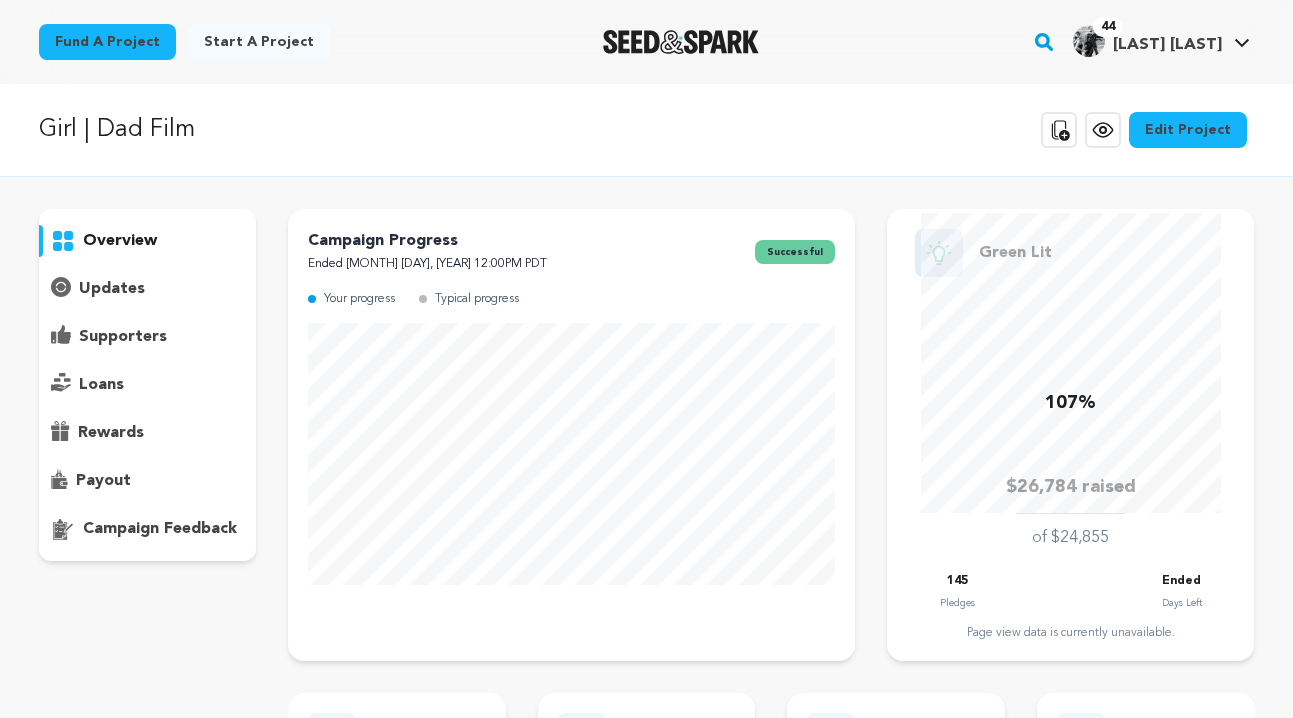 scroll, scrollTop: 0, scrollLeft: 0, axis: both 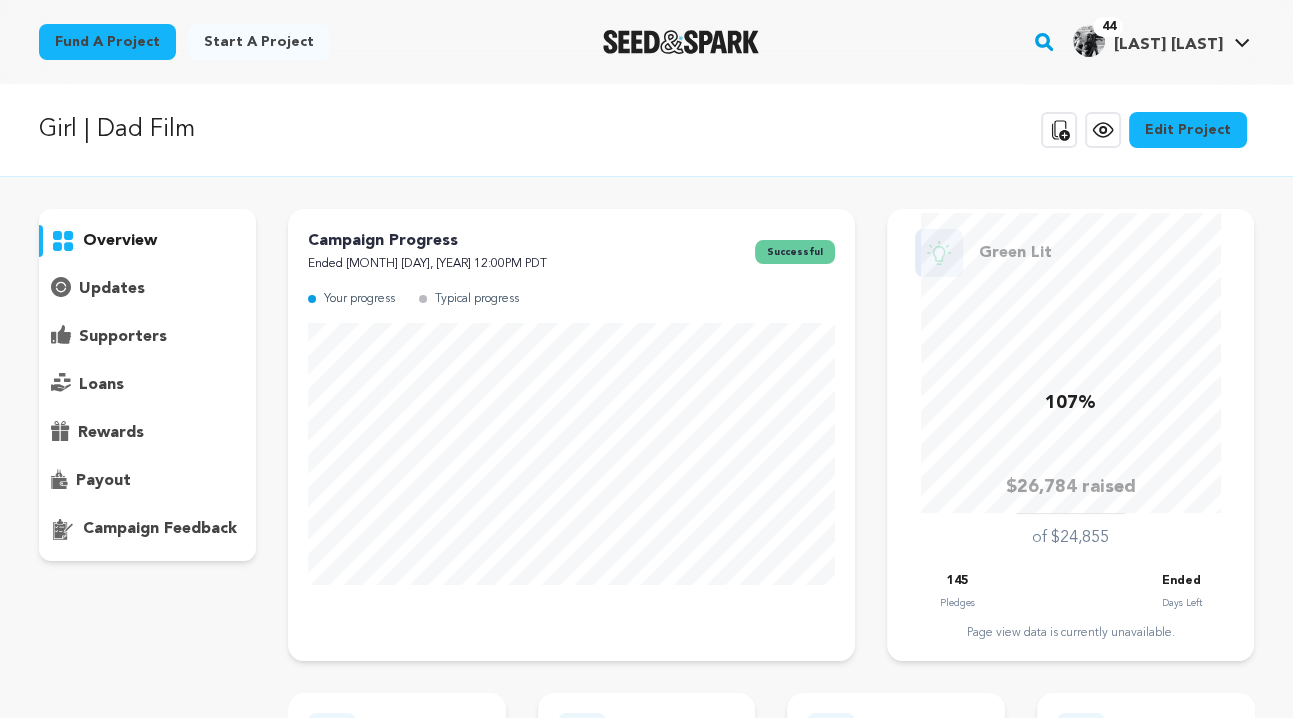 click on "supporters" at bounding box center [123, 337] 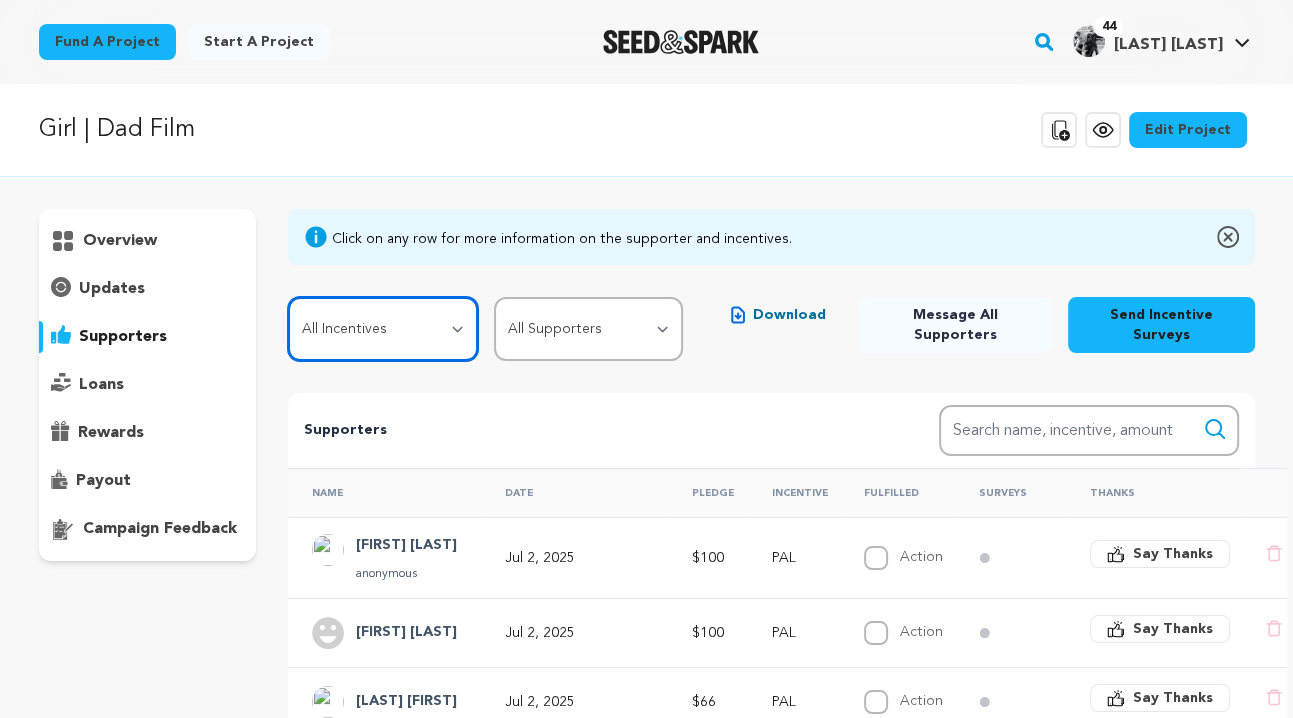 click on "All Incentives
SHOUTOUT
FAN
PAL
FRIEND
SUPPORTER
VIP SPONSOR
PATRON
PRODUCING PARTNER" at bounding box center (382, 329) 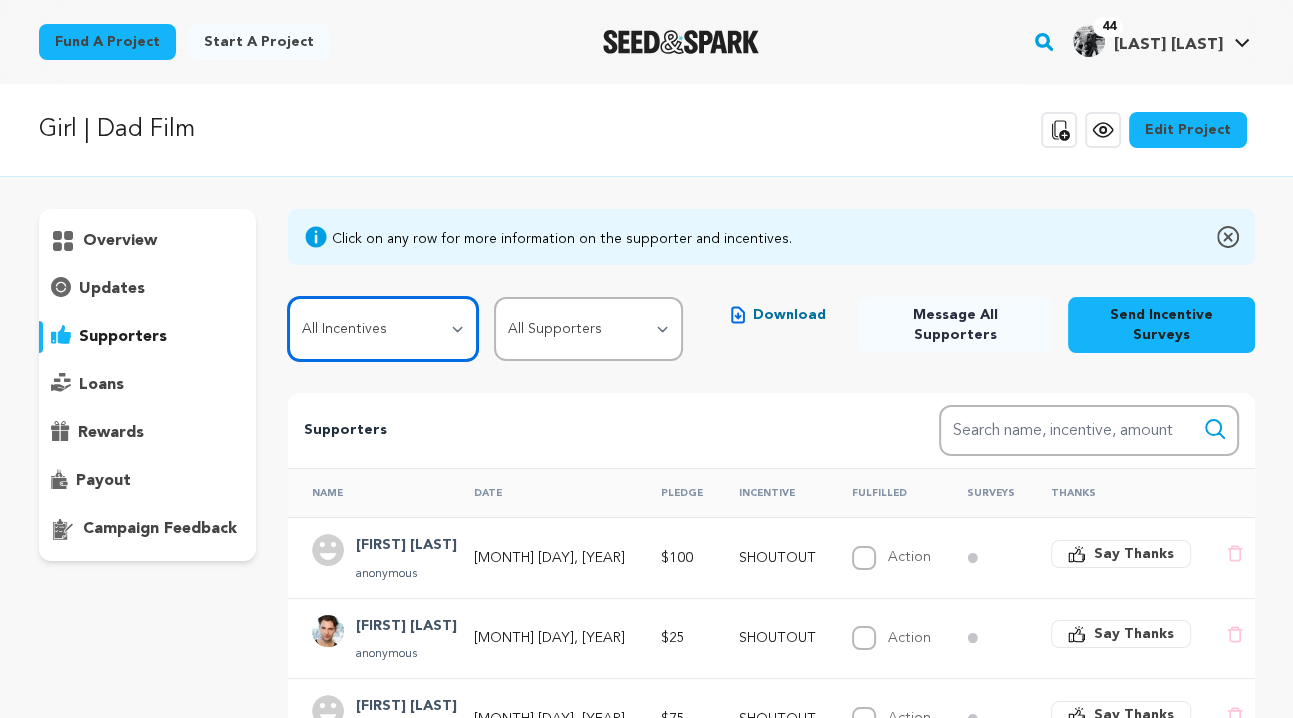 click on "All Incentives
SHOUTOUT
FAN
PAL
FRIEND
SUPPORTER
VIP SPONSOR
PATRON
PRODUCING PARTNER" at bounding box center (382, 329) 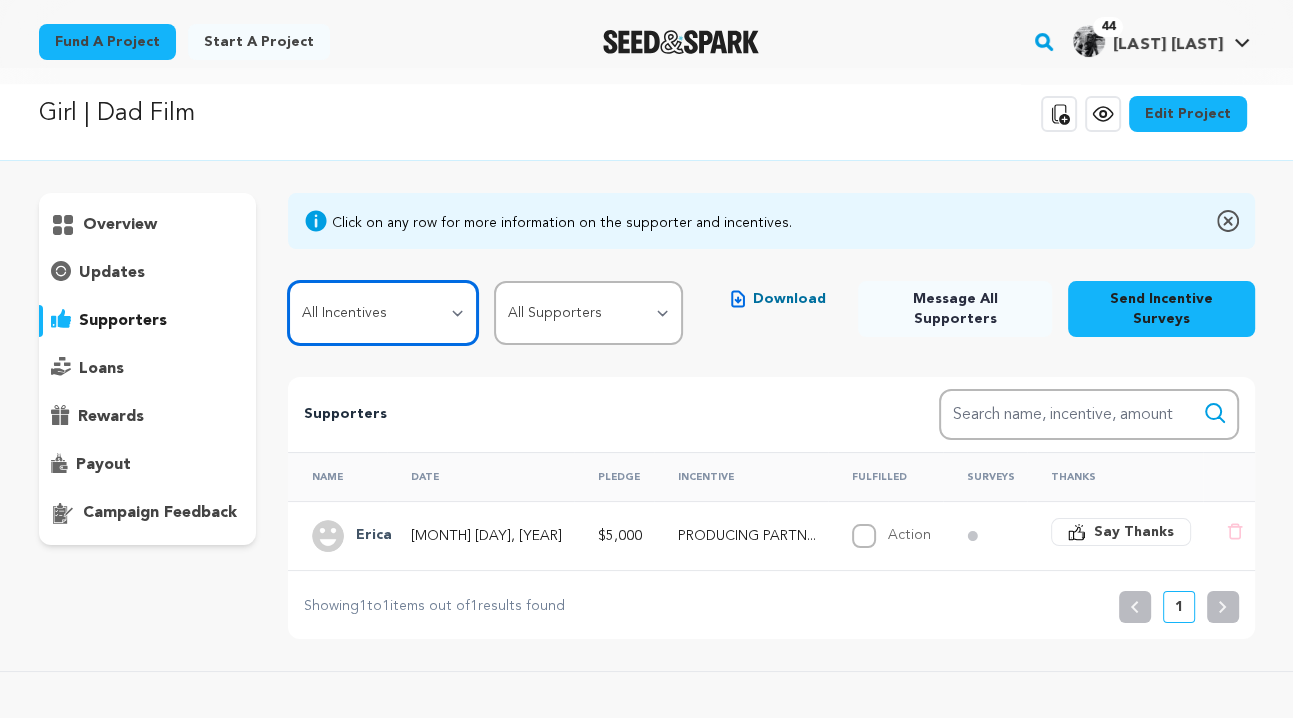 scroll, scrollTop: 30, scrollLeft: 0, axis: vertical 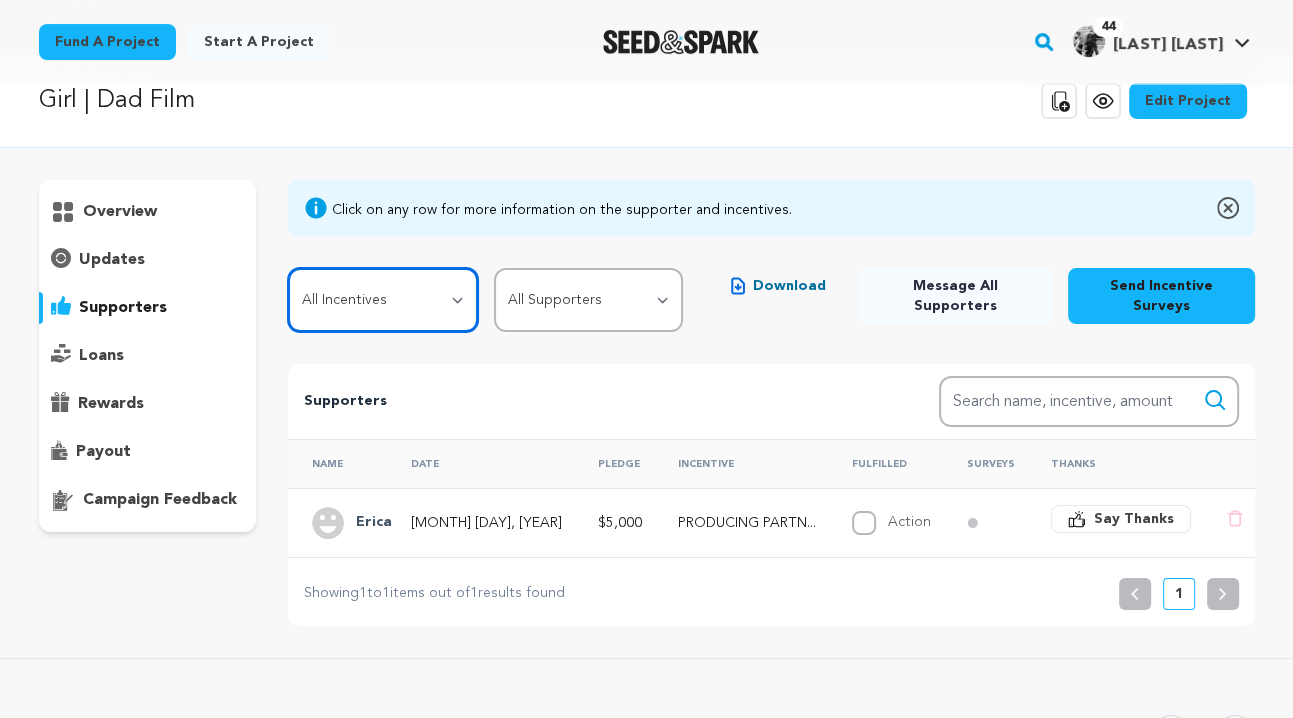 click on "All Incentives
SHOUTOUT
FAN
PAL
FRIEND
SUPPORTER
VIP SPONSOR
PATRON
PRODUCING PARTNER" at bounding box center (382, 300) 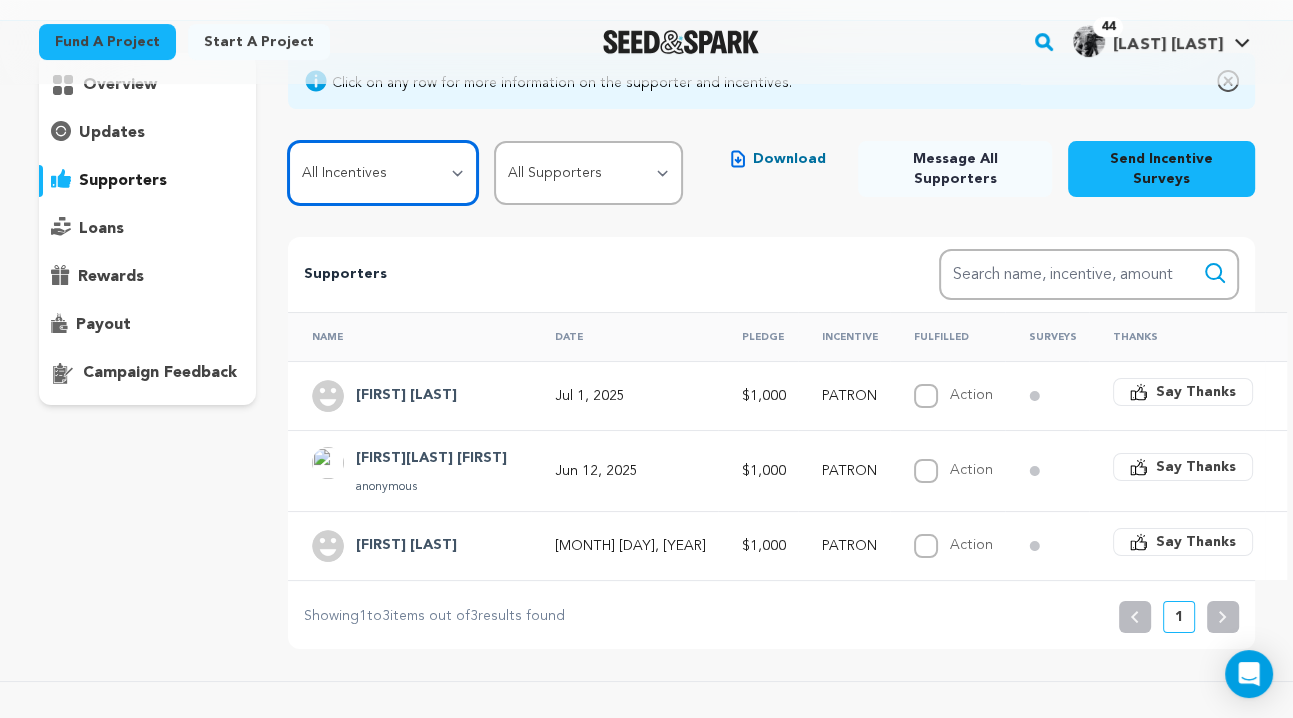 scroll, scrollTop: 165, scrollLeft: 0, axis: vertical 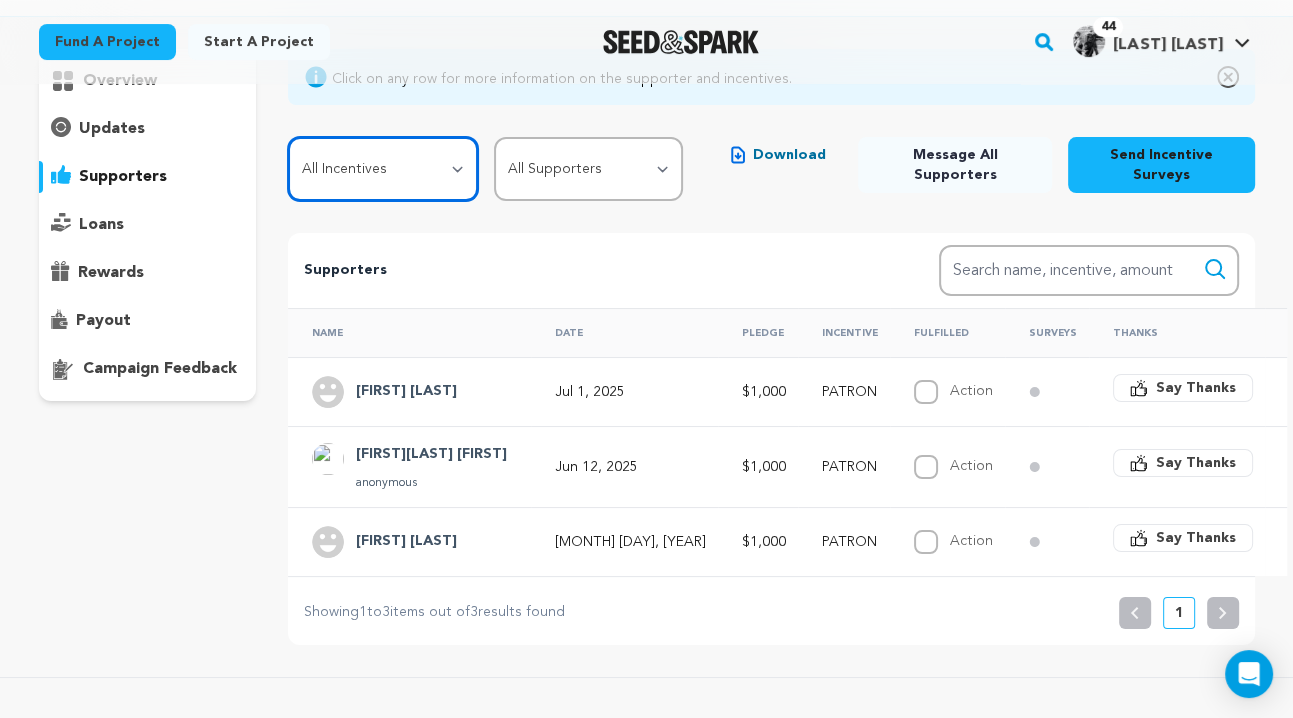 click on "All Incentives
SHOUTOUT
FAN
PAL
FRIEND
SUPPORTER
VIP SPONSOR
PATRON
PRODUCING PARTNER" at bounding box center (382, 169) 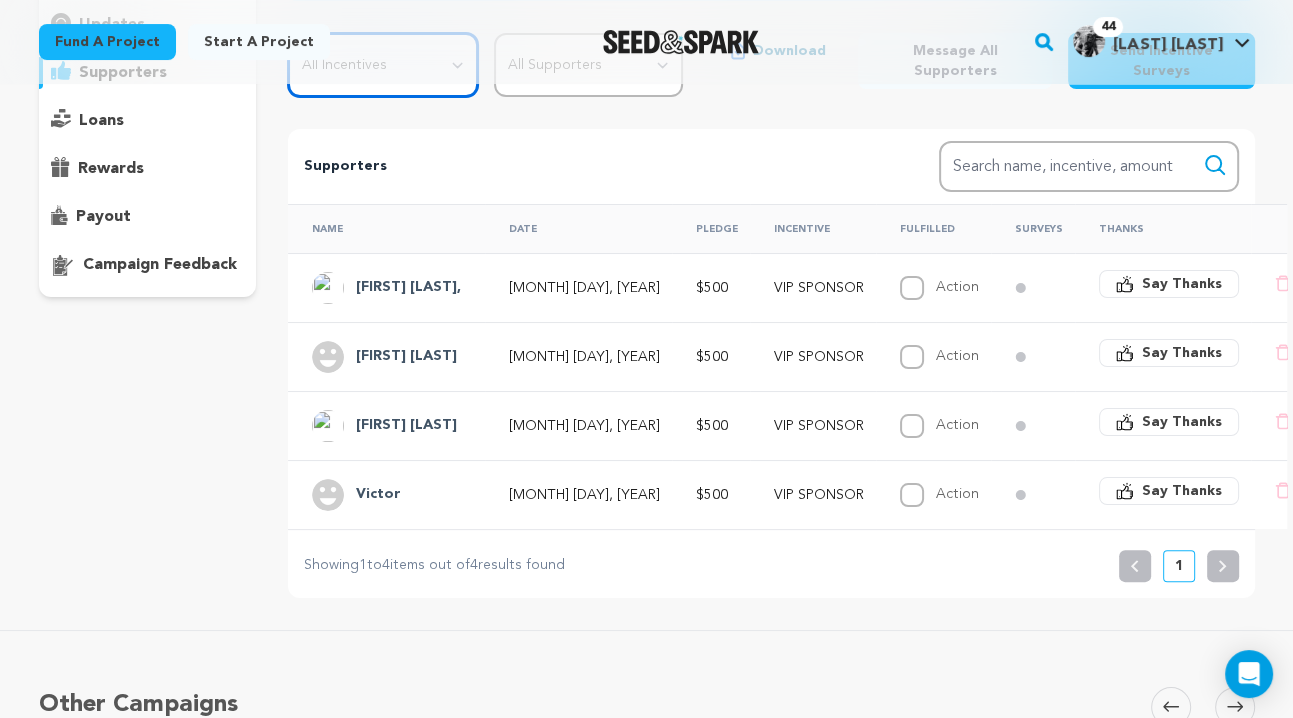 scroll, scrollTop: 265, scrollLeft: 0, axis: vertical 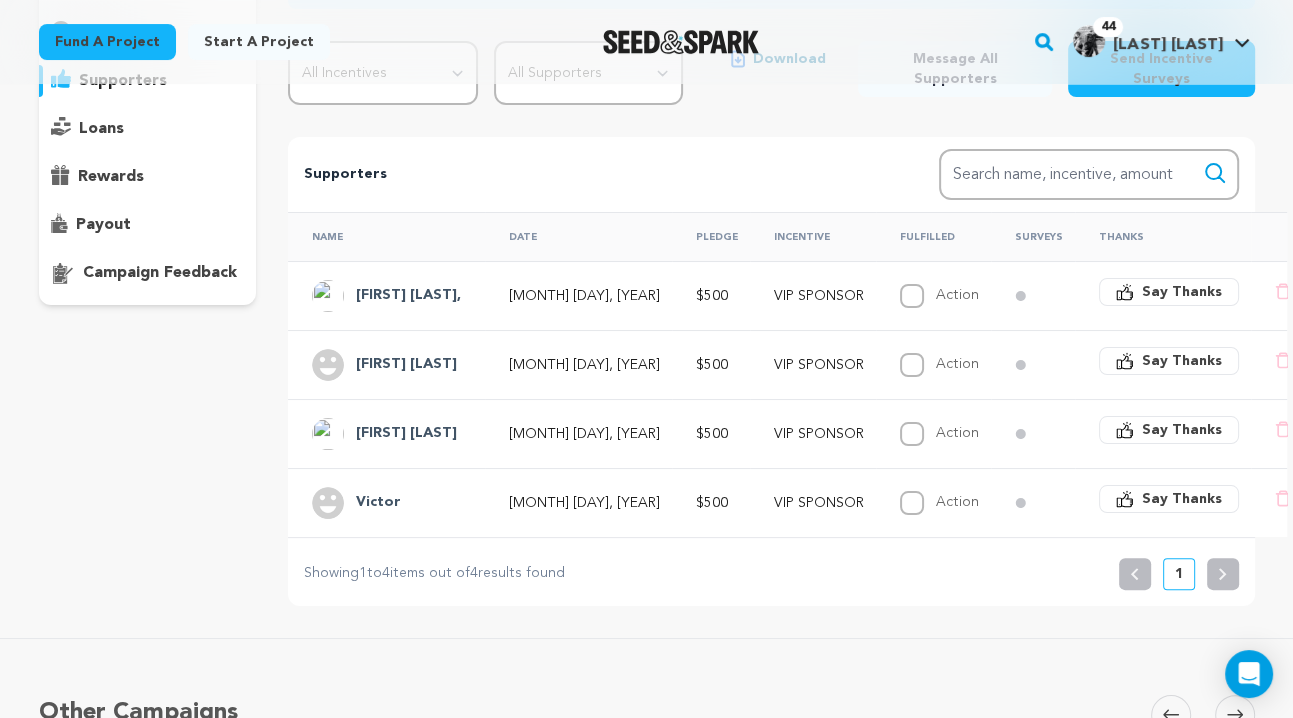 click on "Victor" at bounding box center (378, 503) 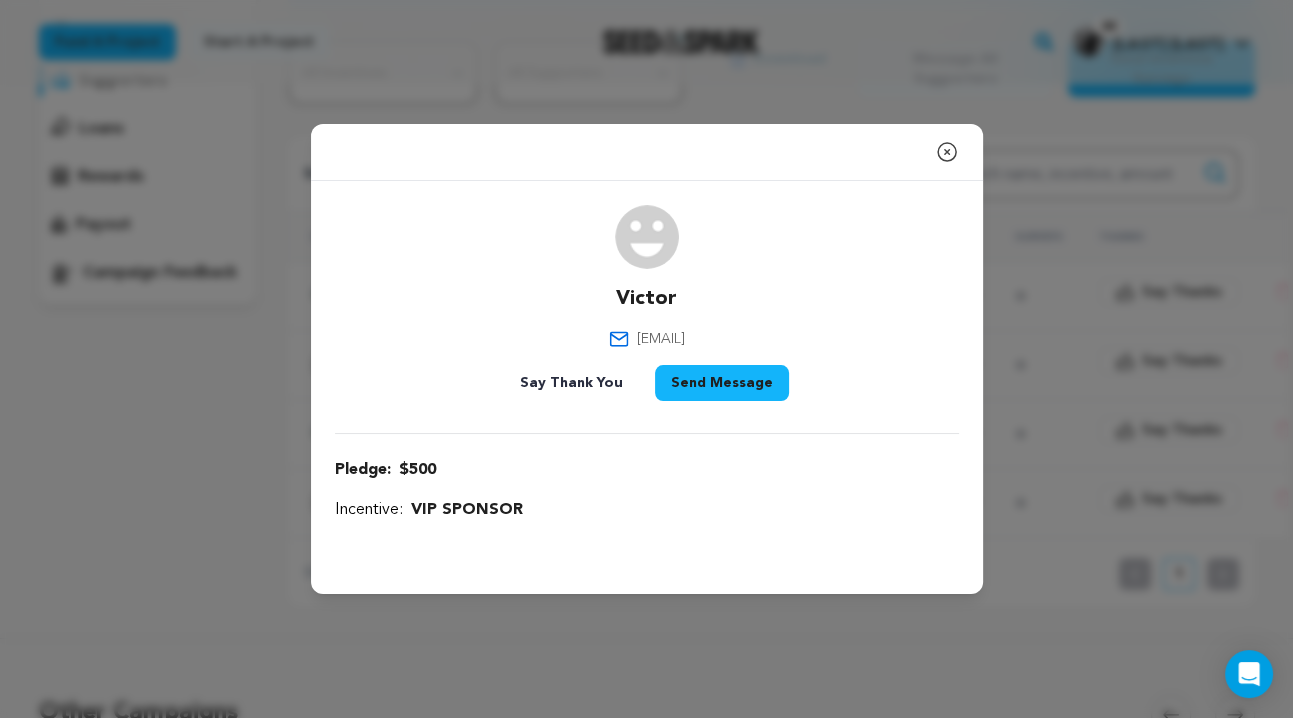 click 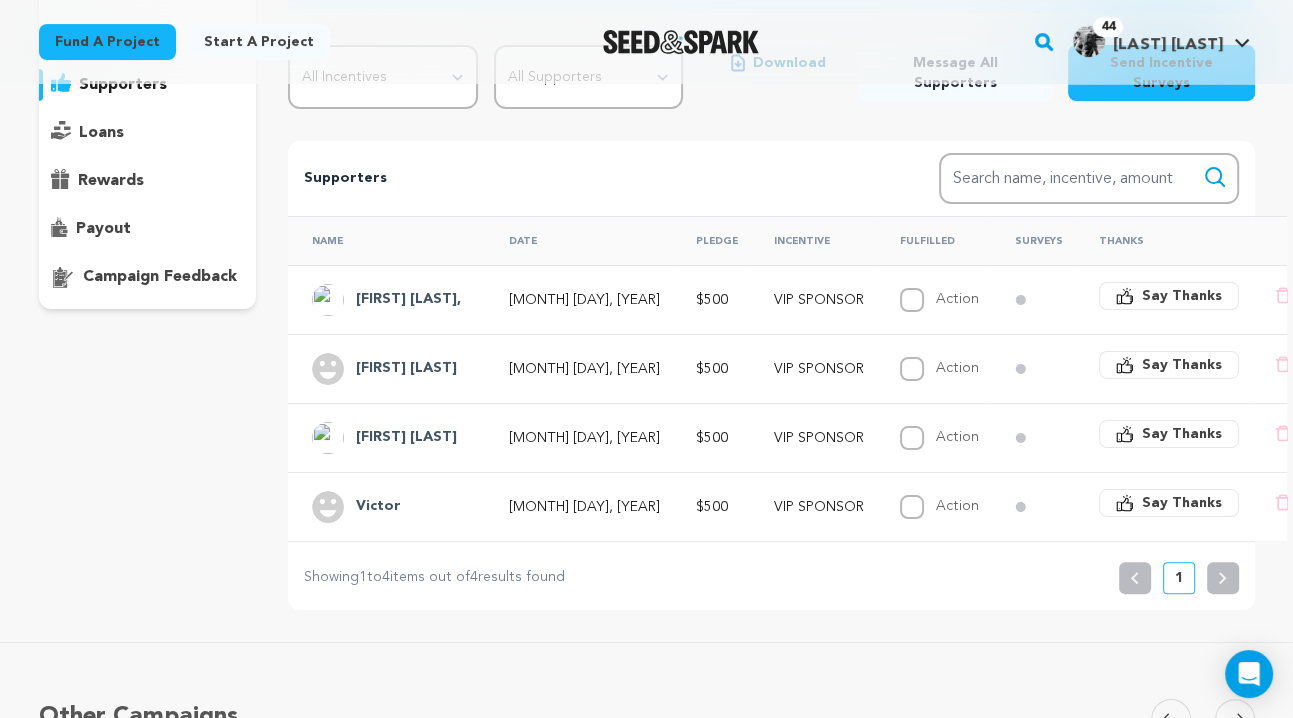 scroll, scrollTop: 211, scrollLeft: 0, axis: vertical 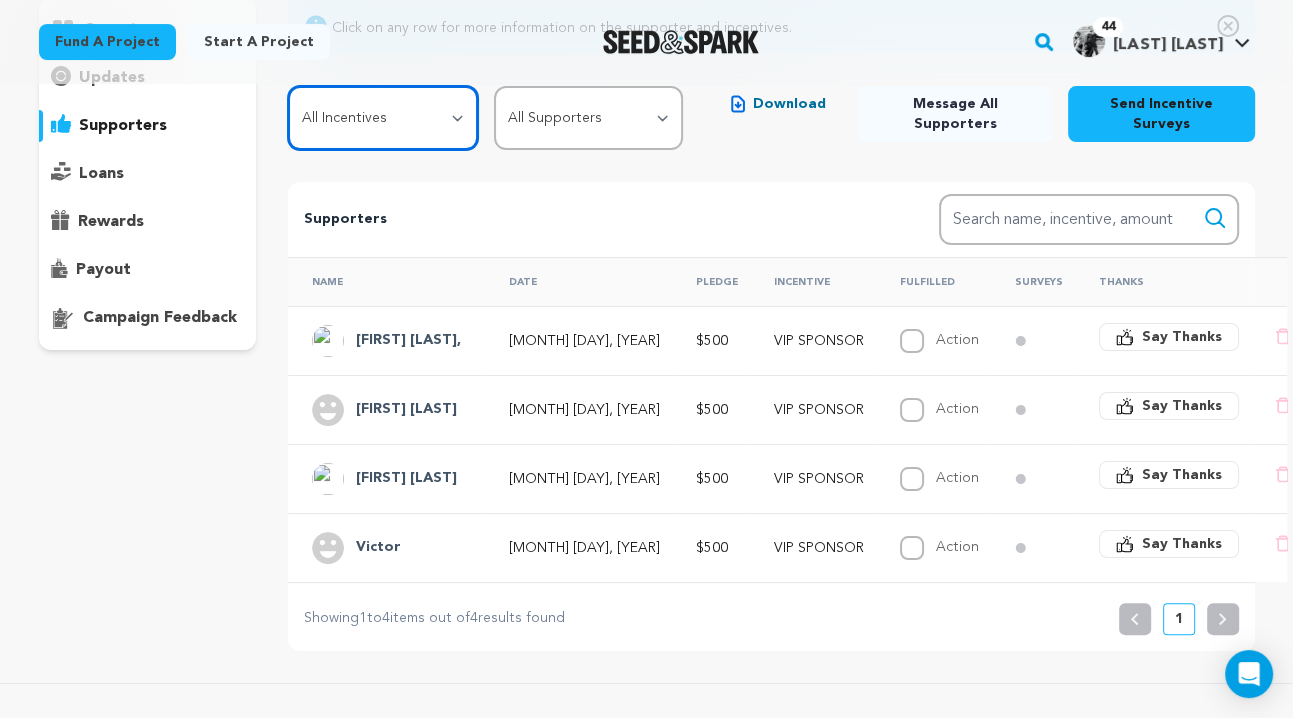 click on "All Incentives
SHOUTOUT
FAN
PAL
FRIEND
SUPPORTER
VIP SPONSOR
PATRON
PRODUCING PARTNER" at bounding box center [382, 118] 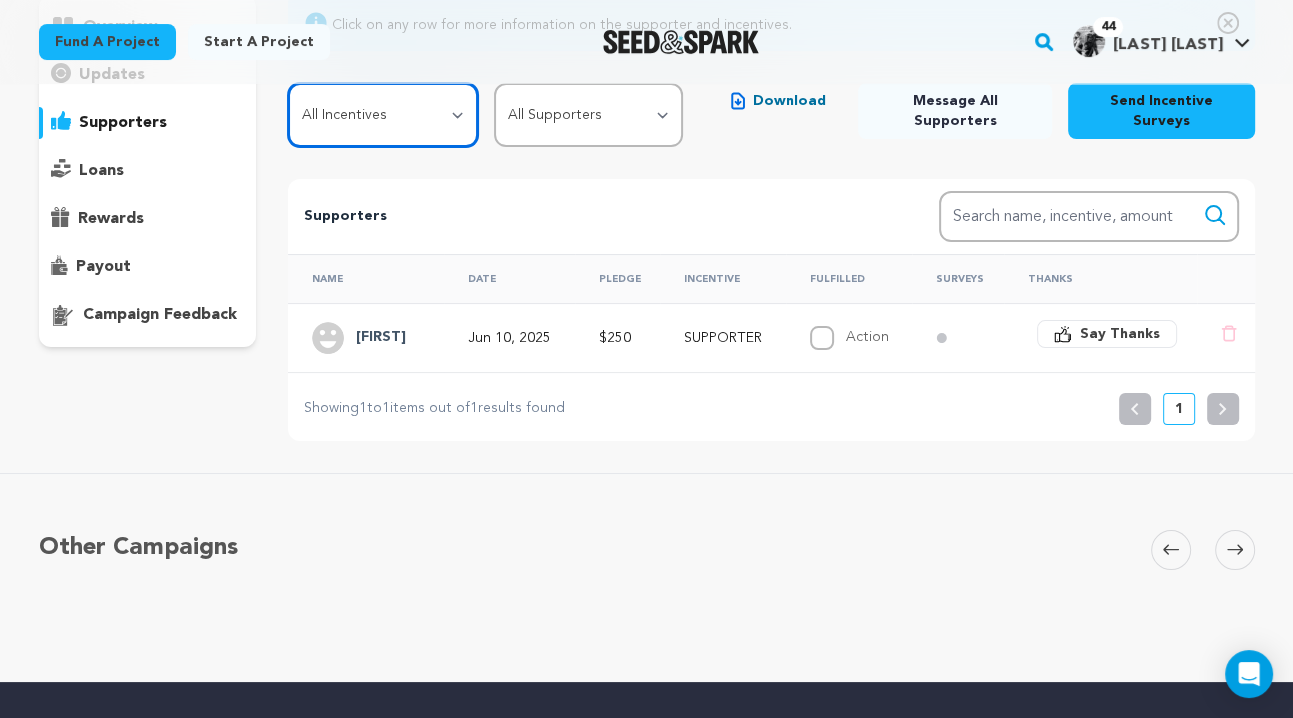 scroll, scrollTop: 215, scrollLeft: 0, axis: vertical 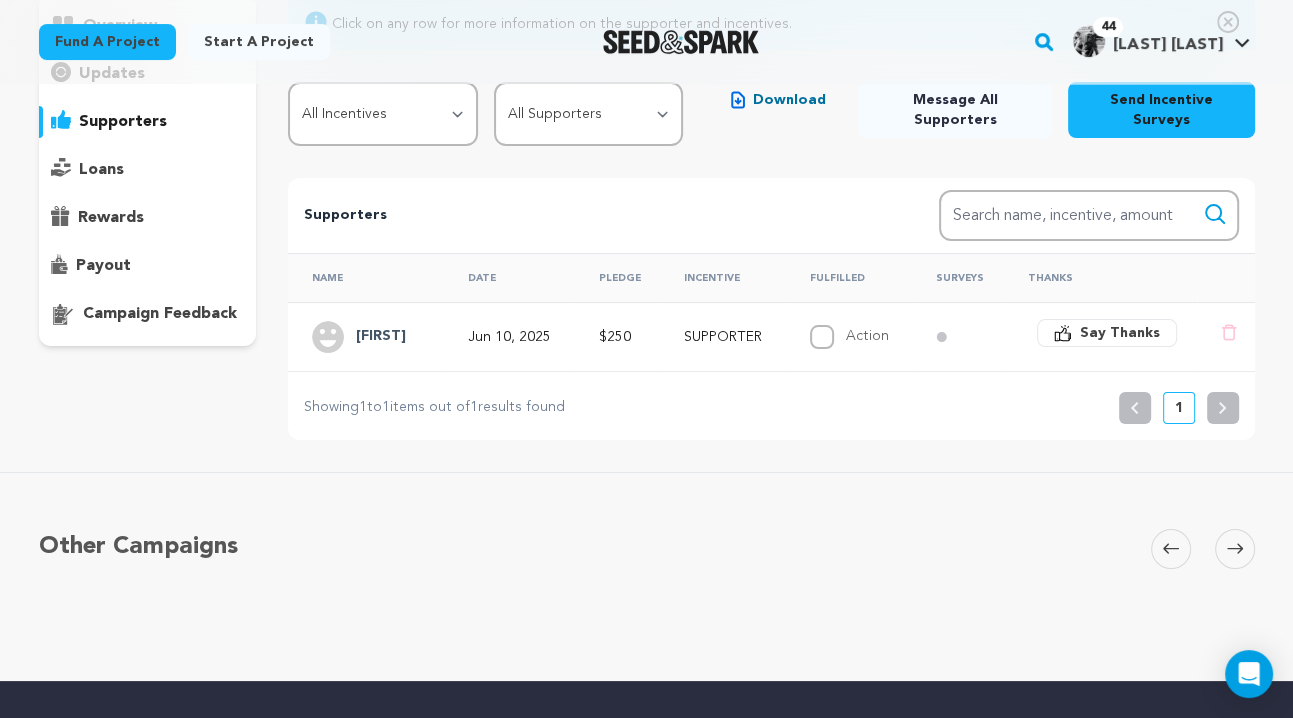 click on "Katherine" at bounding box center [381, 337] 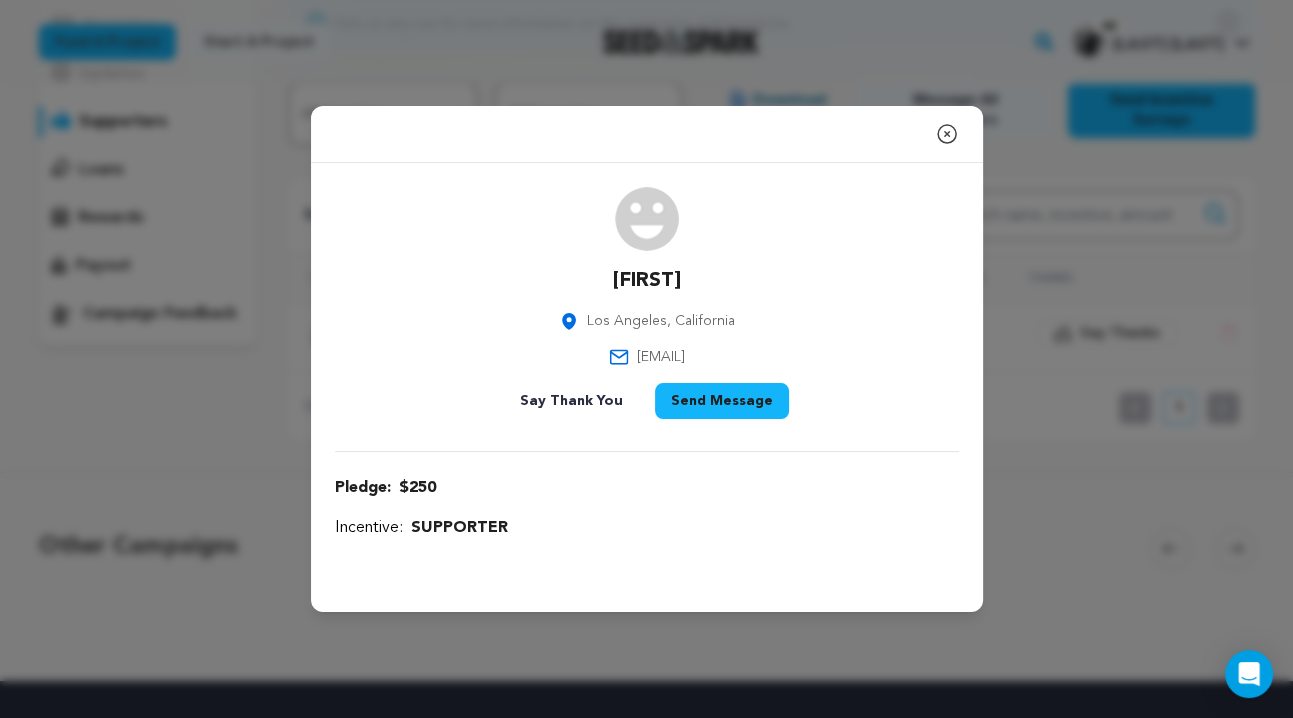 click 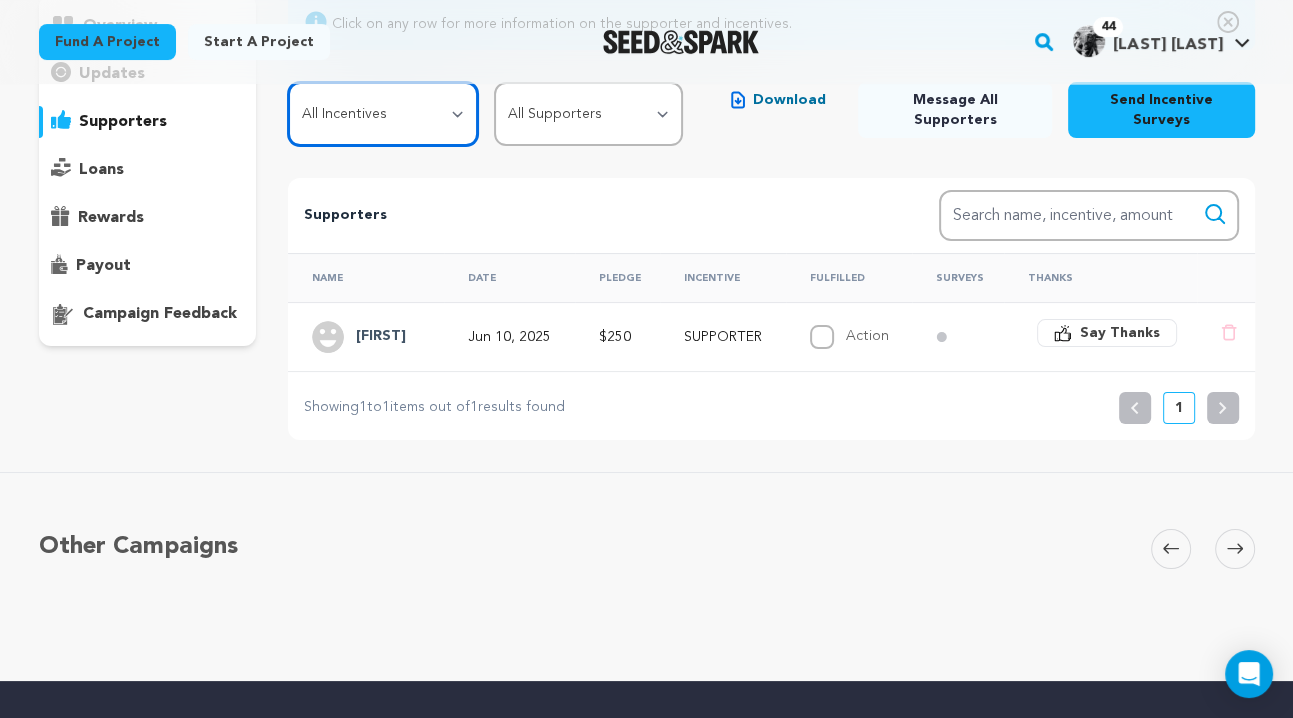 click on "All Incentives
SHOUTOUT
FAN
PAL
FRIEND
SUPPORTER
VIP SPONSOR
PATRON
PRODUCING PARTNER" at bounding box center [382, 114] 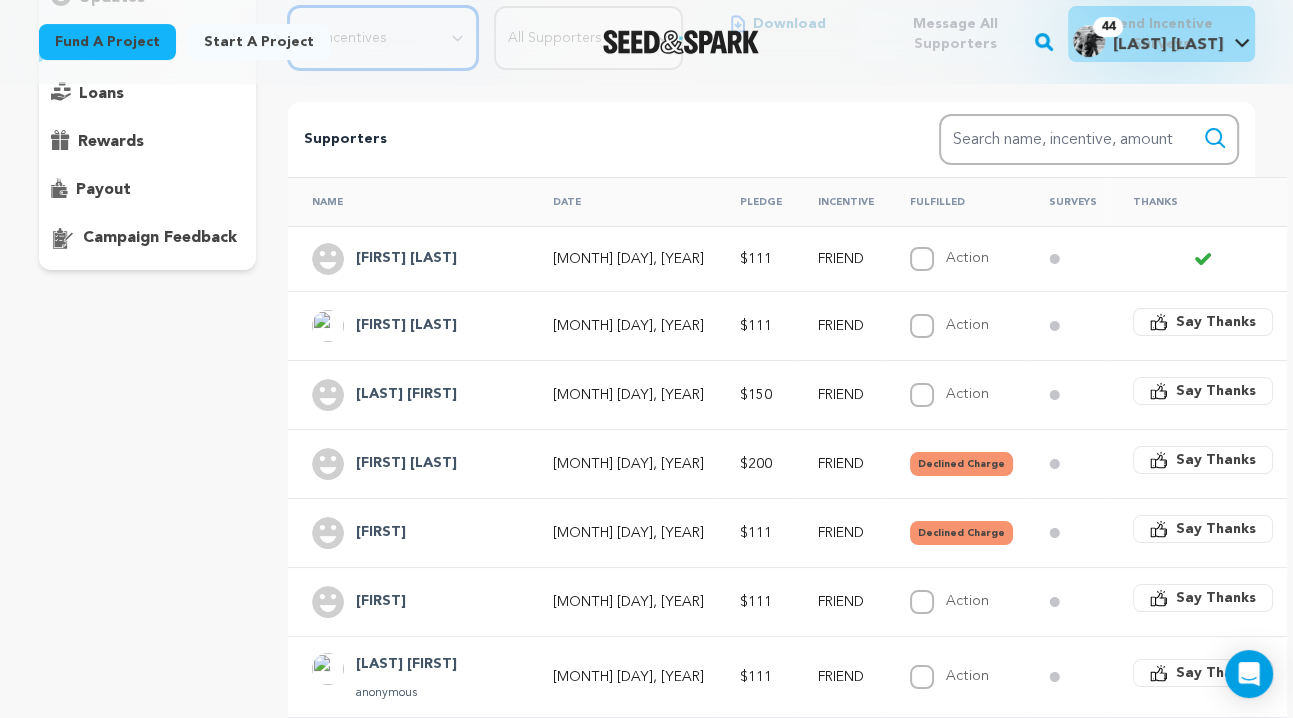 scroll, scrollTop: 292, scrollLeft: 0, axis: vertical 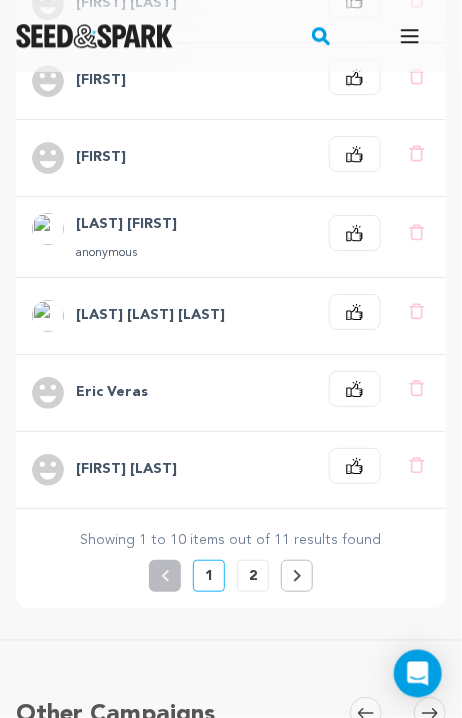 click at bounding box center [297, 576] 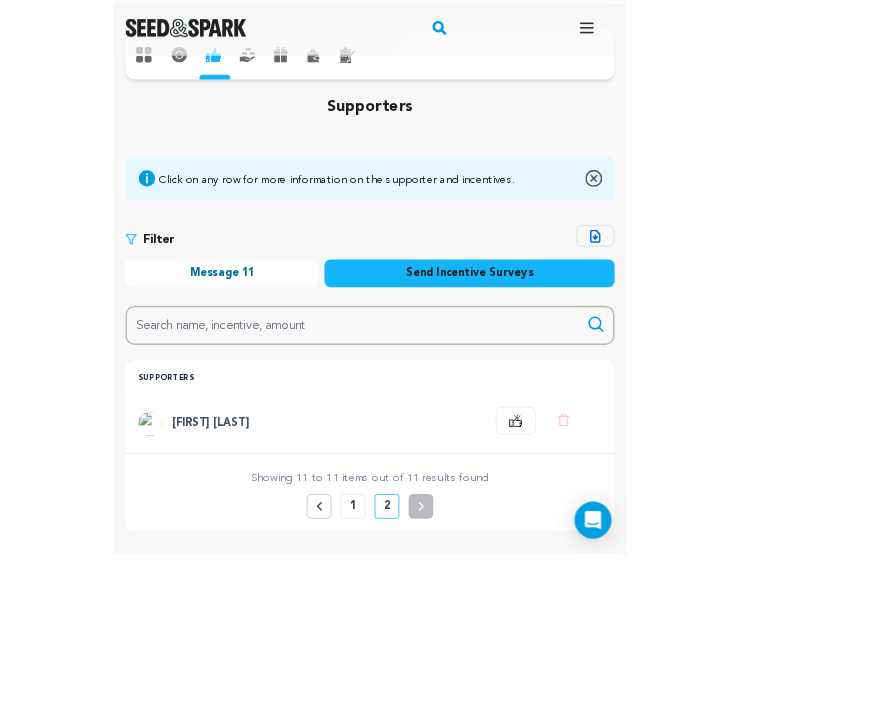 scroll, scrollTop: 156, scrollLeft: 0, axis: vertical 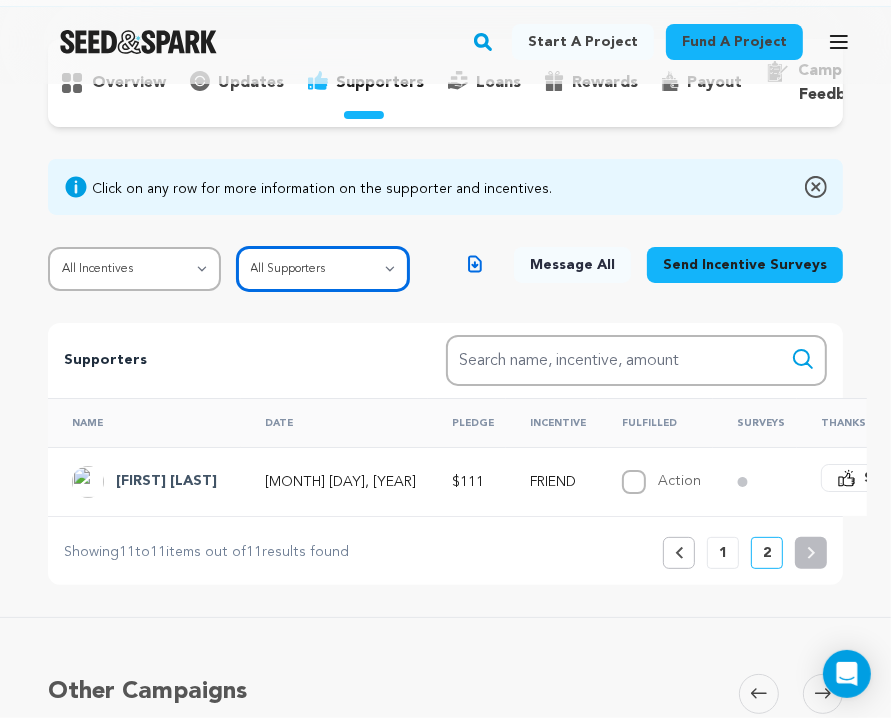 click on "All Supporters
Survey not sent Survey incomplete Survey complete Incentive not fulfilled Incentive fulfilled Declined charge" at bounding box center (323, 269) 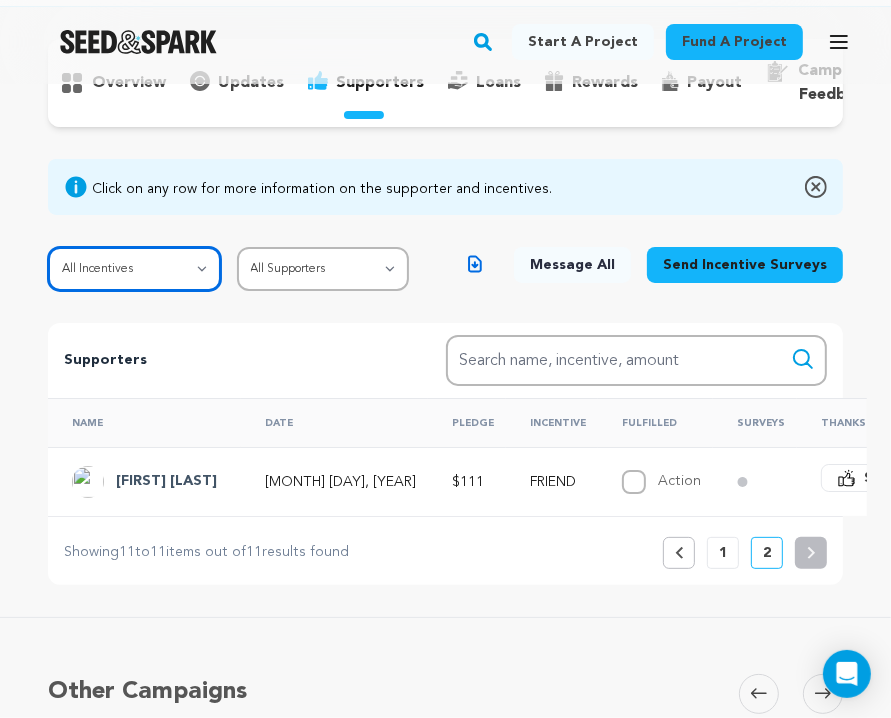 click on "All Incentives
SHOUTOUT
FAN
PAL
FRIEND
SUPPORTER
VIP SPONSOR
PATRON
PRODUCING PARTNER" at bounding box center (134, 269) 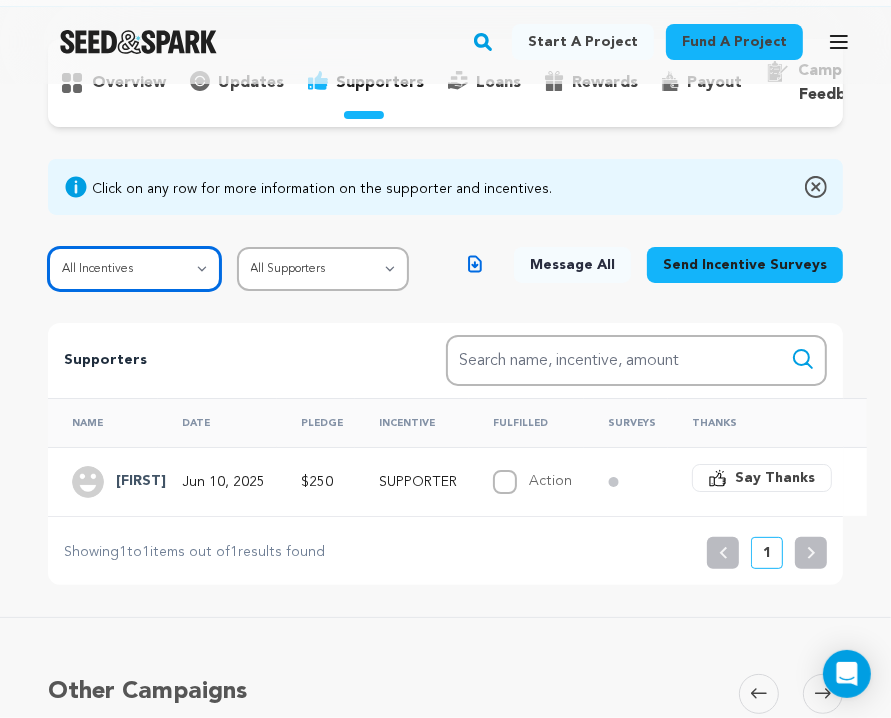 scroll, scrollTop: 184, scrollLeft: 0, axis: vertical 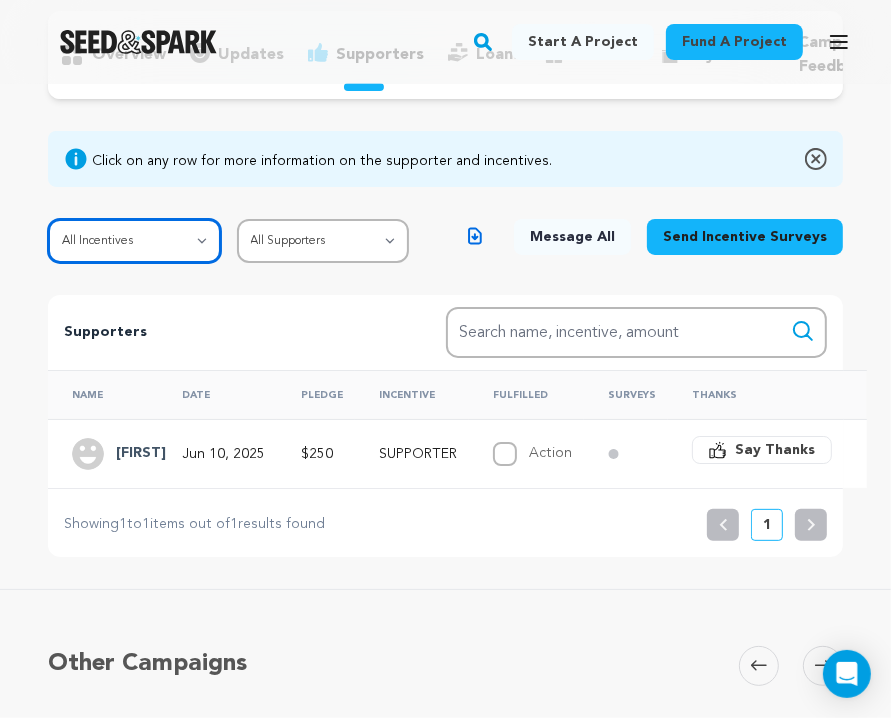 click on "All Incentives
SHOUTOUT
FAN
PAL
FRIEND
SUPPORTER
VIP SPONSOR
PATRON
PRODUCING PARTNER" at bounding box center (134, 241) 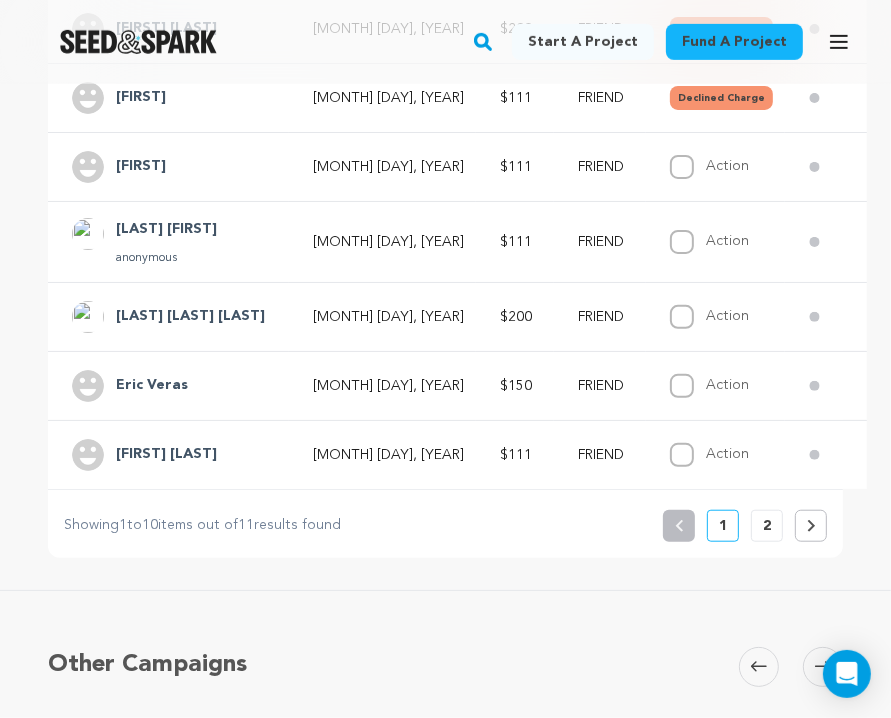 scroll, scrollTop: 812, scrollLeft: 0, axis: vertical 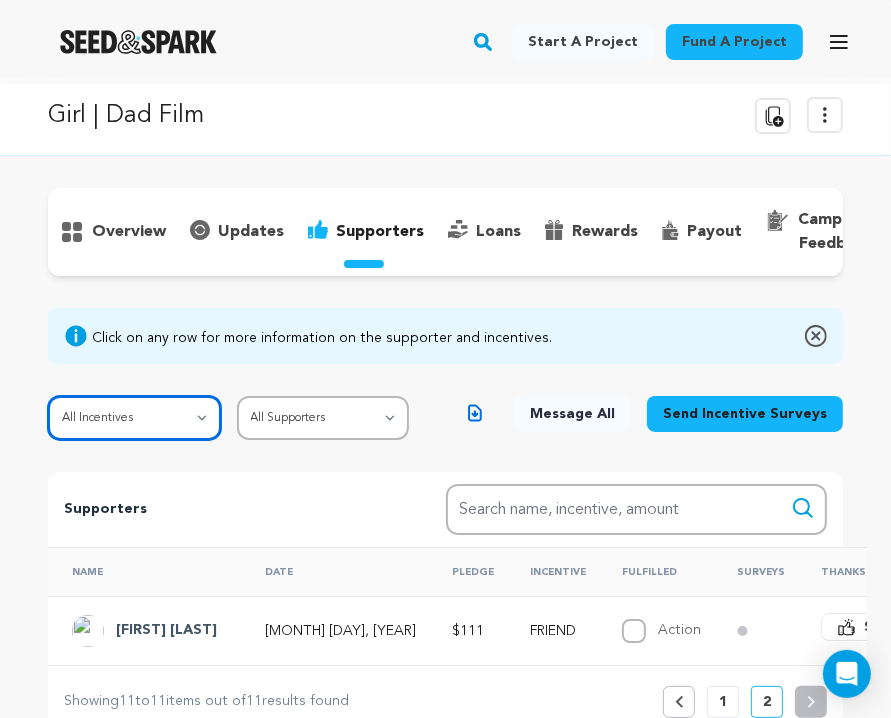 click on "All Incentives
SHOUTOUT
FAN
PAL
FRIEND
SUPPORTER
VIP SPONSOR
PATRON
PRODUCING PARTNER" at bounding box center [134, 418] 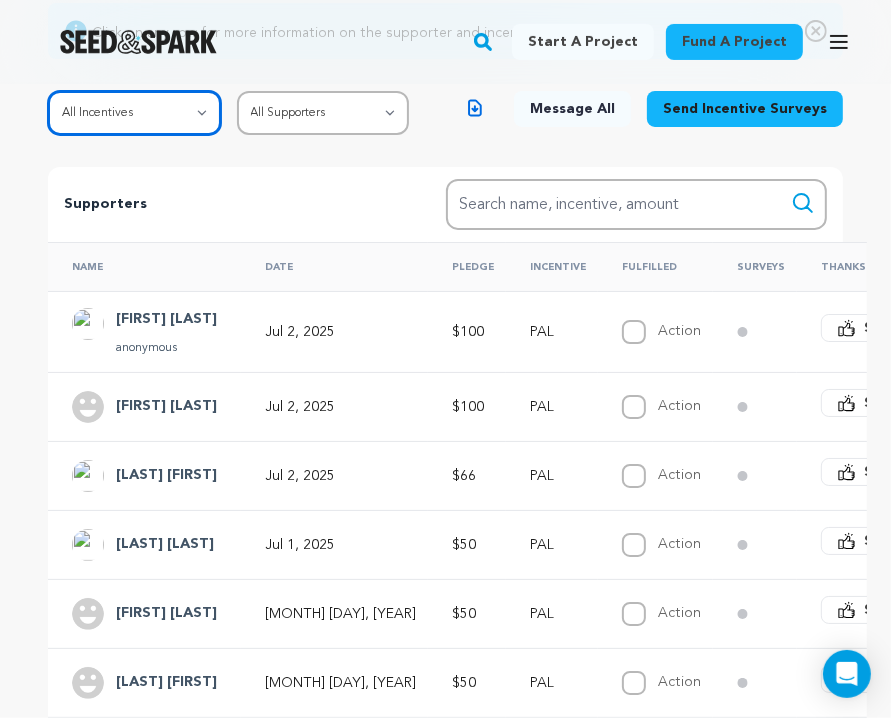 scroll, scrollTop: 353, scrollLeft: 0, axis: vertical 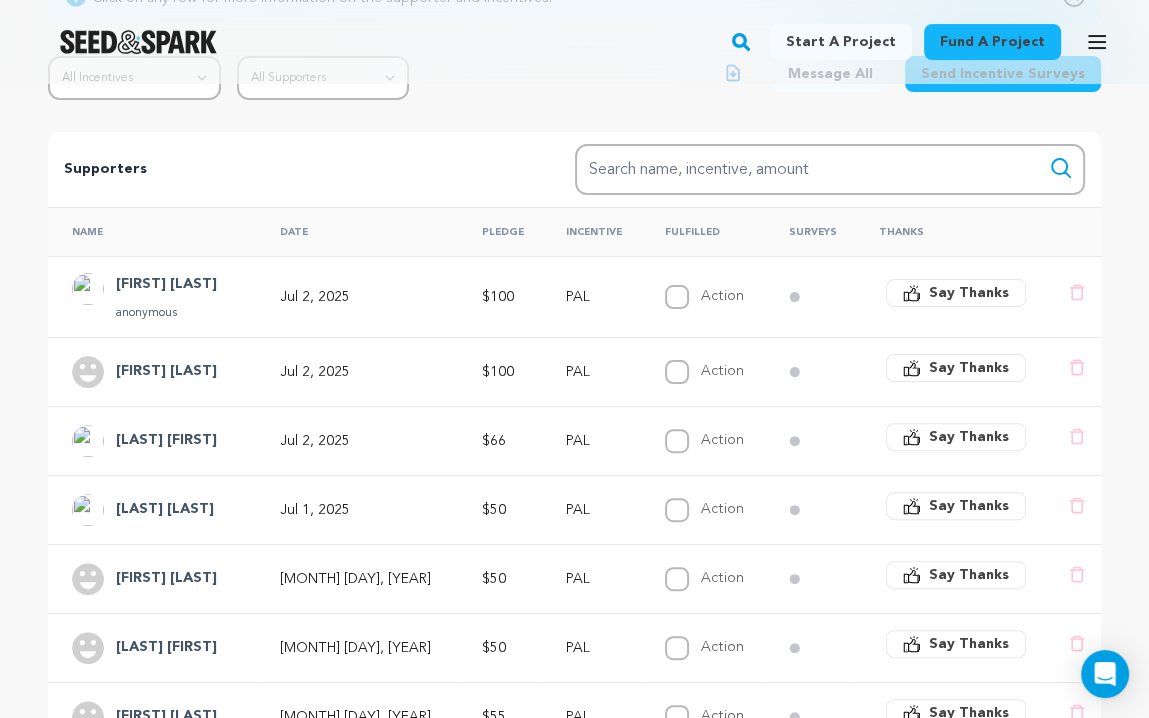 click on "Ramichael Akio..." at bounding box center [166, 579] 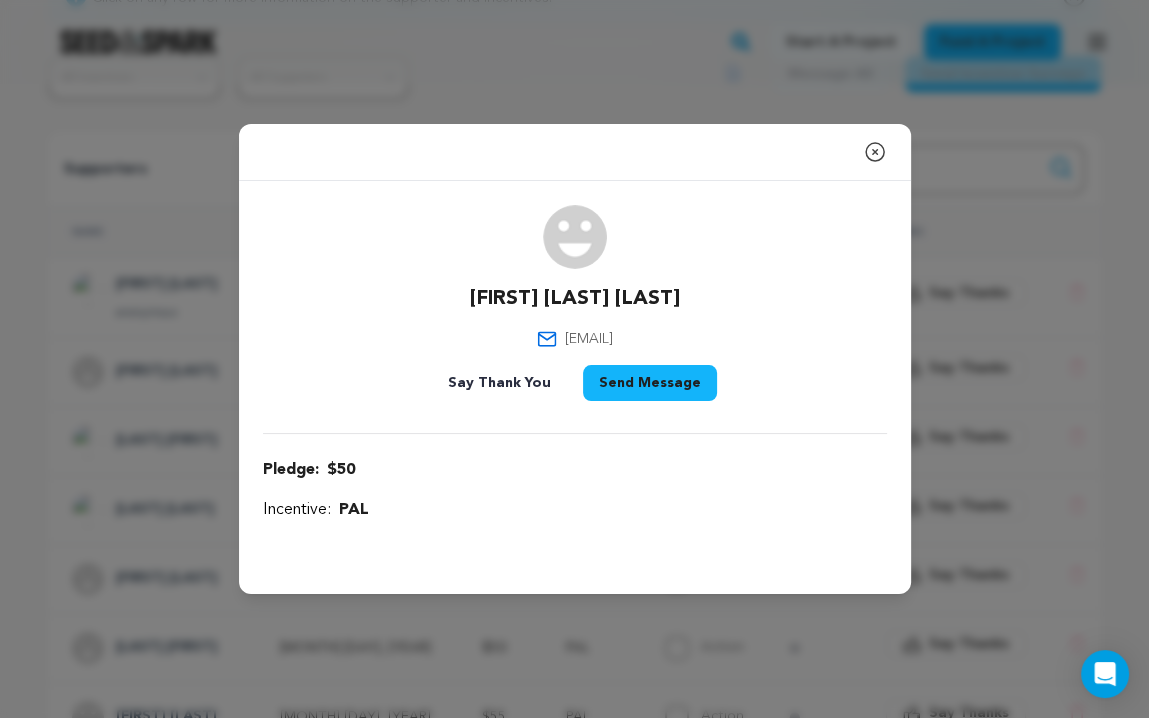click 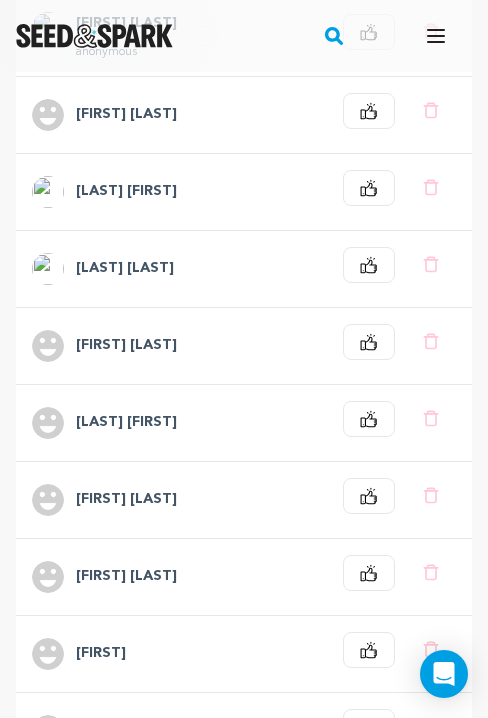 scroll, scrollTop: 685, scrollLeft: 0, axis: vertical 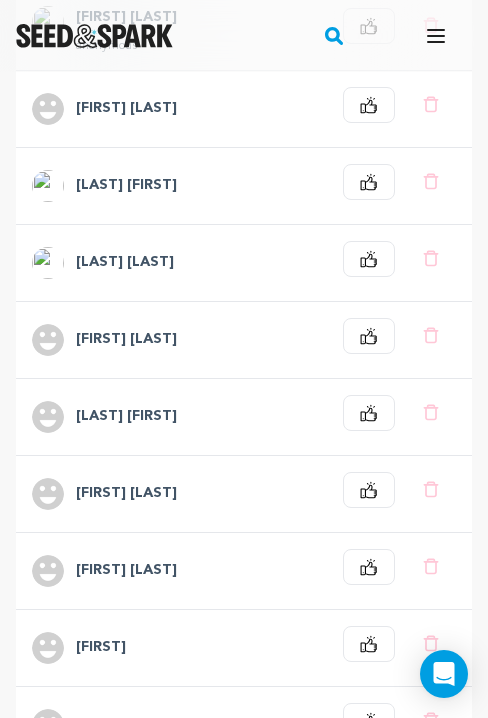 click on "Hannah Lebowitz..." at bounding box center (126, 494) 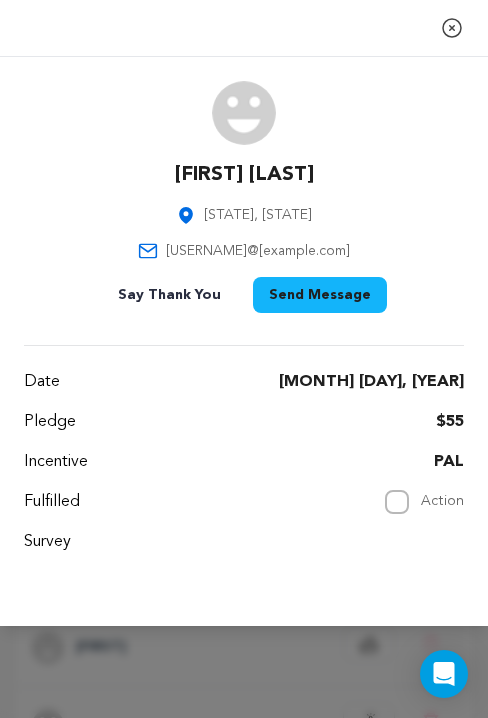 click 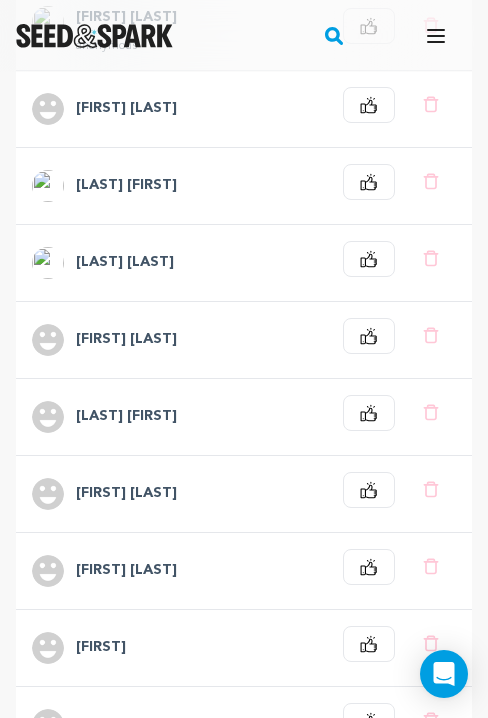 click on "Whitney" at bounding box center (101, 648) 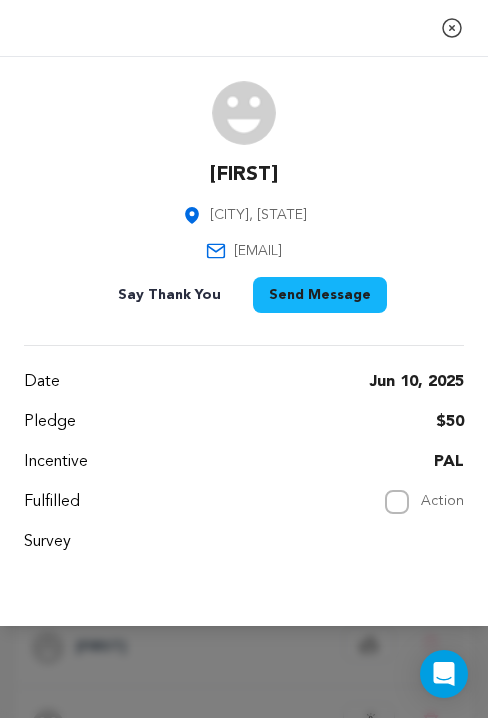 click 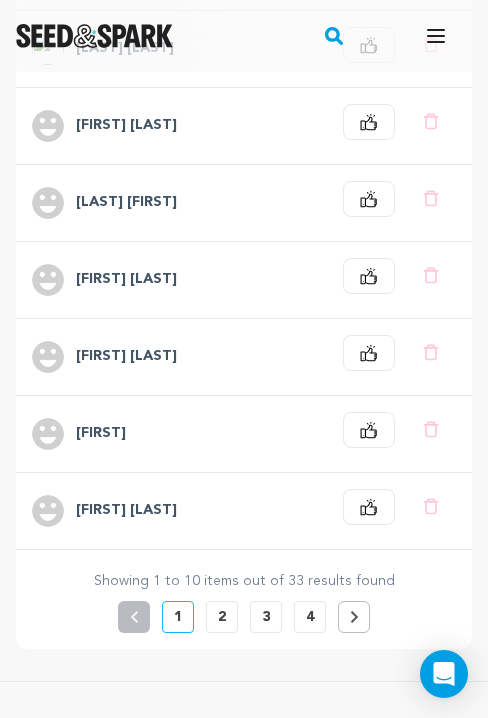 scroll, scrollTop: 923, scrollLeft: 0, axis: vertical 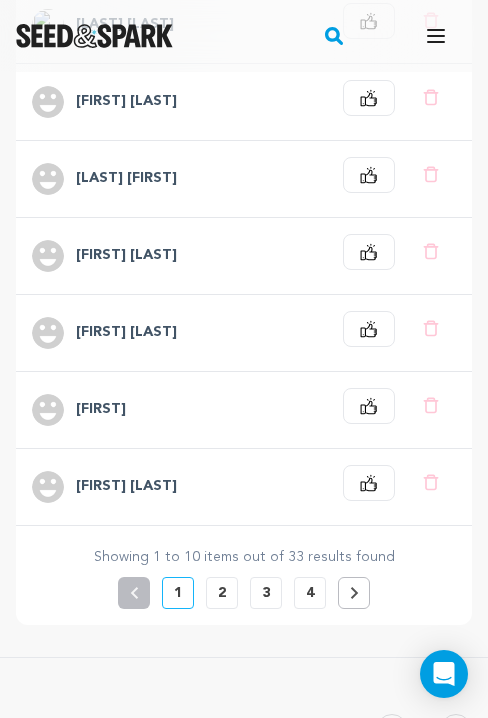 click on "2" at bounding box center [222, 593] 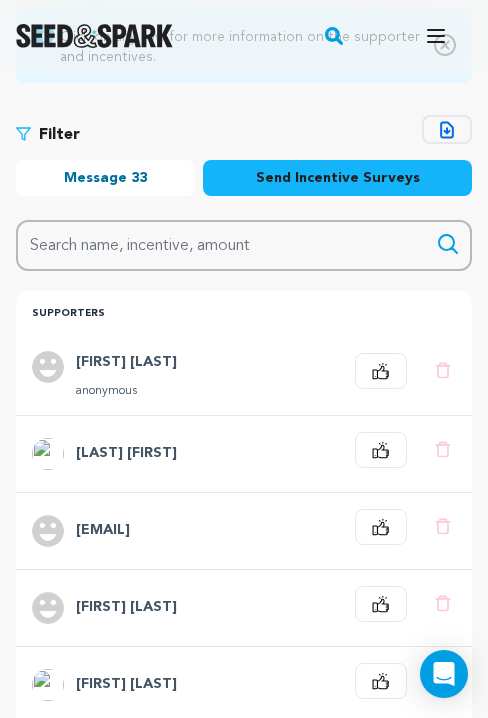 scroll, scrollTop: 371, scrollLeft: 0, axis: vertical 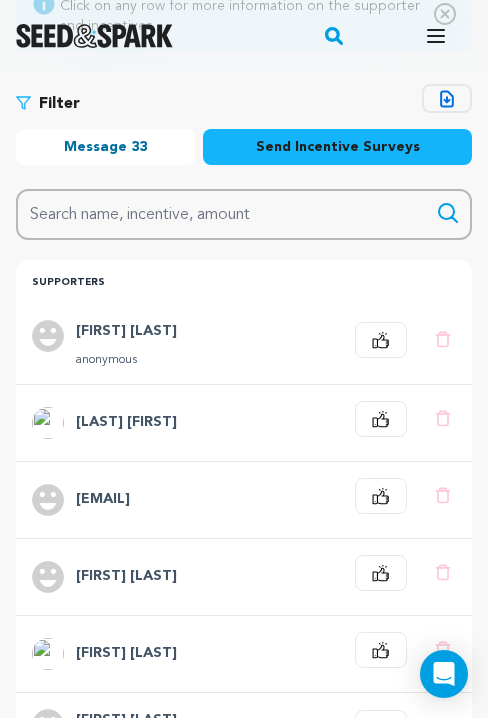 click on "Sena-Berne Gabr..." at bounding box center [126, 423] 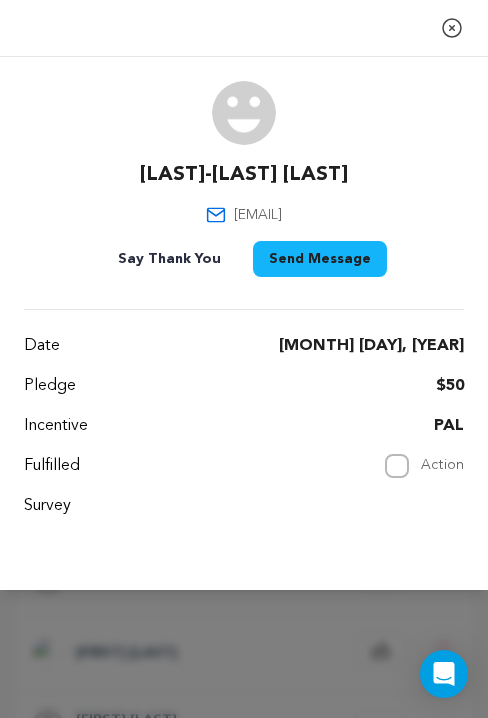 click 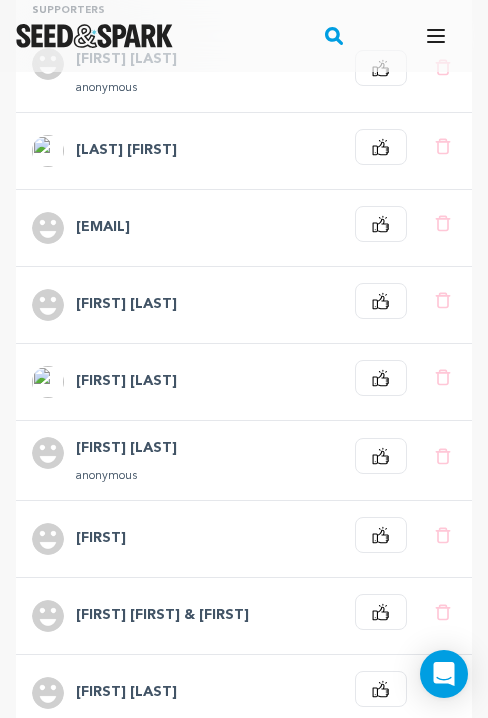 scroll, scrollTop: 660, scrollLeft: 0, axis: vertical 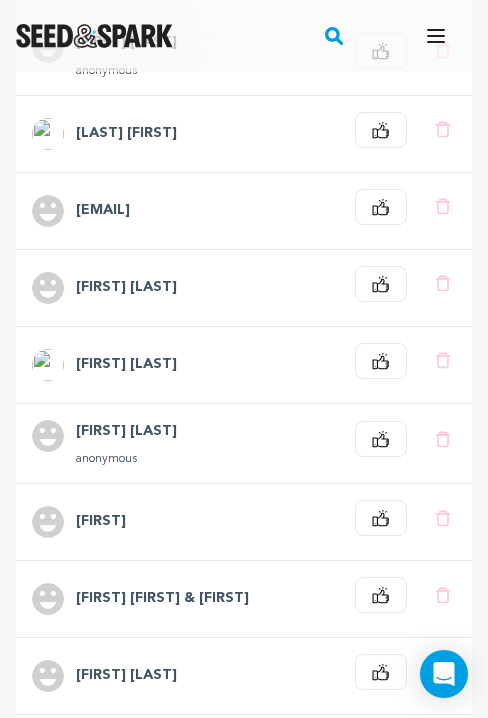 click on "Droo" at bounding box center (101, 522) 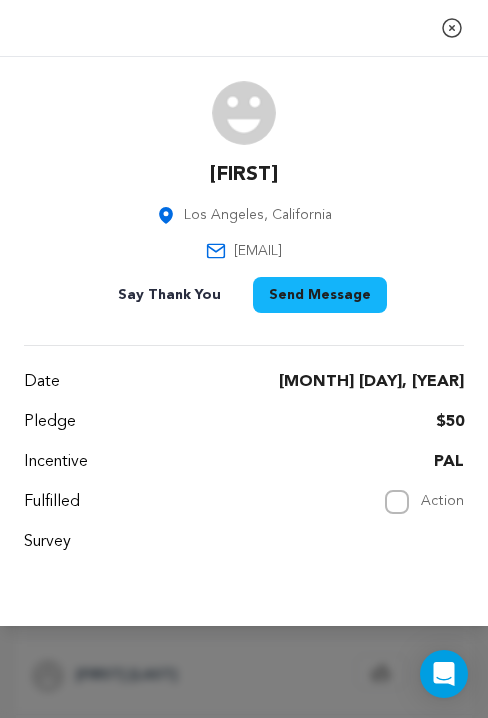 drag, startPoint x: 446, startPoint y: 28, endPoint x: 457, endPoint y: 227, distance: 199.30379 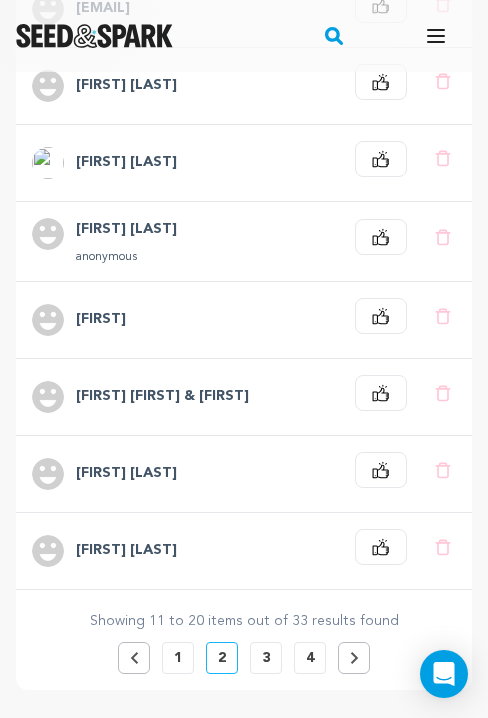 scroll, scrollTop: 941, scrollLeft: 0, axis: vertical 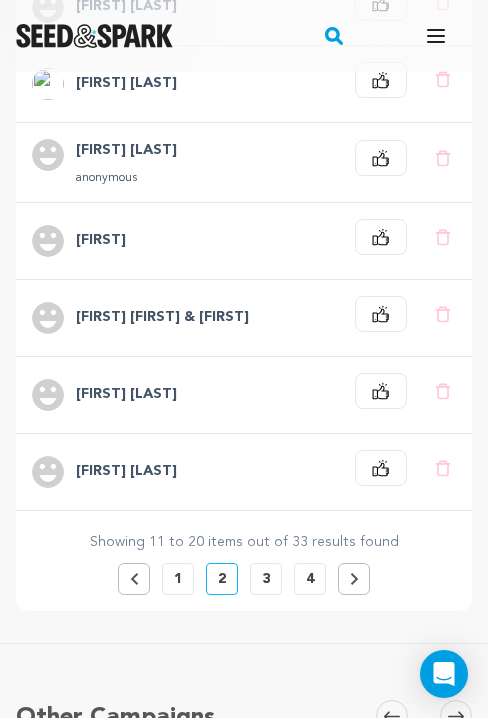 click on "3" at bounding box center (266, 579) 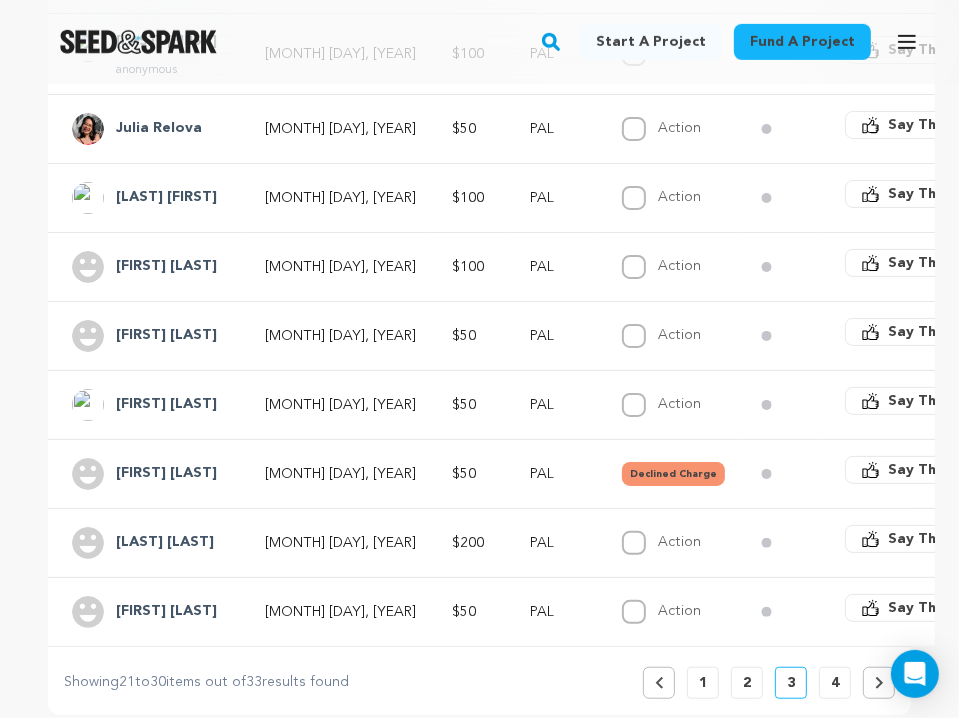 scroll, scrollTop: 667, scrollLeft: 0, axis: vertical 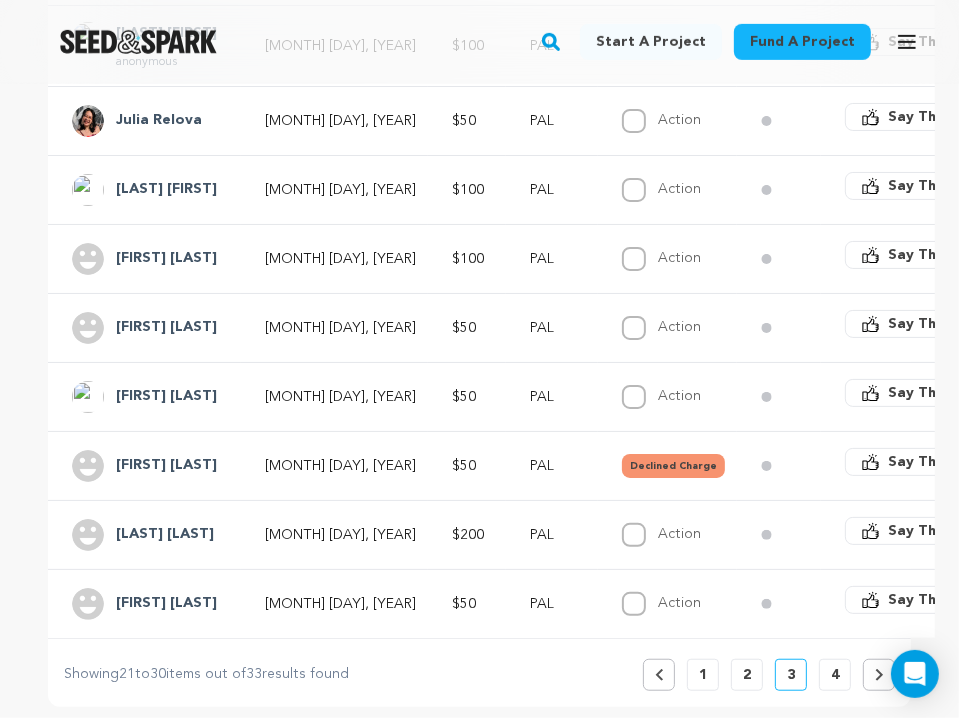 click on "4" at bounding box center (835, 675) 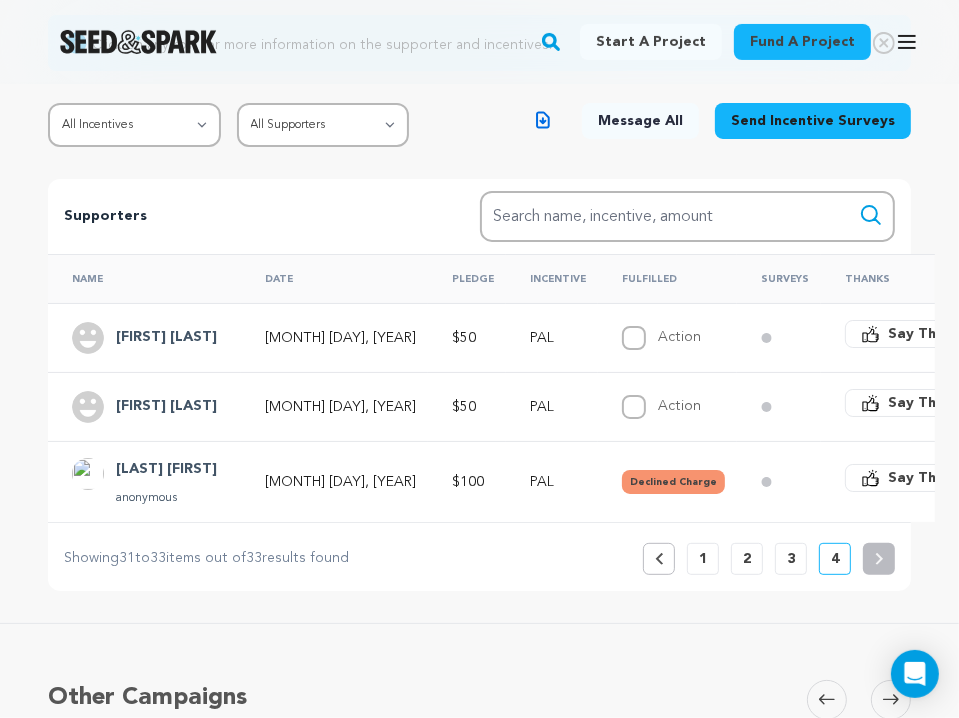 scroll, scrollTop: 307, scrollLeft: 0, axis: vertical 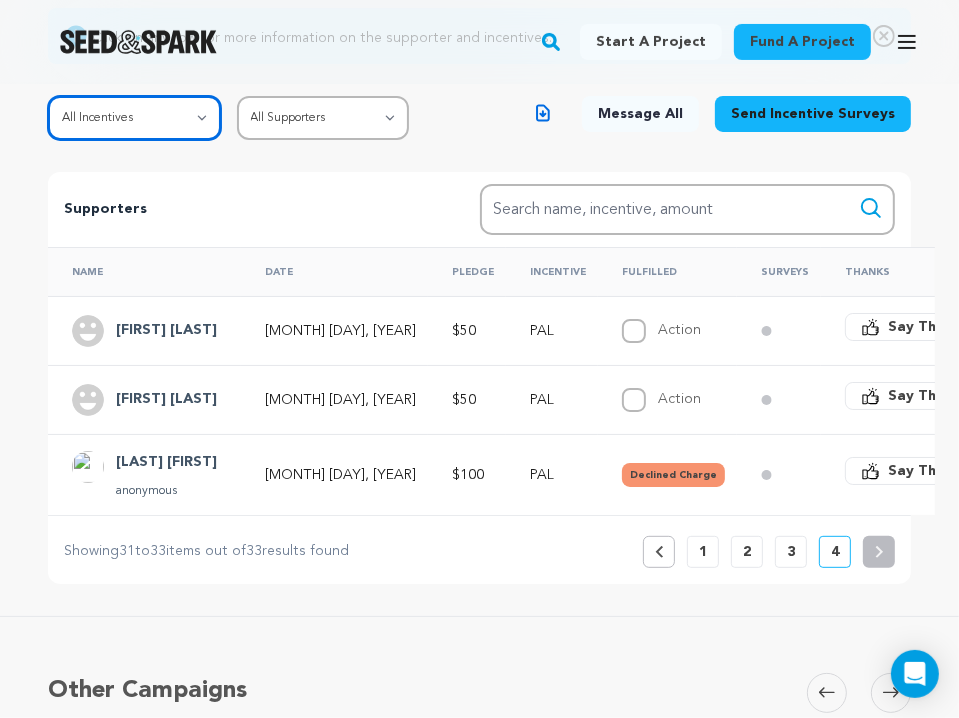 click on "All Incentives
SHOUTOUT
FAN
PAL
FRIEND
SUPPORTER
VIP SPONSOR
PATRON
PRODUCING PARTNER" at bounding box center [134, 118] 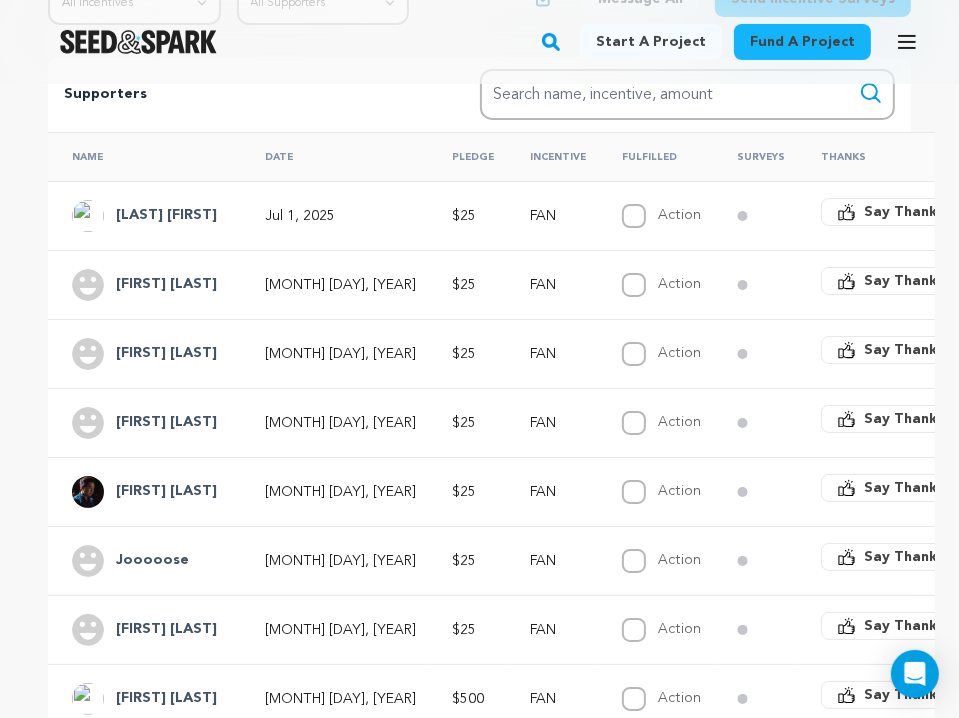 scroll, scrollTop: 425, scrollLeft: 0, axis: vertical 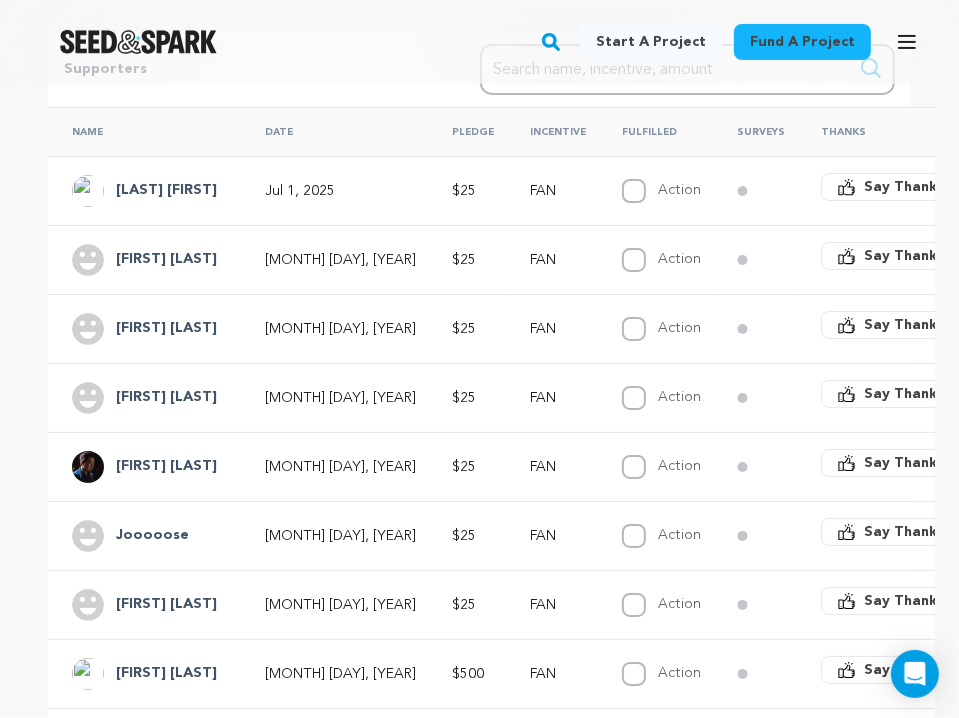 click on "Jooooose" at bounding box center (152, 536) 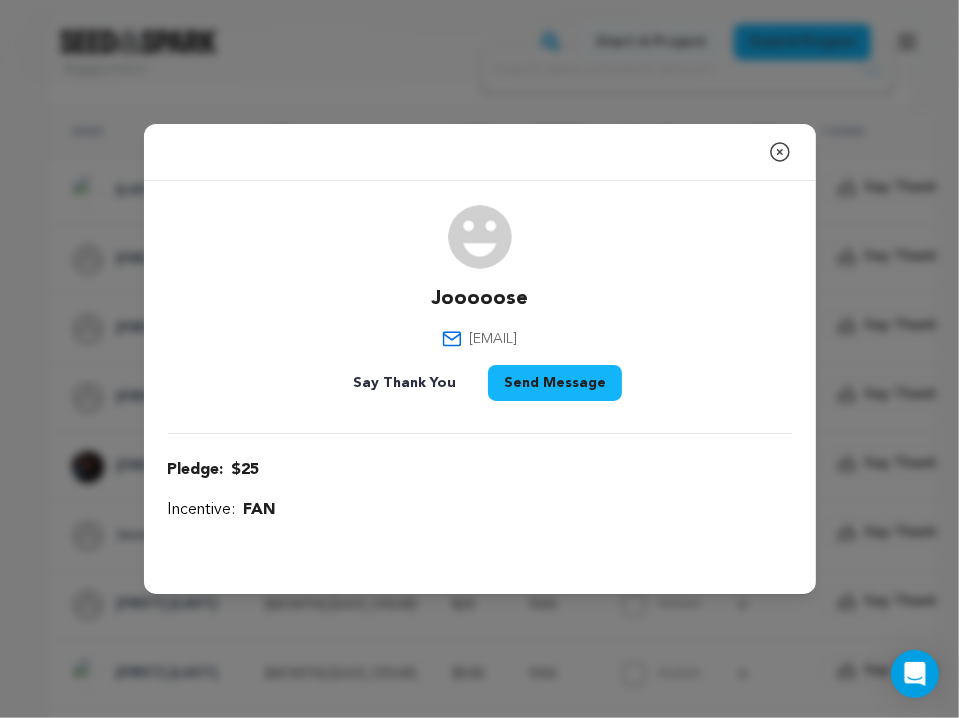 click 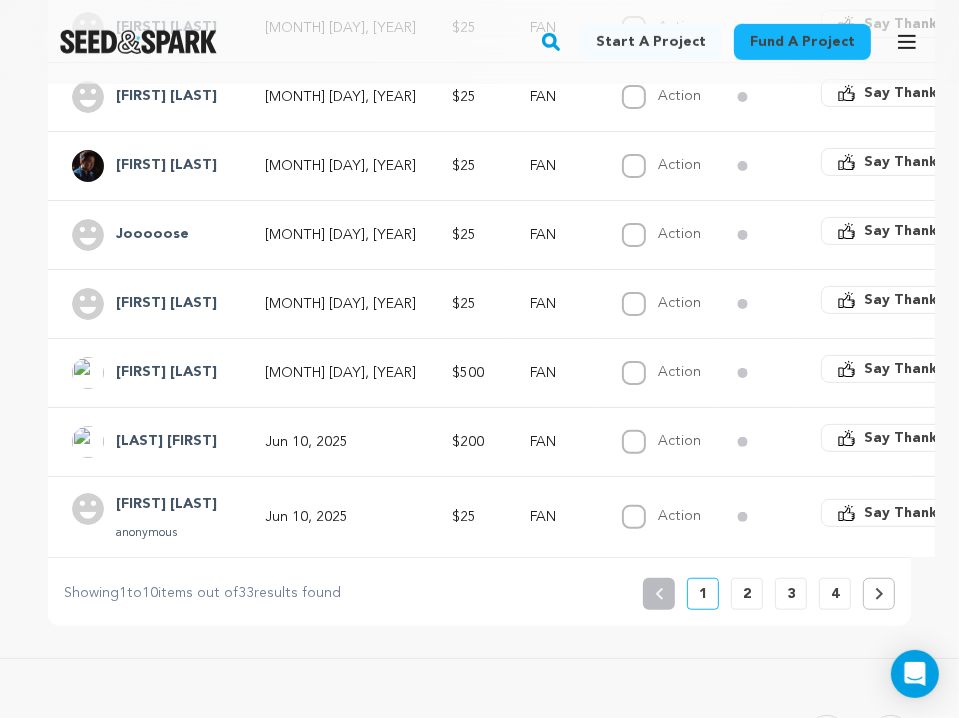 scroll, scrollTop: 772, scrollLeft: 0, axis: vertical 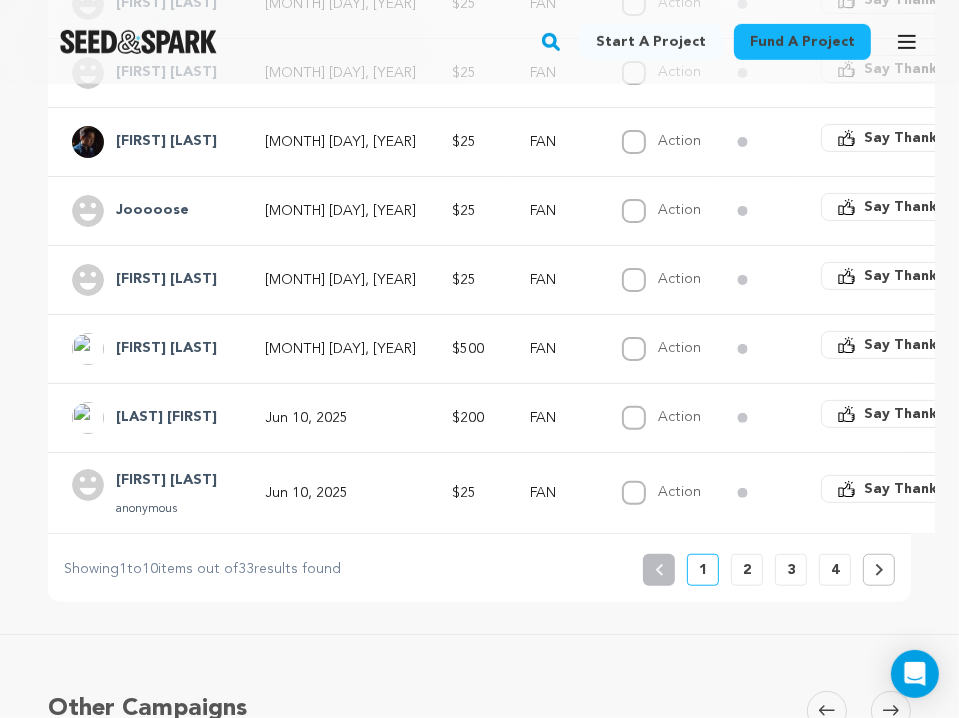 click on "2" at bounding box center [747, 570] 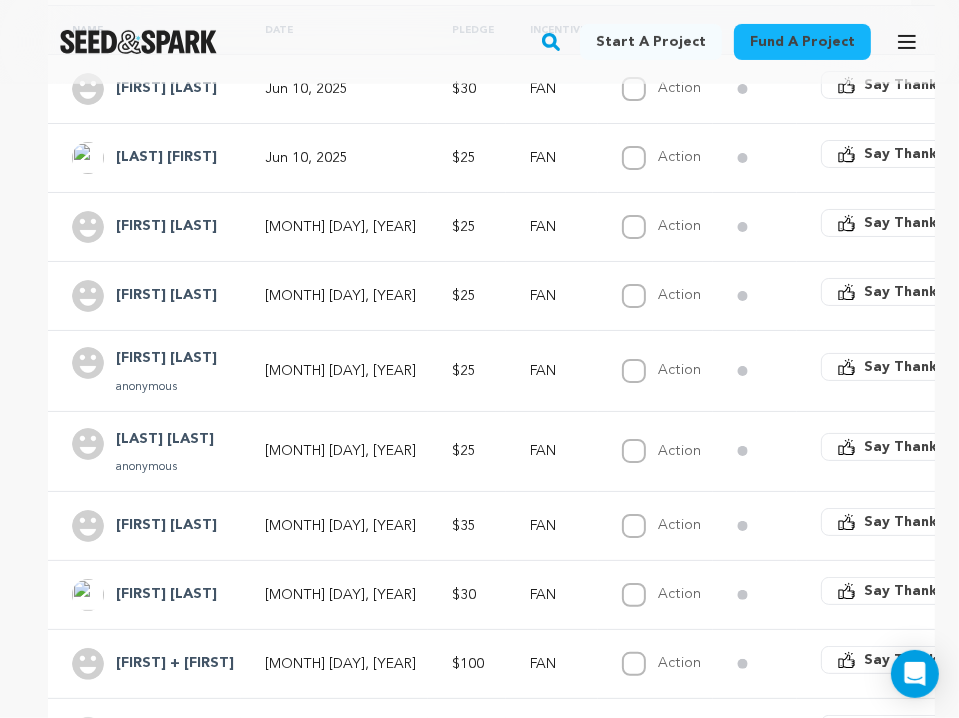 scroll, scrollTop: 590, scrollLeft: 0, axis: vertical 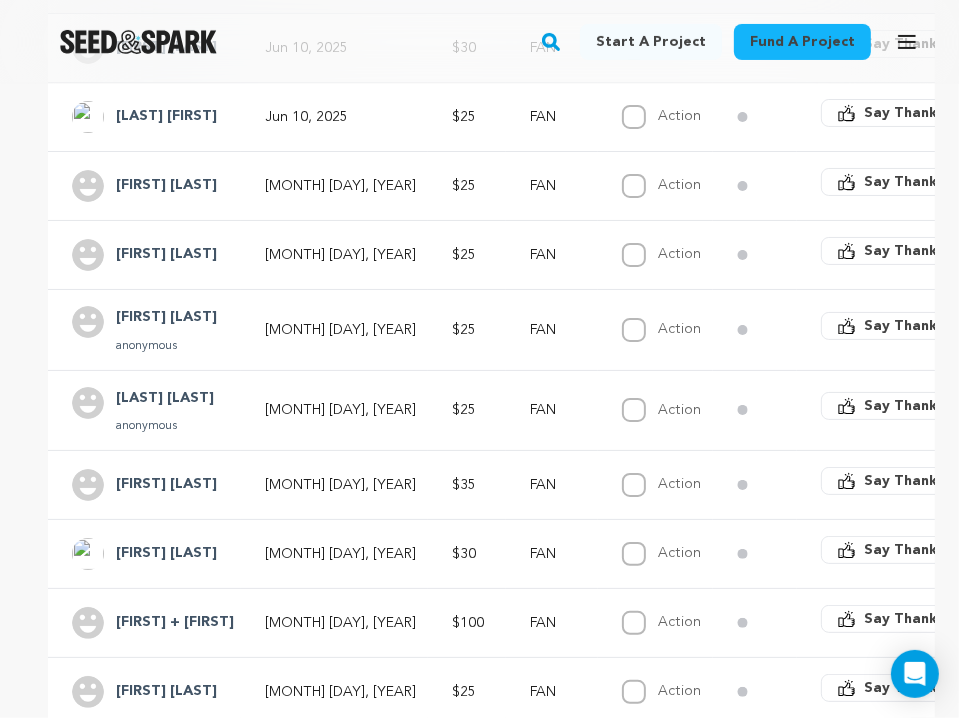 click on "Bronwyn + Grant" at bounding box center [175, 623] 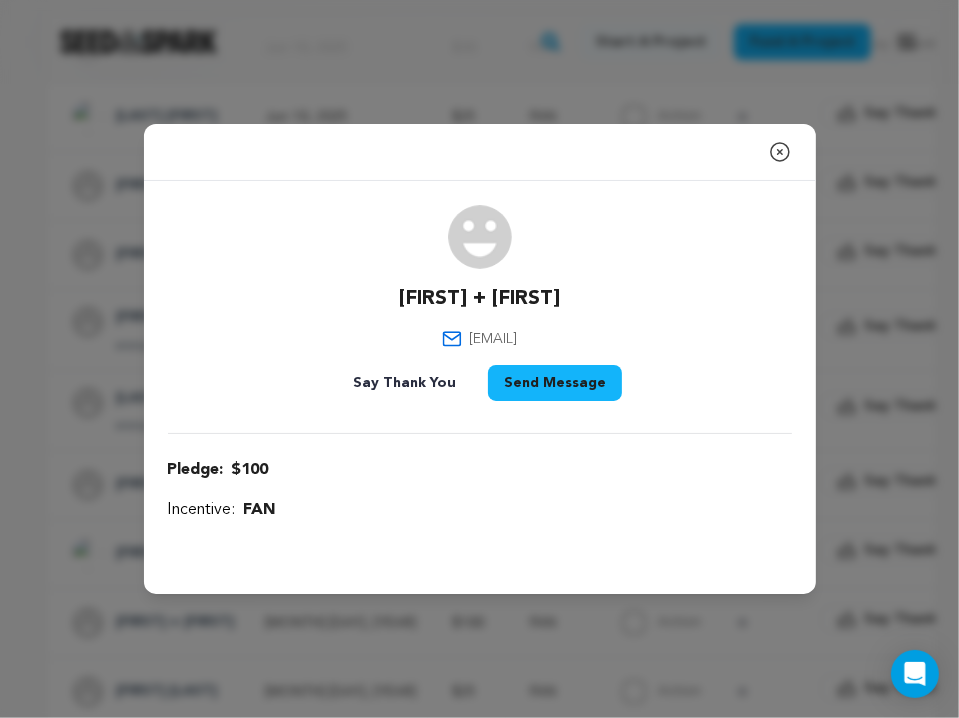 click 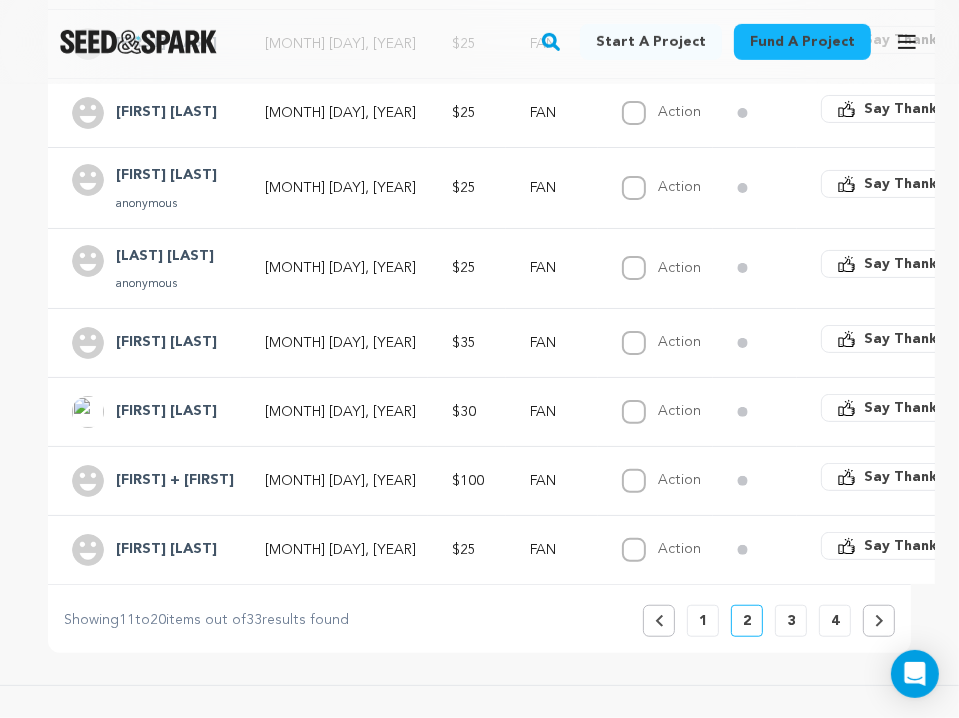 scroll, scrollTop: 744, scrollLeft: 0, axis: vertical 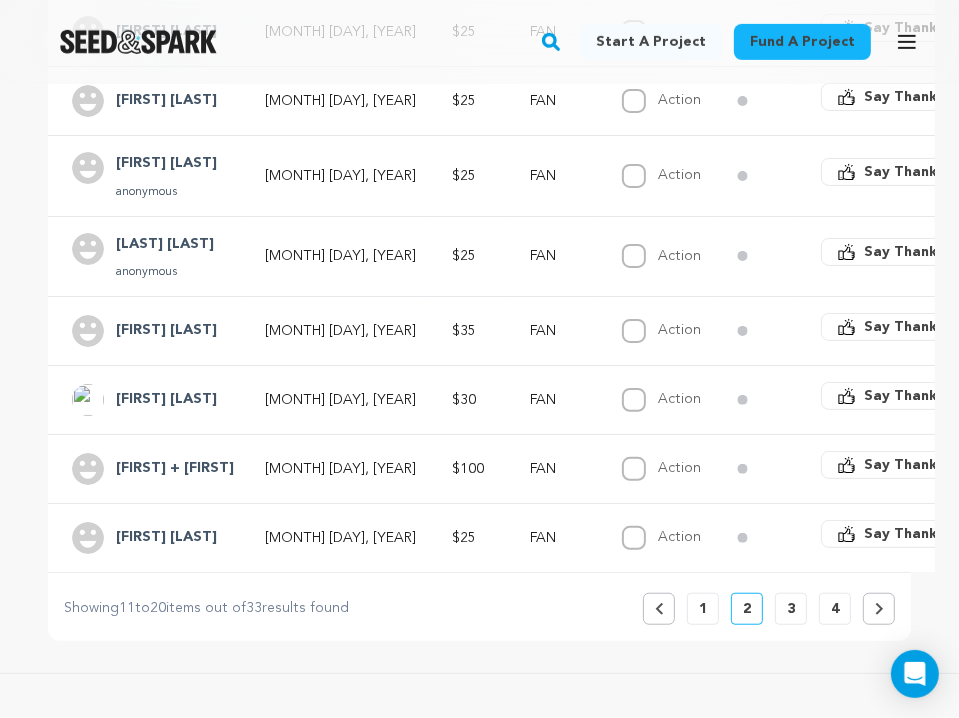 click on "3" at bounding box center (791, 609) 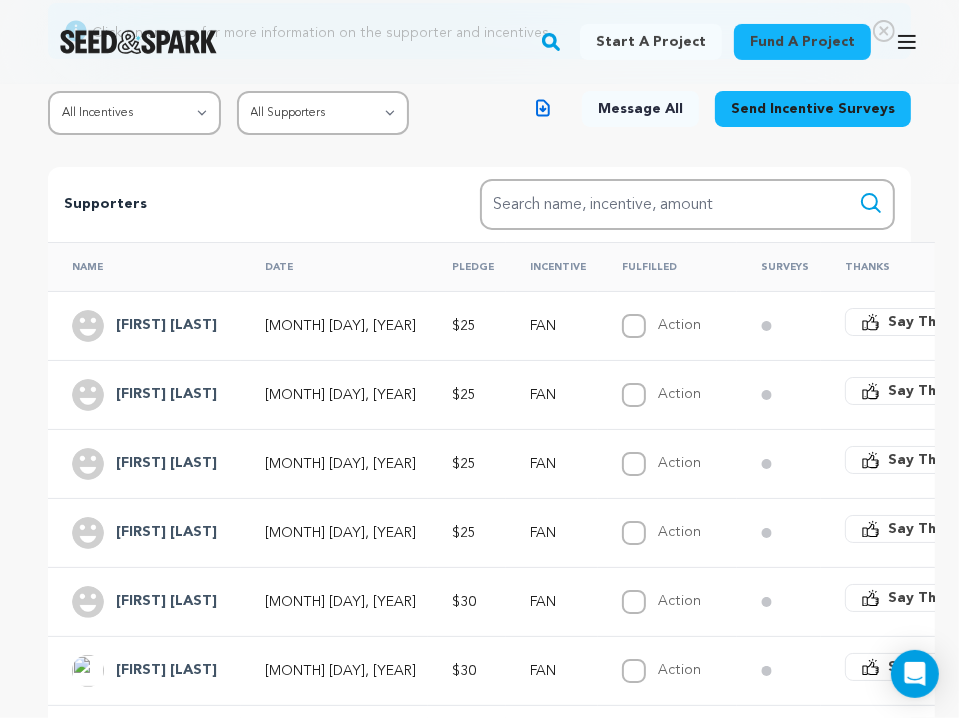 scroll, scrollTop: 354, scrollLeft: 0, axis: vertical 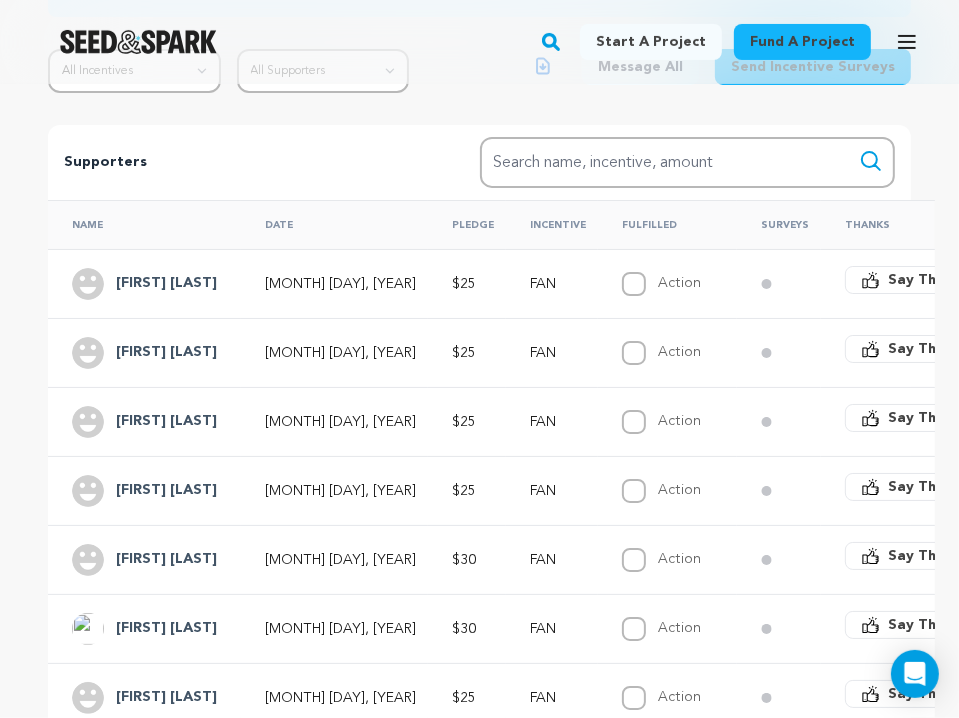 click on "Peppermint Livi..." at bounding box center [166, 353] 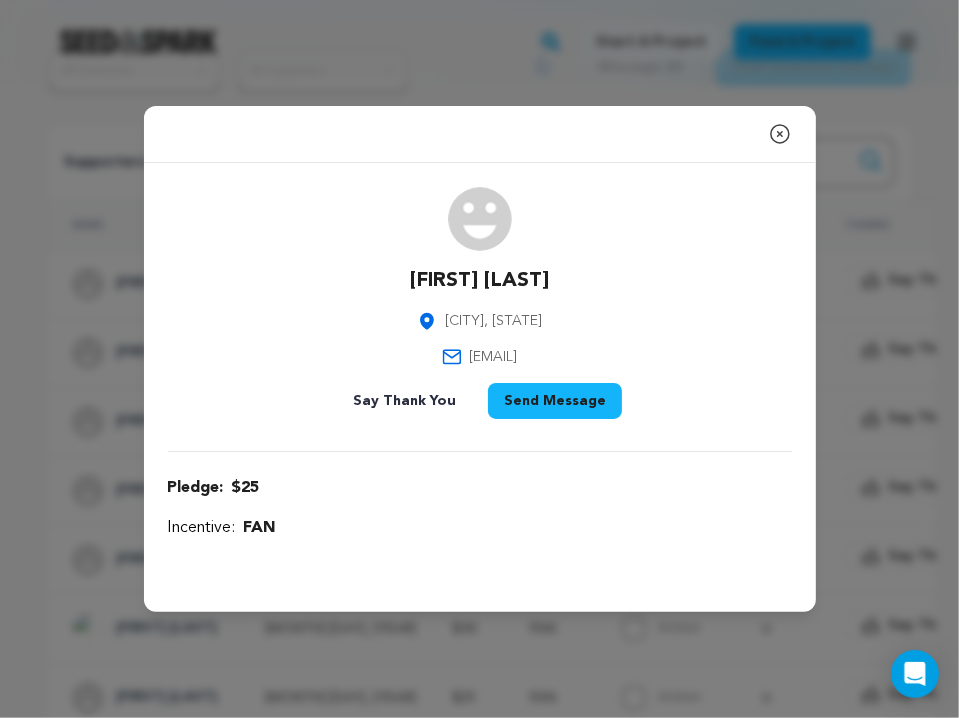 drag, startPoint x: 786, startPoint y: 134, endPoint x: 940, endPoint y: 245, distance: 189.83414 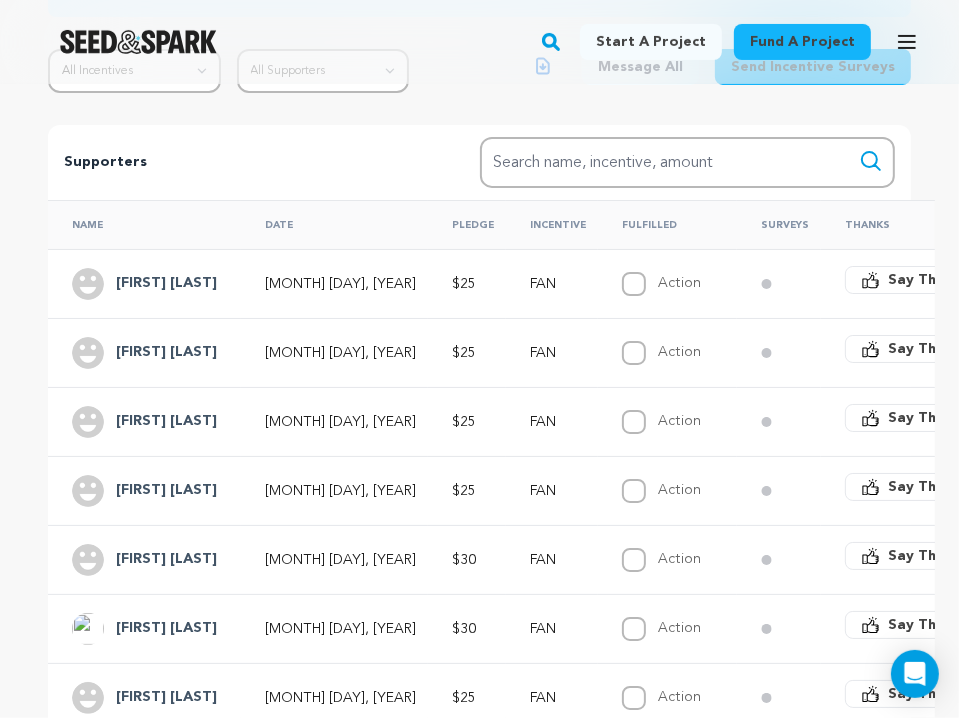 click on "Olivia L" at bounding box center (166, 491) 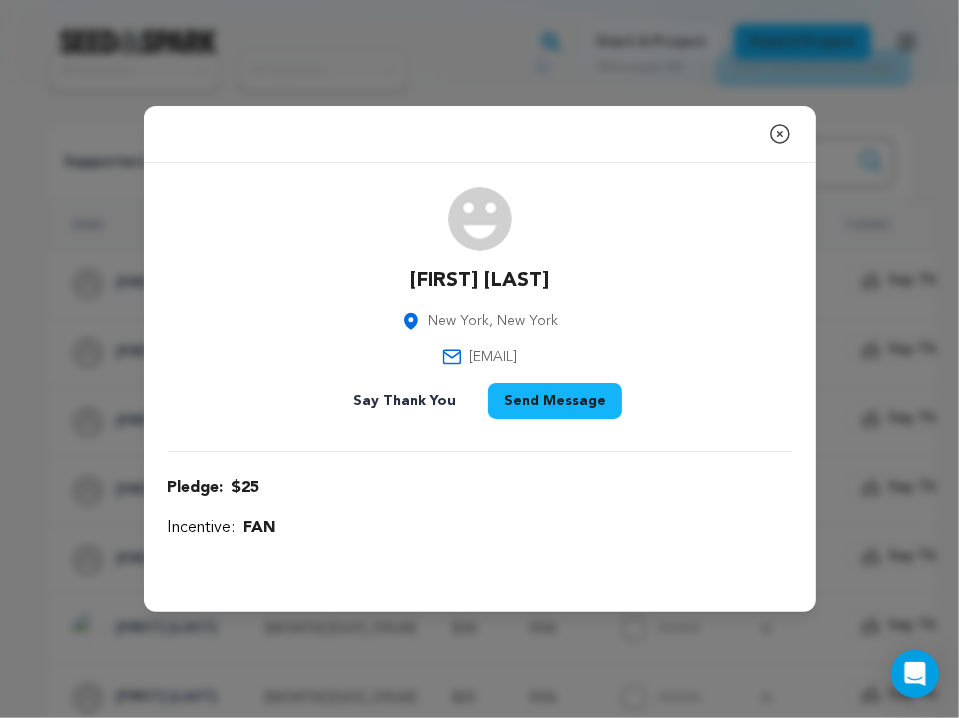 drag, startPoint x: 785, startPoint y: 128, endPoint x: 946, endPoint y: 381, distance: 299.8833 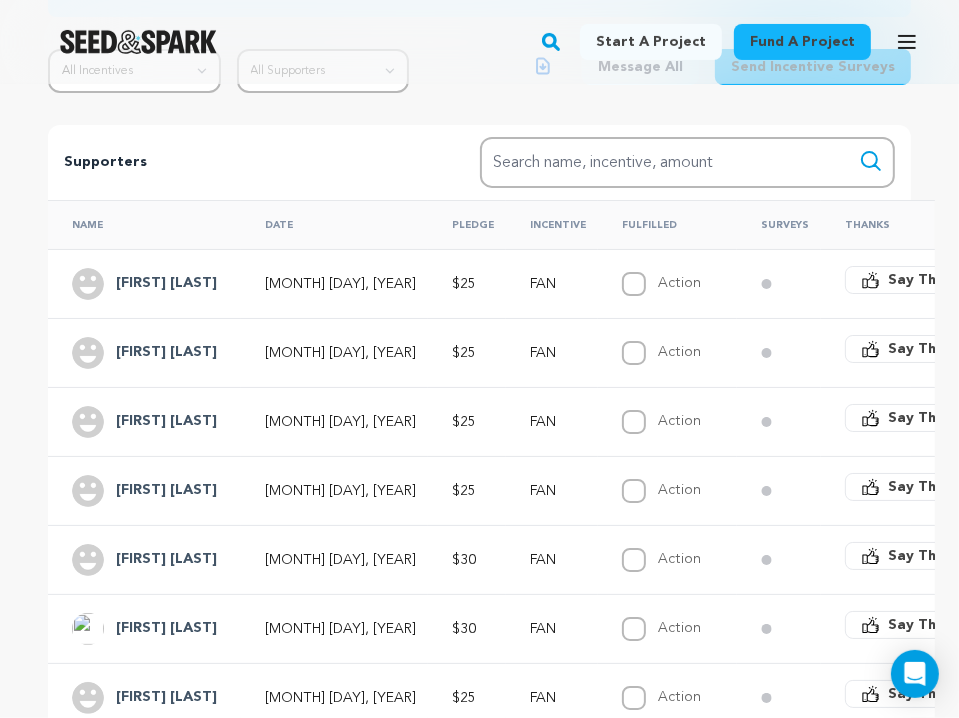click on "Wulfe Retzlaff" at bounding box center (166, 560) 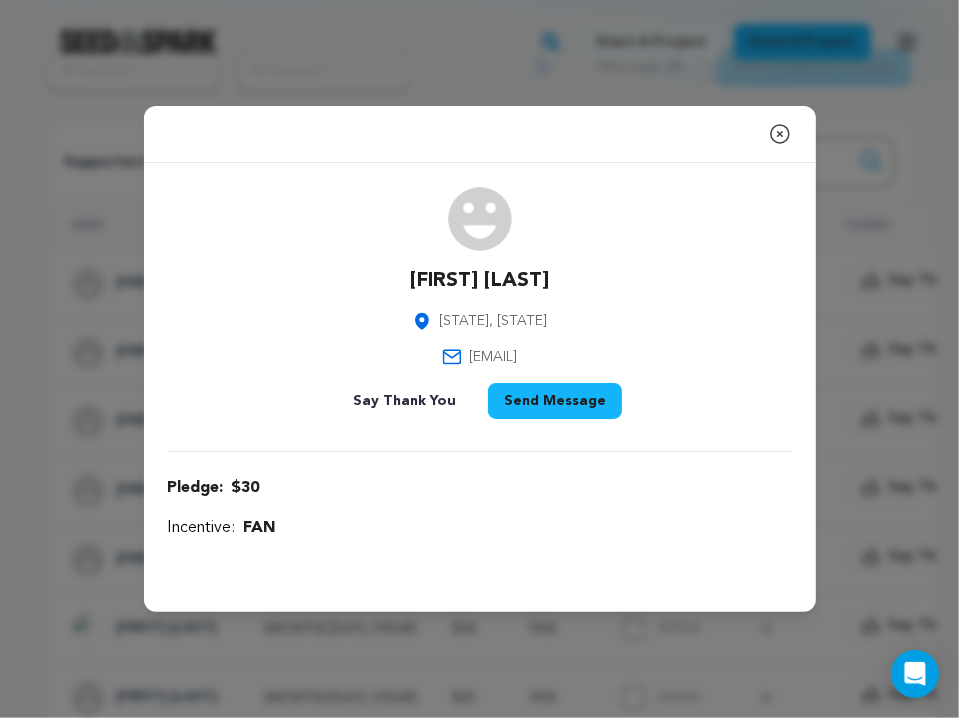click 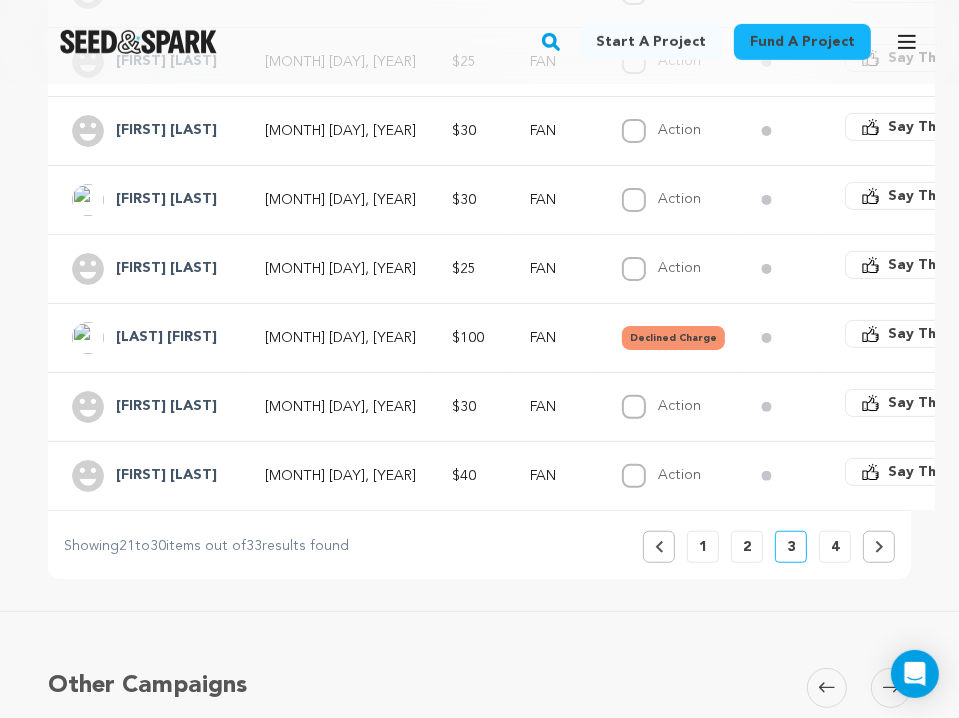 scroll, scrollTop: 792, scrollLeft: 0, axis: vertical 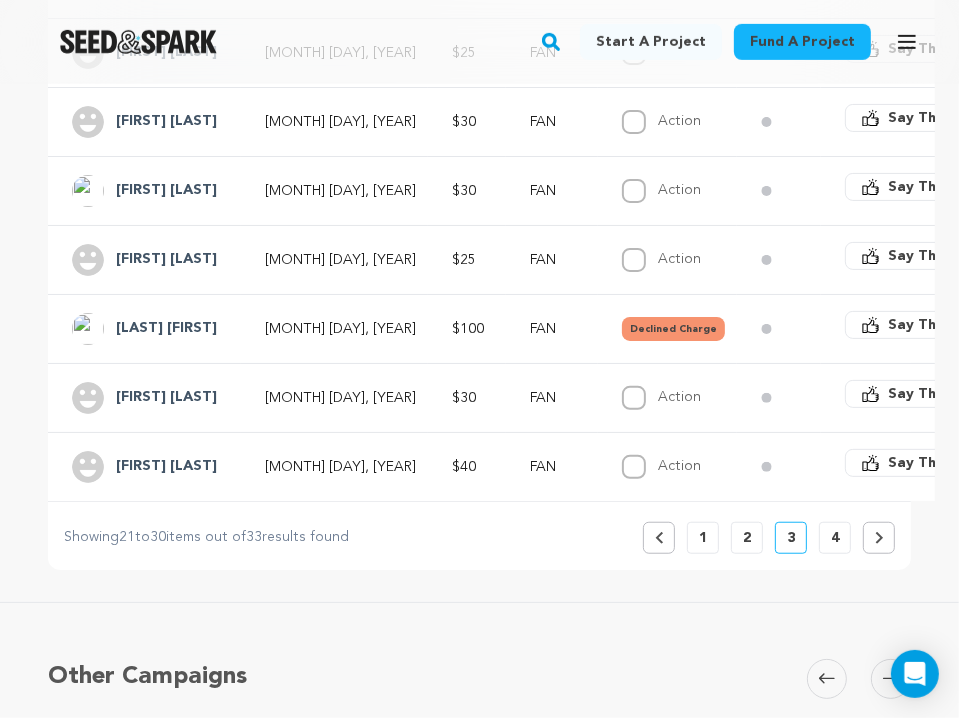 click on "4" at bounding box center (835, 538) 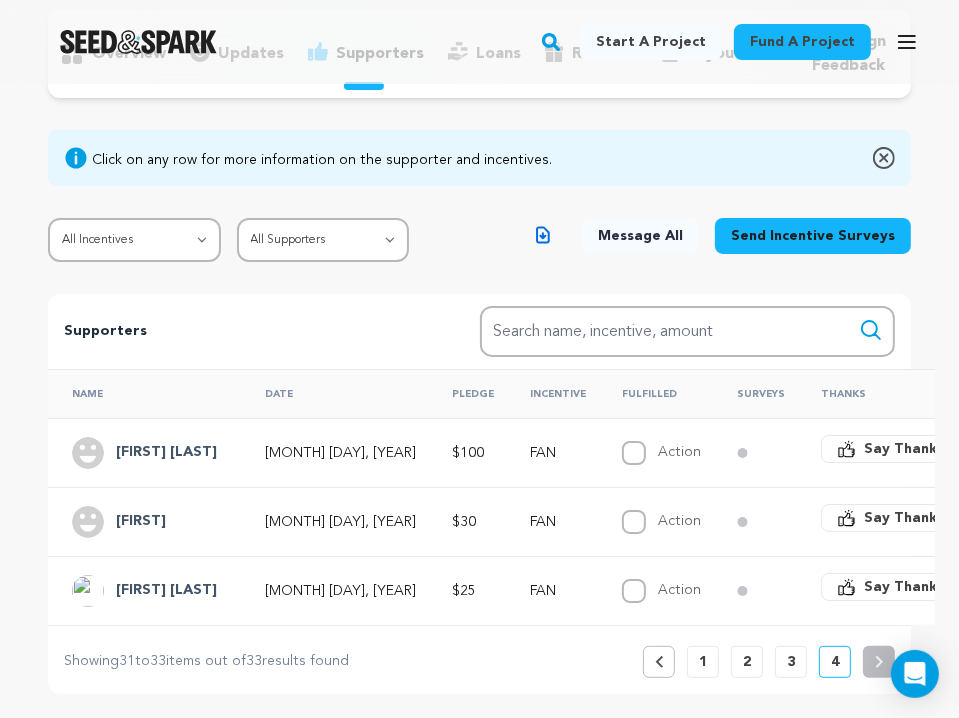 scroll, scrollTop: 186, scrollLeft: 0, axis: vertical 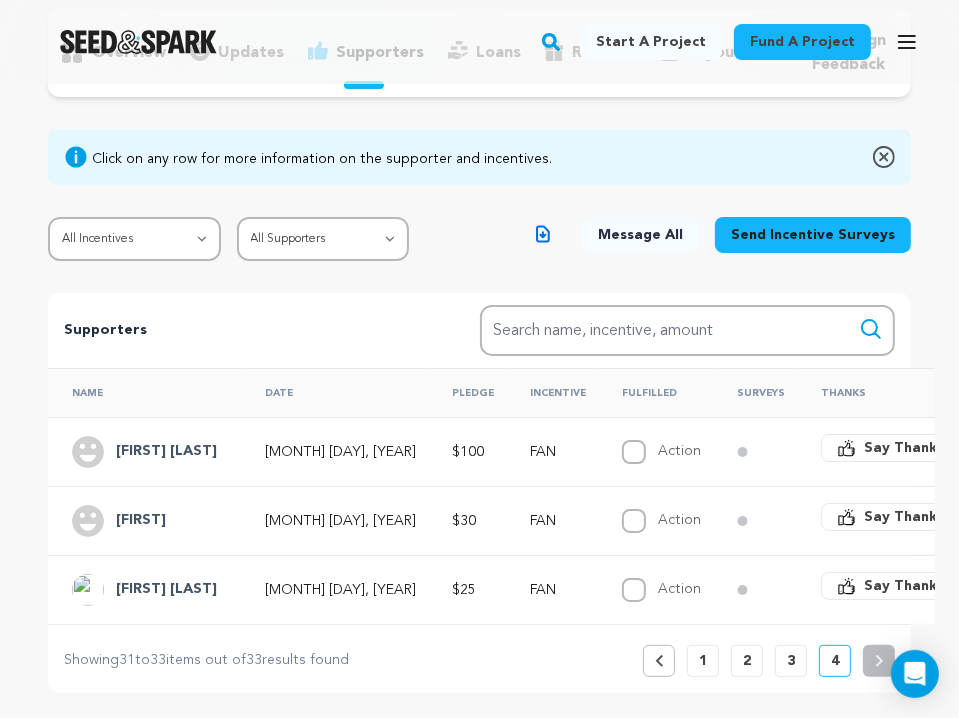 click on "Elspeth" at bounding box center (141, 521) 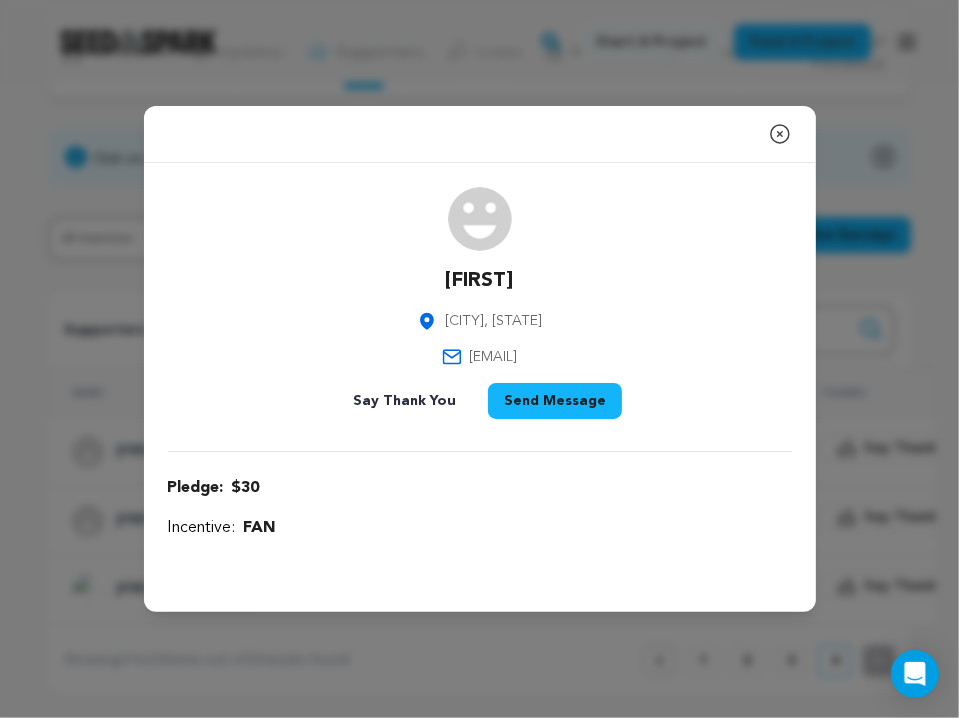 drag, startPoint x: 782, startPoint y: 133, endPoint x: 888, endPoint y: 252, distance: 159.36436 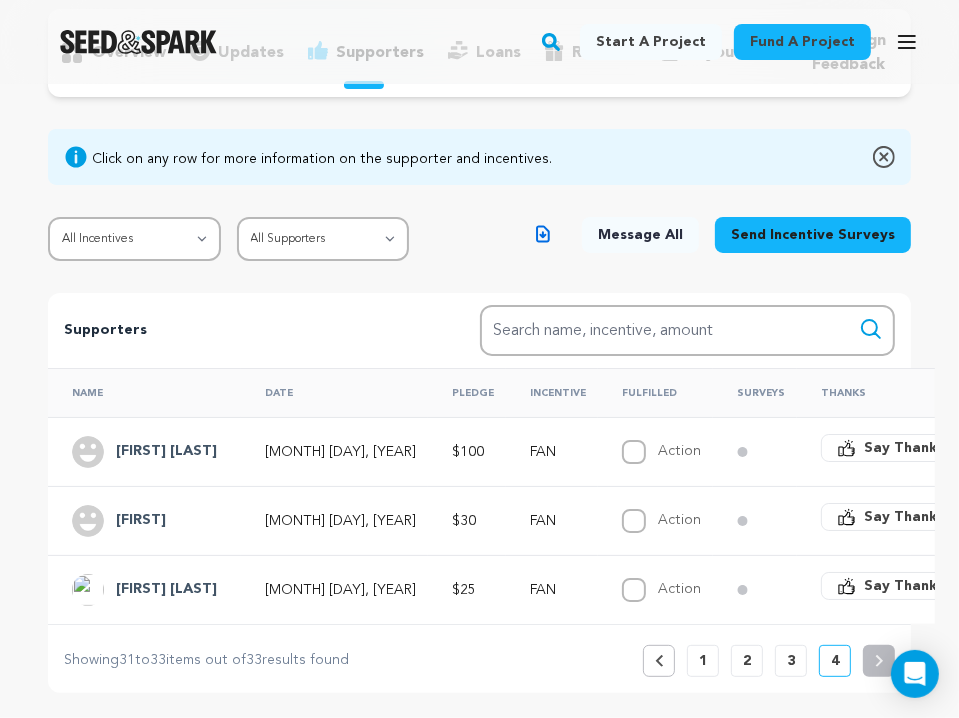 click on "estes Kim" at bounding box center [166, 590] 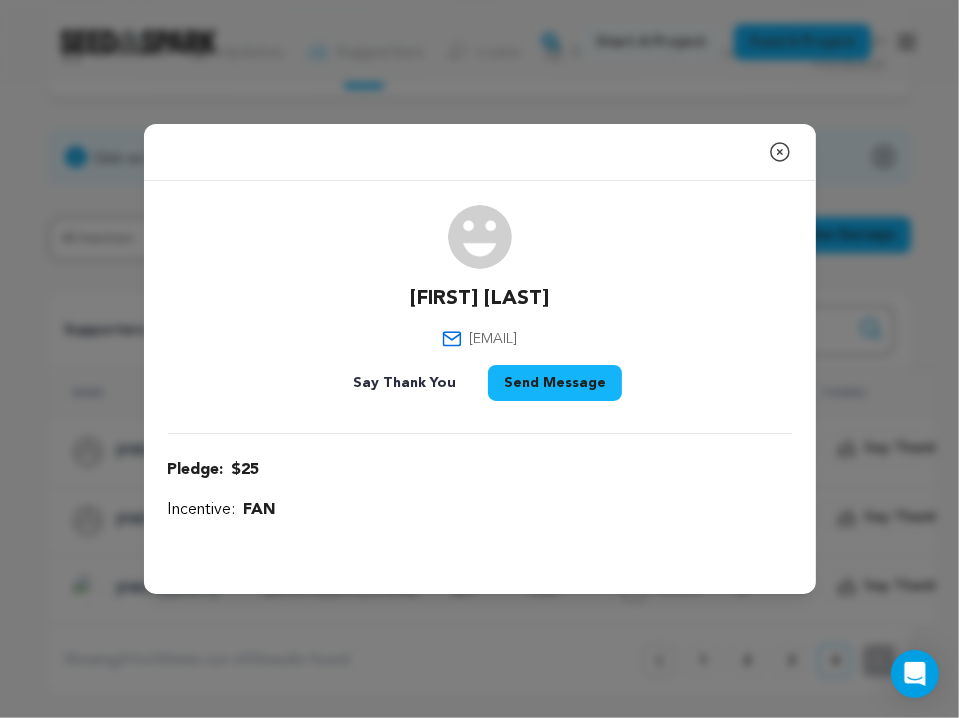 drag, startPoint x: 776, startPoint y: 150, endPoint x: 806, endPoint y: 180, distance: 42.426407 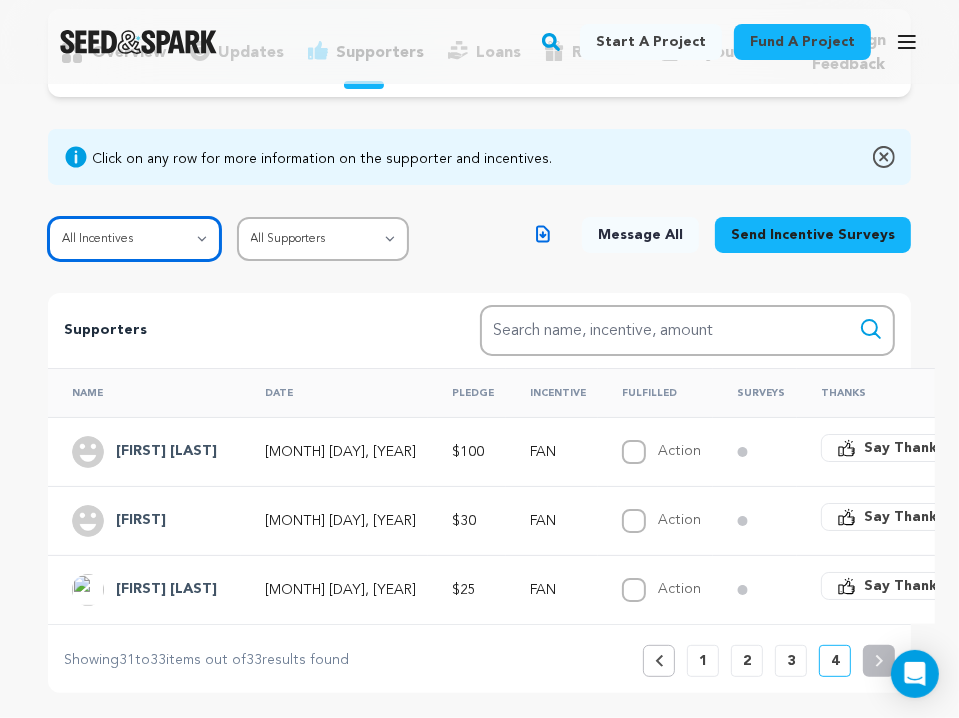 click on "All Incentives
SHOUTOUT
FAN
PAL
FRIEND
SUPPORTER
VIP SPONSOR
PATRON
PRODUCING PARTNER" at bounding box center [134, 239] 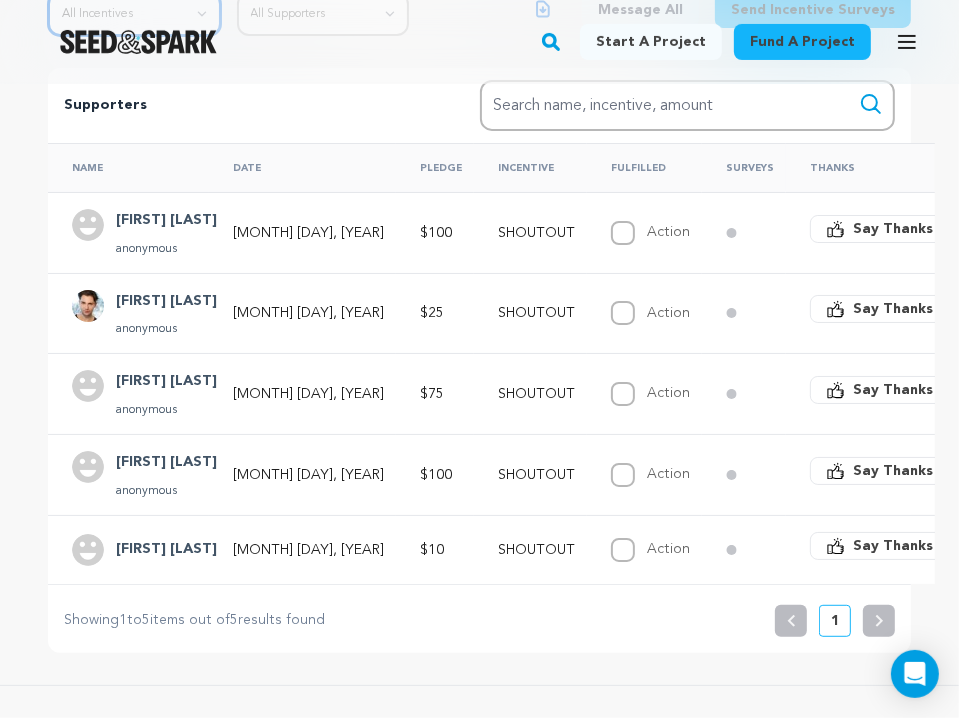 scroll, scrollTop: 433, scrollLeft: 0, axis: vertical 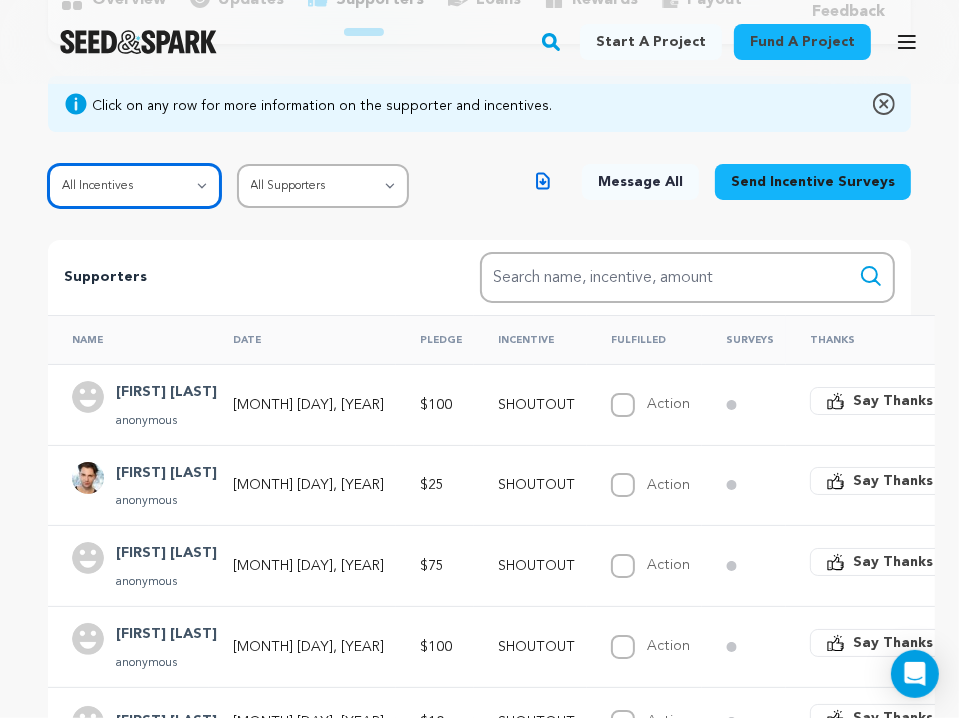 click on "All Incentives
SHOUTOUT
FAN
PAL
FRIEND
SUPPORTER
VIP SPONSOR
PATRON
PRODUCING PARTNER" at bounding box center [134, 186] 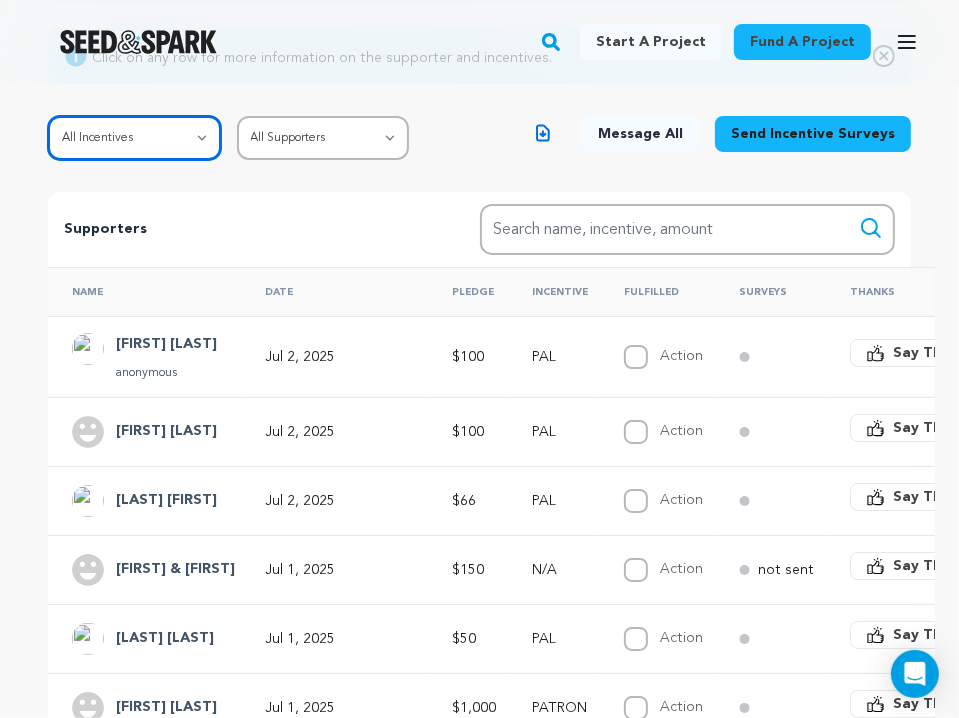 scroll, scrollTop: 244, scrollLeft: 0, axis: vertical 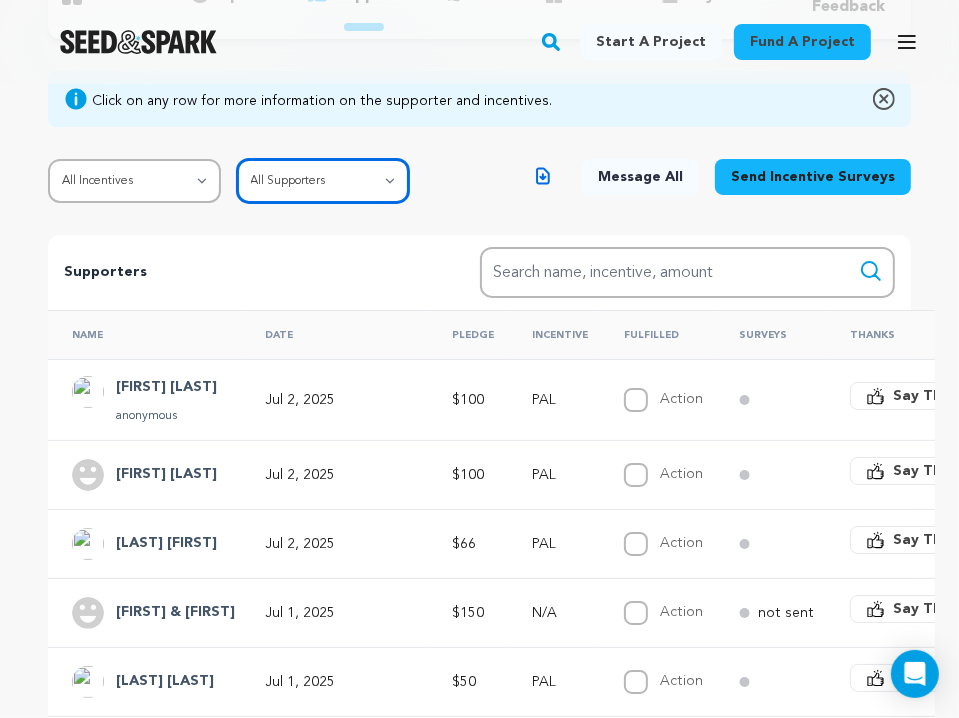 click on "All Supporters
Survey not sent Survey incomplete Survey complete Incentive not fulfilled Incentive fulfilled Declined charge" at bounding box center [323, 181] 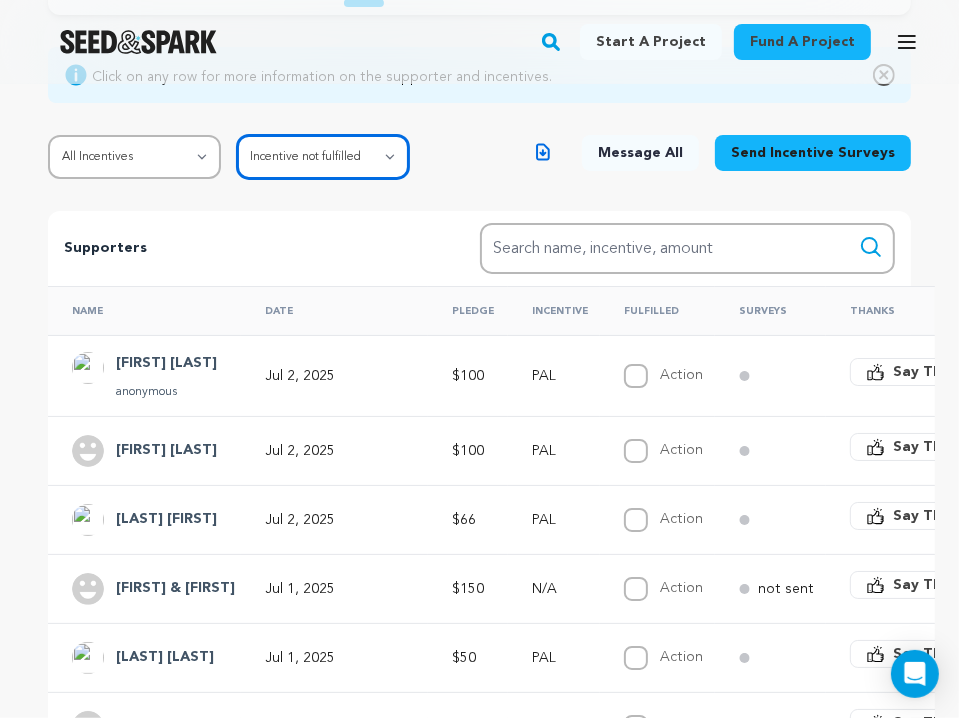 scroll, scrollTop: 269, scrollLeft: 0, axis: vertical 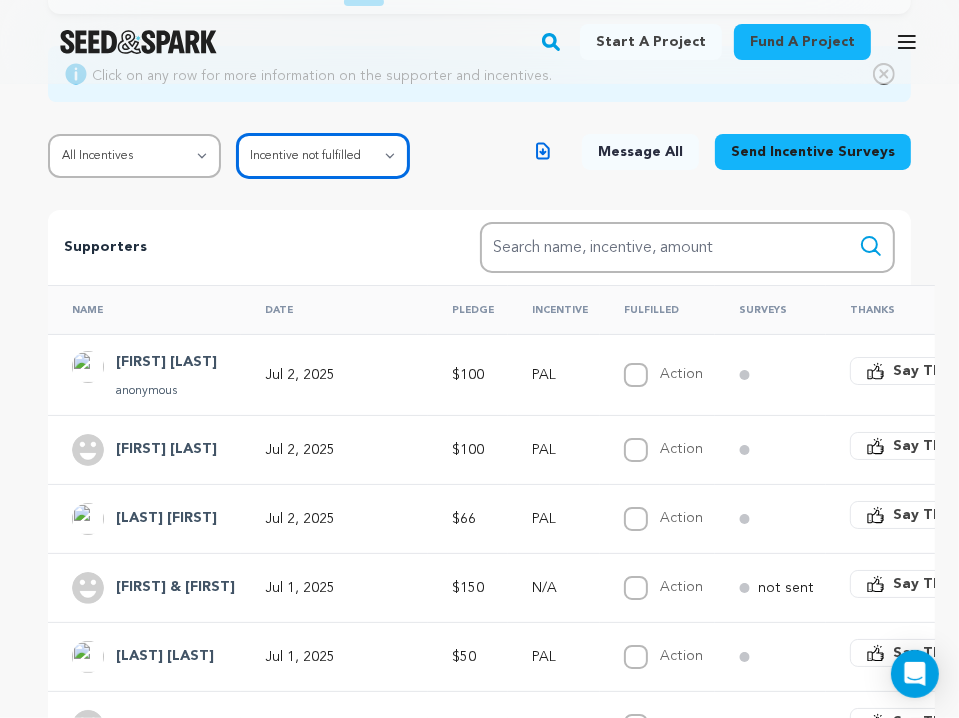 click on "All Supporters
Survey not sent Survey incomplete Survey complete Incentive not fulfilled Incentive fulfilled Declined charge" at bounding box center [323, 156] 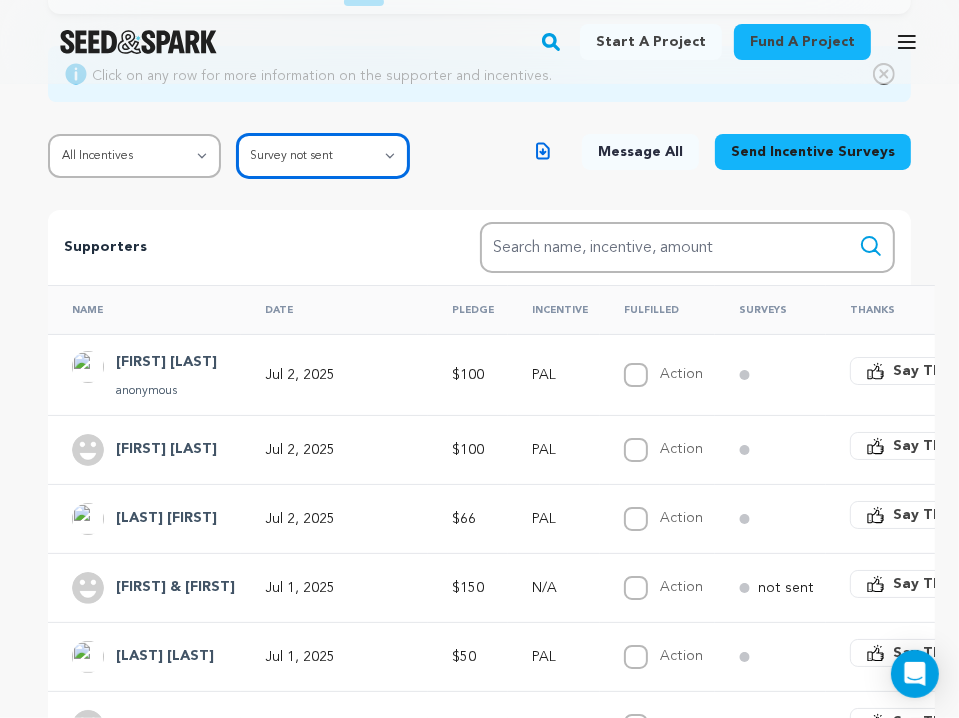 click on "All Supporters
Survey not sent Survey incomplete Survey complete Incentive not fulfilled Incentive fulfilled Declined charge" at bounding box center (323, 156) 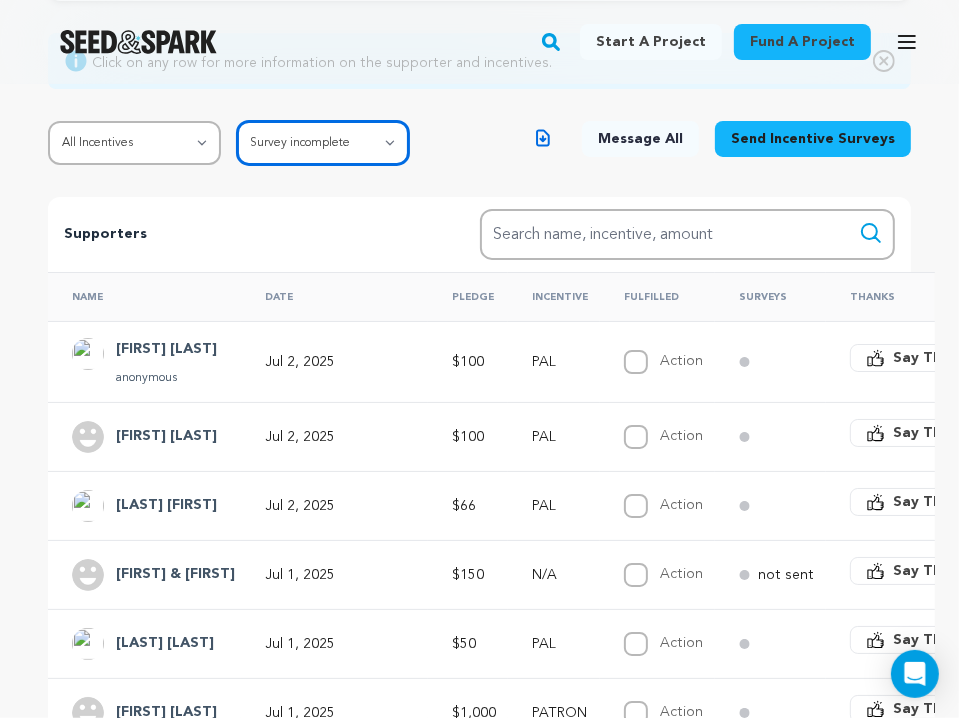 scroll, scrollTop: 291, scrollLeft: 0, axis: vertical 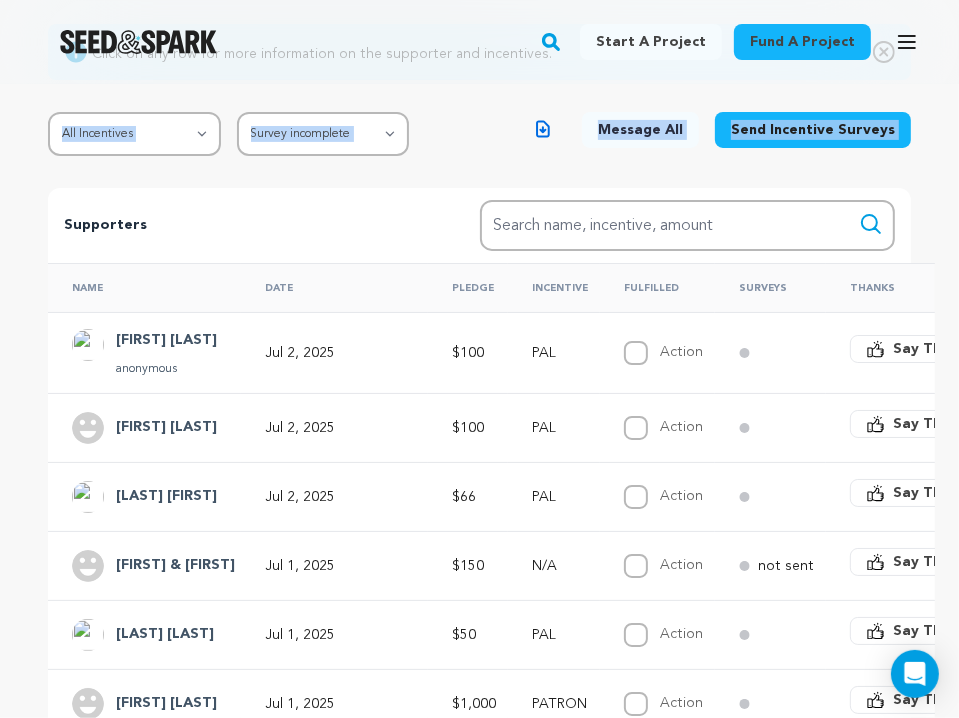 click on "Click on any row for more information on the supporter and incentives.
All Incentives
SHOUTOUT
FAN
PAL
FRIEND
SUPPORTER
VIP SPONSOR
PATRON
PRODUCING PARTNER
All Supporters
Survey not sent Survey incomplete Survey complete Incentive not fulfilled Incentive fulfilled Declined charge
Download" at bounding box center (479, 559) 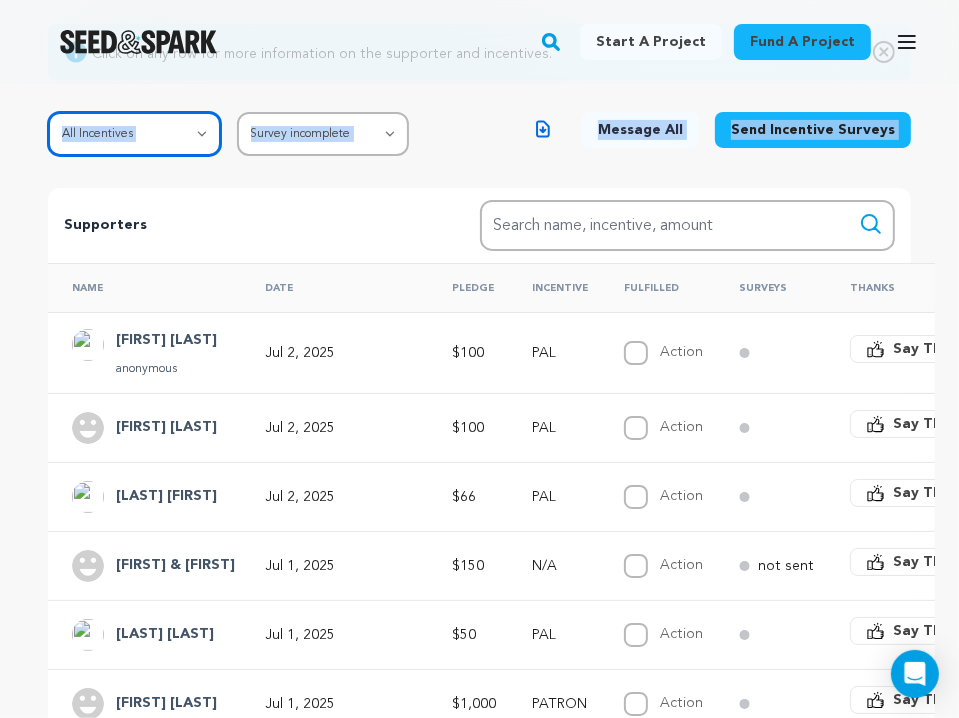 click on "All Incentives
SHOUTOUT
FAN
PAL
FRIEND
SUPPORTER
VIP SPONSOR
PATRON
PRODUCING PARTNER" at bounding box center (134, 134) 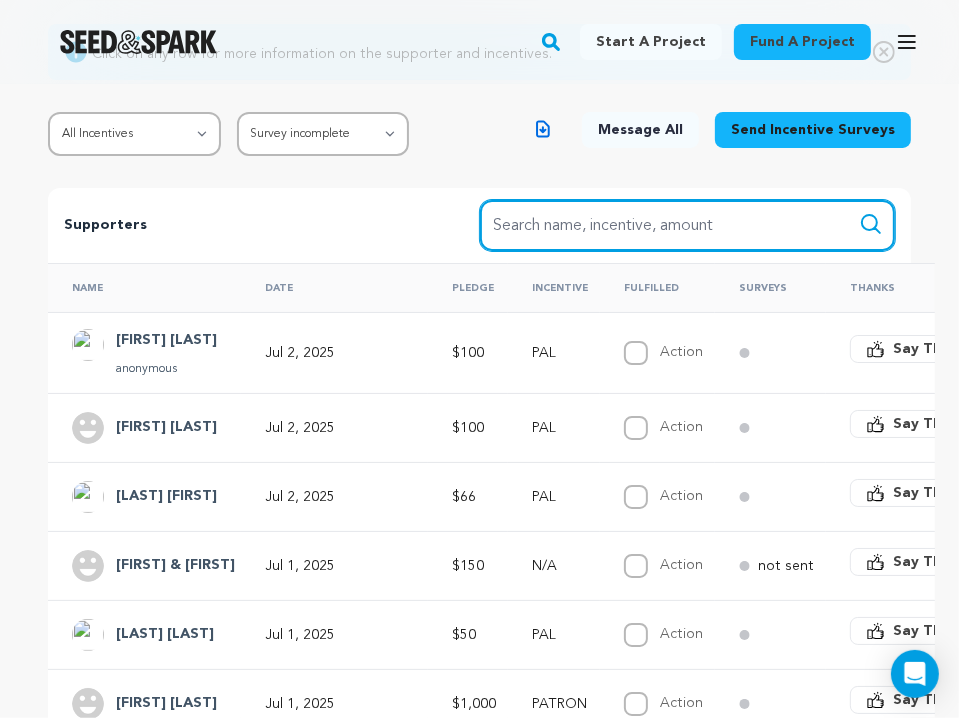 click on "Search name, item" at bounding box center (688, 225) 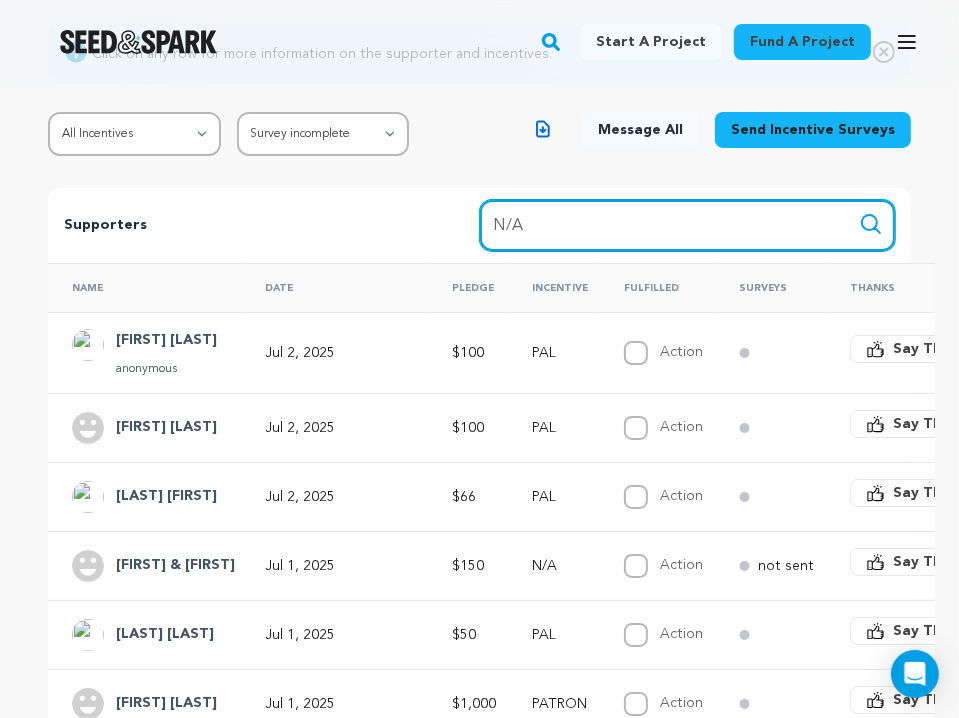 type on "N/A" 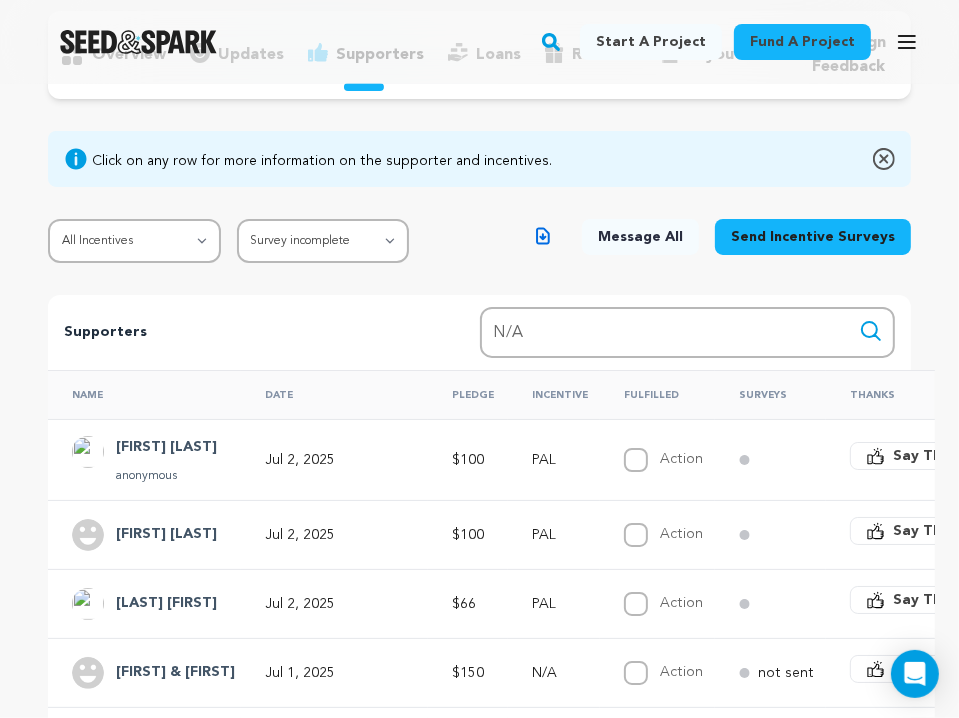 scroll, scrollTop: 136, scrollLeft: 0, axis: vertical 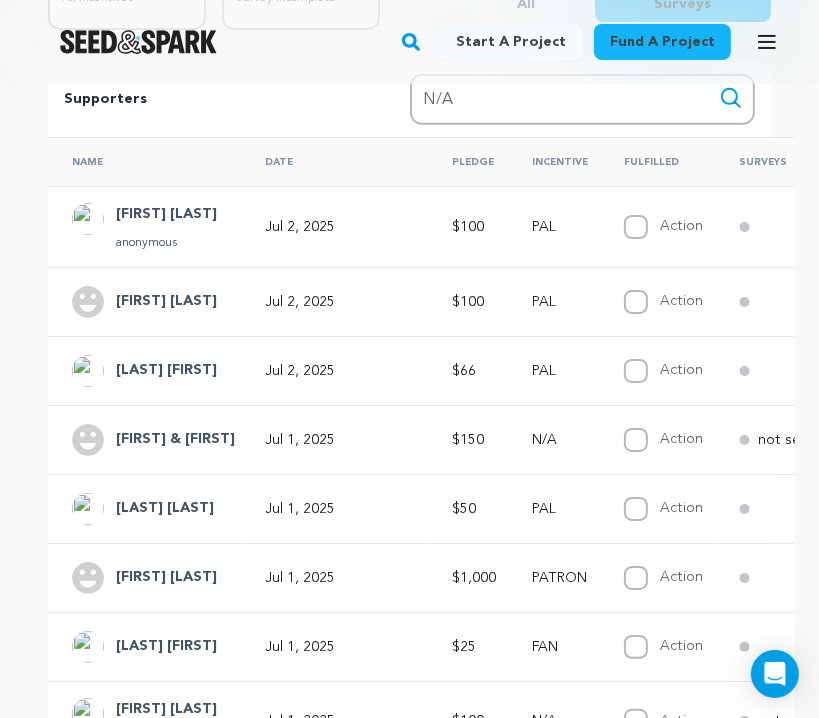 click on "Ted & Meredith" at bounding box center (175, 440) 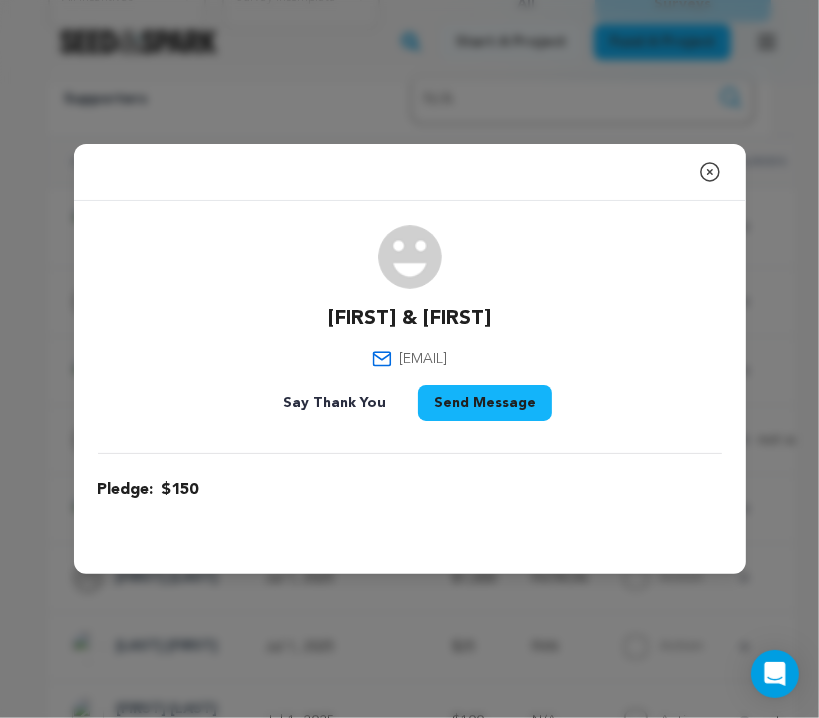 click 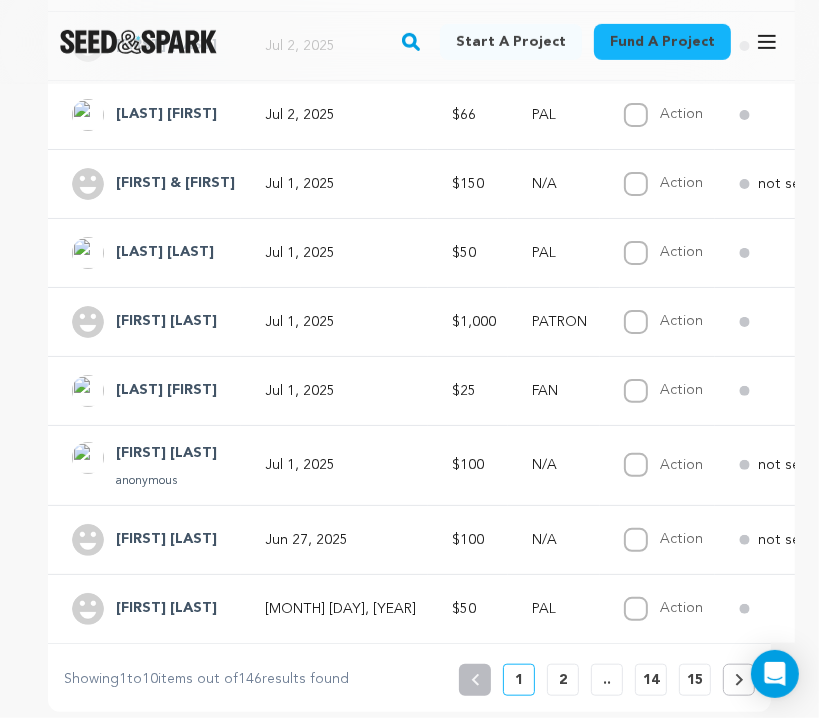 scroll, scrollTop: 692, scrollLeft: 0, axis: vertical 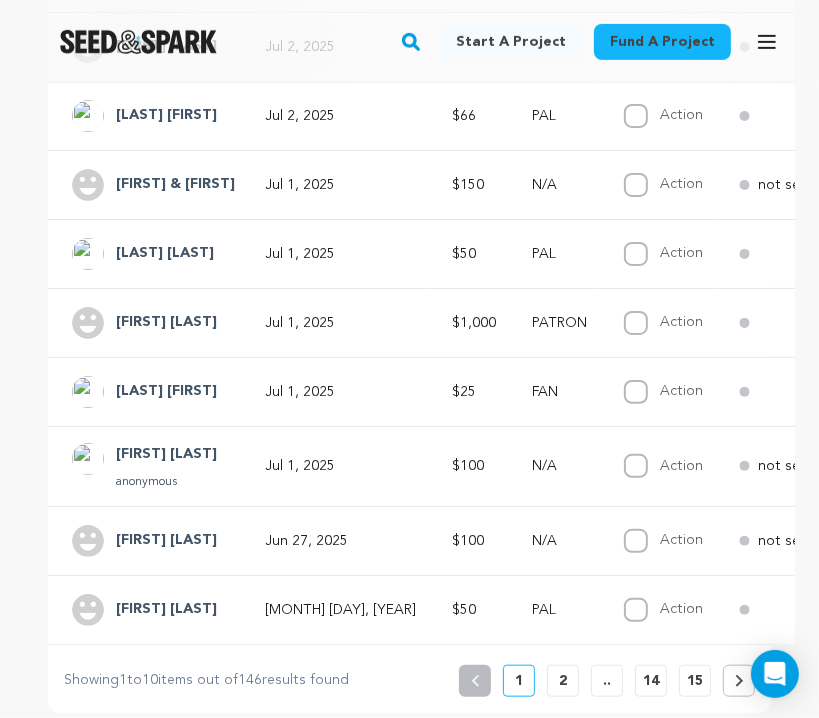 click on "2" at bounding box center [563, 681] 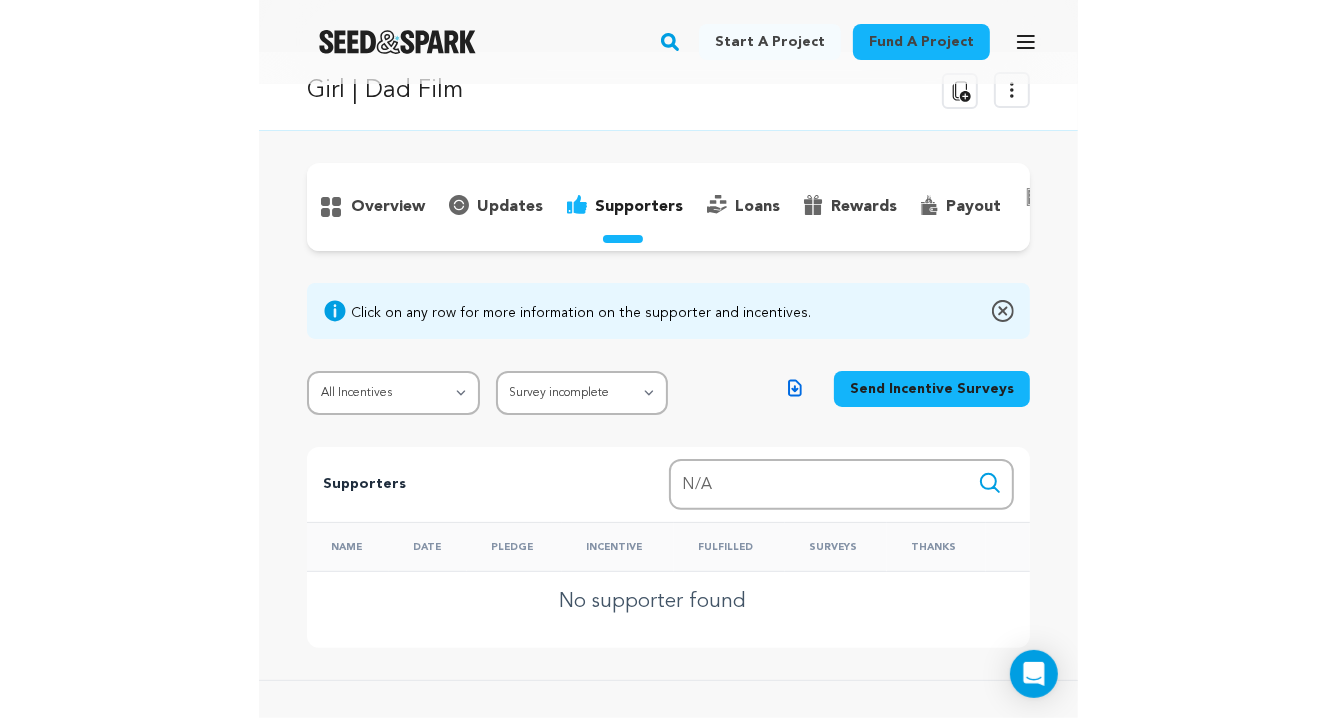 scroll, scrollTop: 36, scrollLeft: 0, axis: vertical 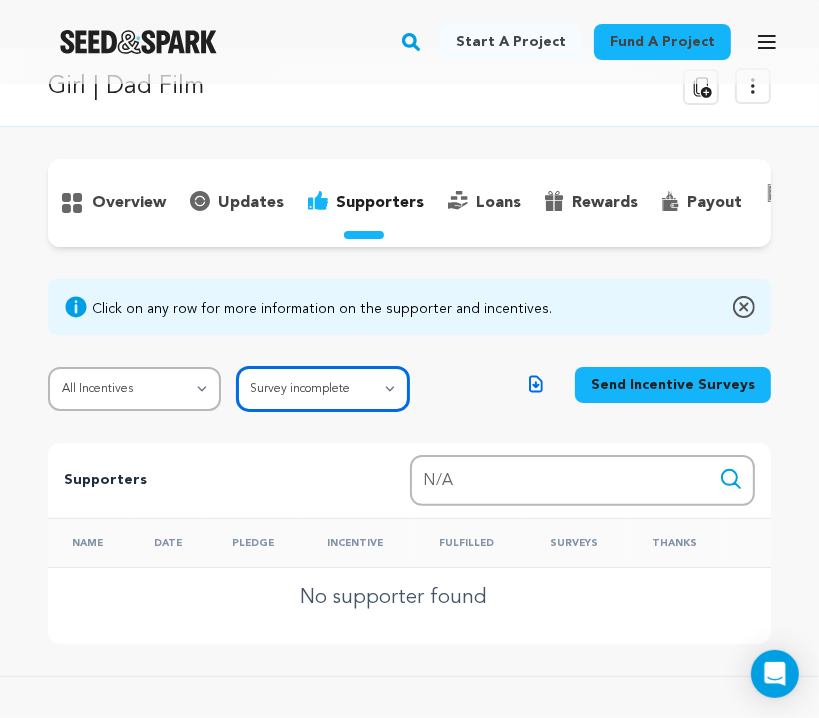 click on "All Supporters
Survey not sent Survey incomplete Survey complete Incentive not fulfilled Incentive fulfilled Declined charge" at bounding box center (323, 389) 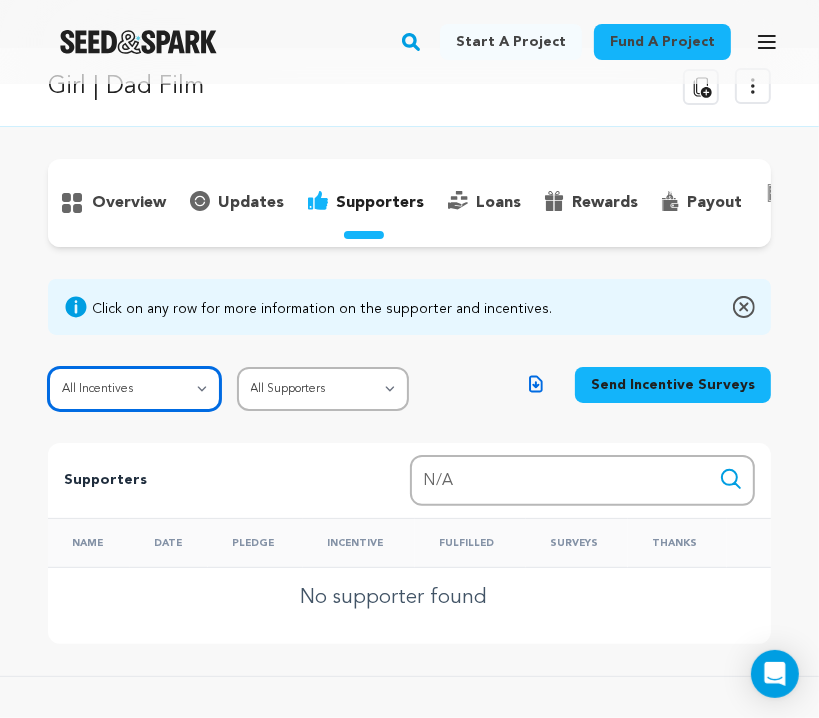 click on "All Incentives
SHOUTOUT
FAN
PAL
FRIEND
SUPPORTER
VIP SPONSOR
PATRON
PRODUCING PARTNER" at bounding box center (134, 389) 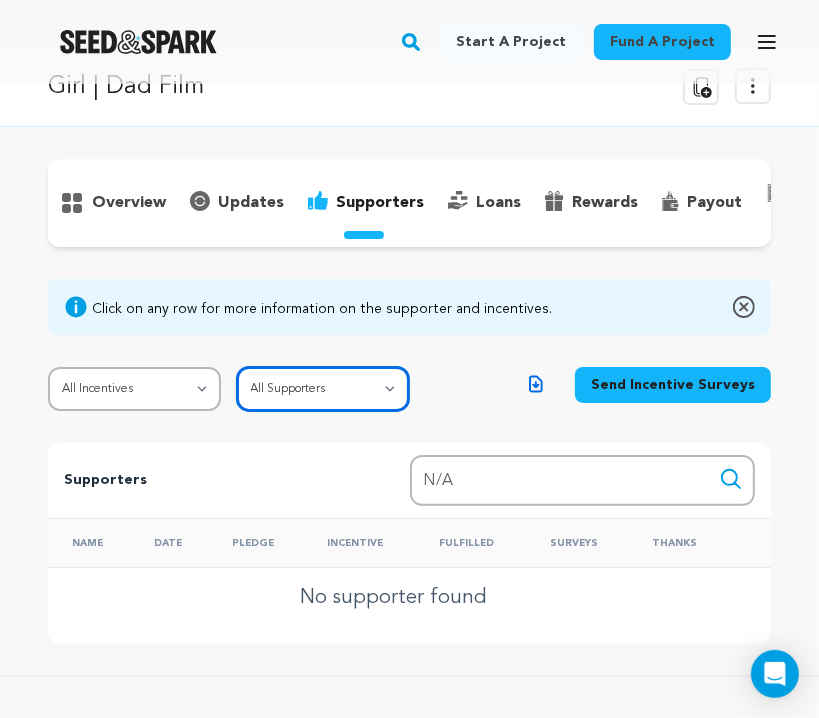 click on "All Supporters
Survey not sent Survey incomplete Survey complete Incentive not fulfilled Incentive fulfilled Declined charge" at bounding box center (323, 389) 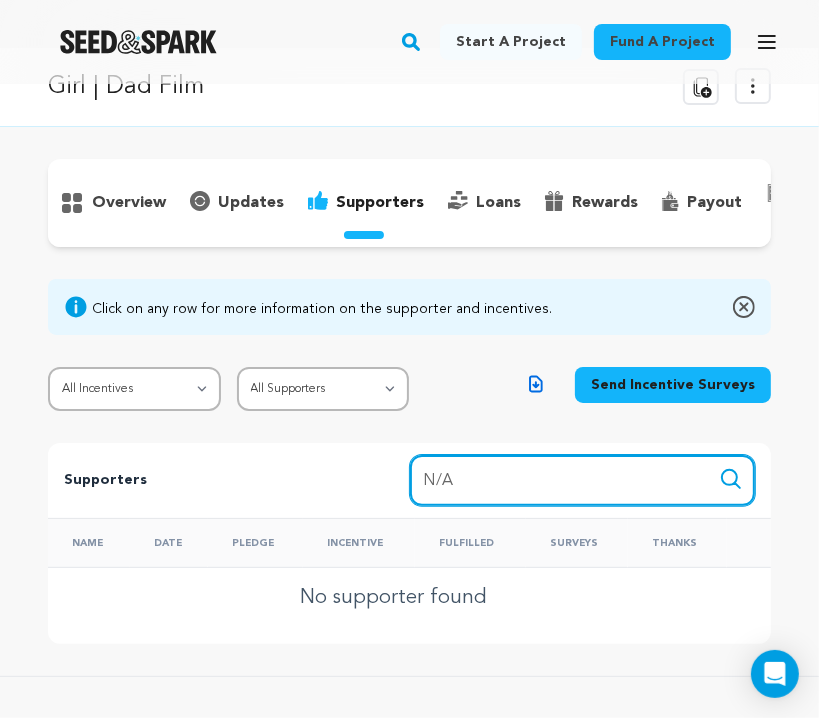 drag, startPoint x: 538, startPoint y: 470, endPoint x: 311, endPoint y: 459, distance: 227.26636 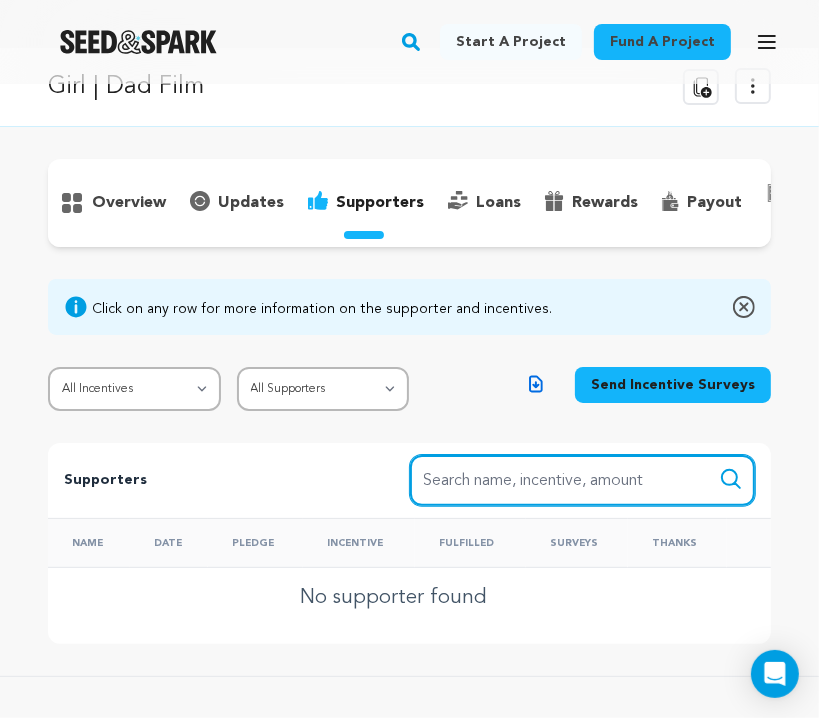 type 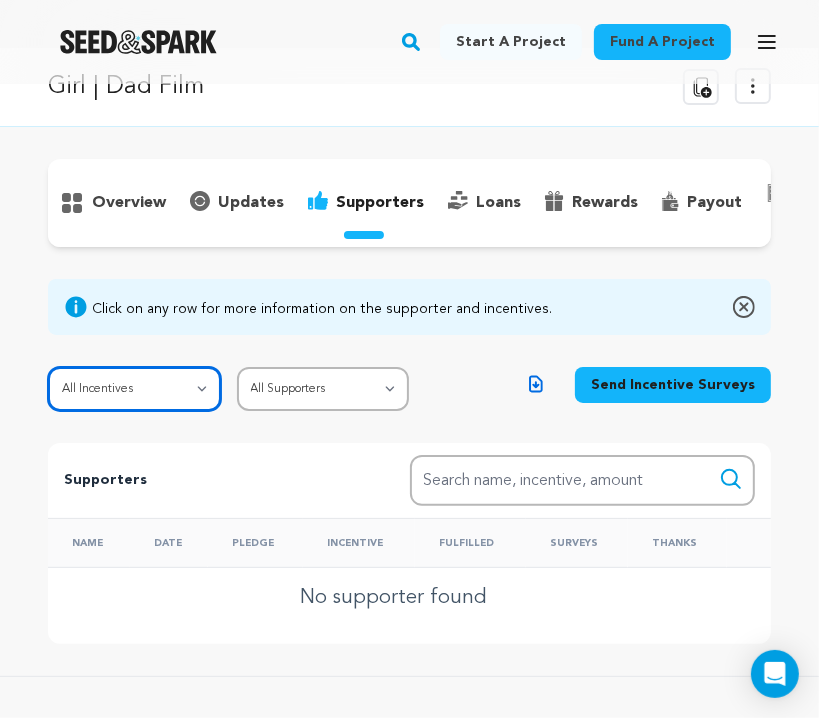 click on "All Incentives
SHOUTOUT
FAN
PAL
FRIEND
SUPPORTER
VIP SPONSOR
PATRON
PRODUCING PARTNER" at bounding box center (134, 389) 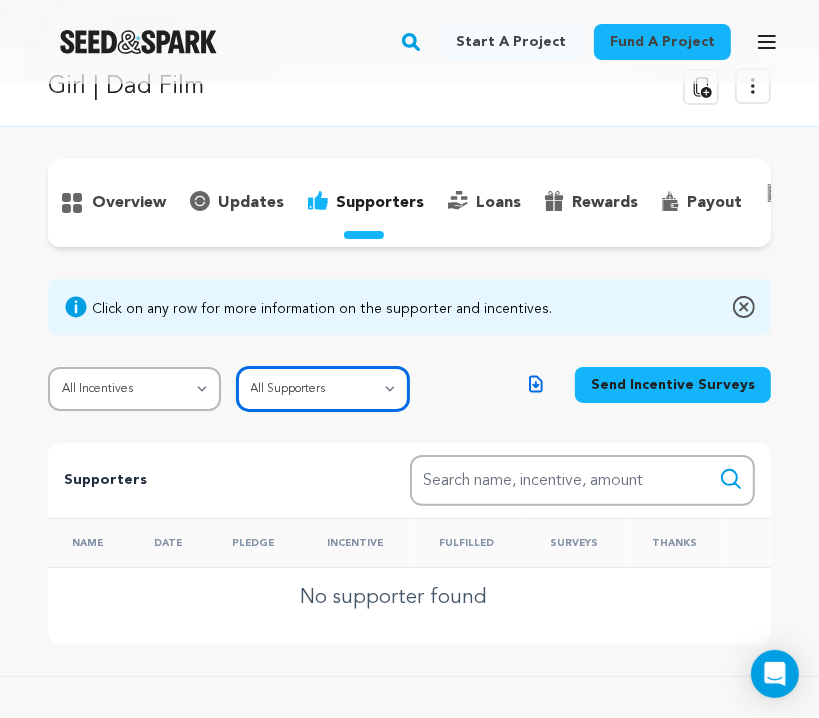 click on "All Supporters
Survey not sent Survey incomplete Survey complete Incentive not fulfilled Incentive fulfilled Declined charge" at bounding box center [323, 389] 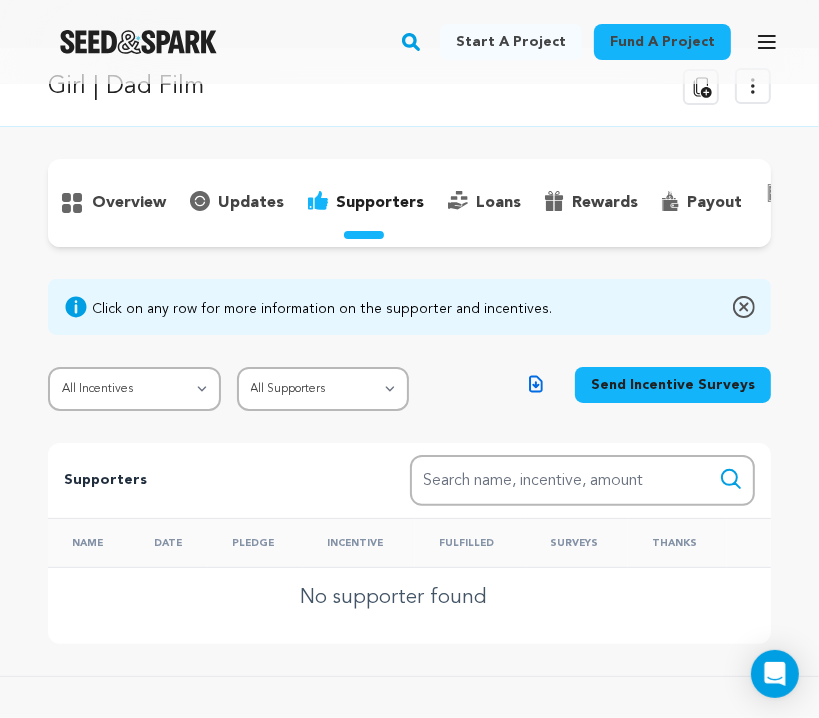 click on "supporters" at bounding box center [366, 203] 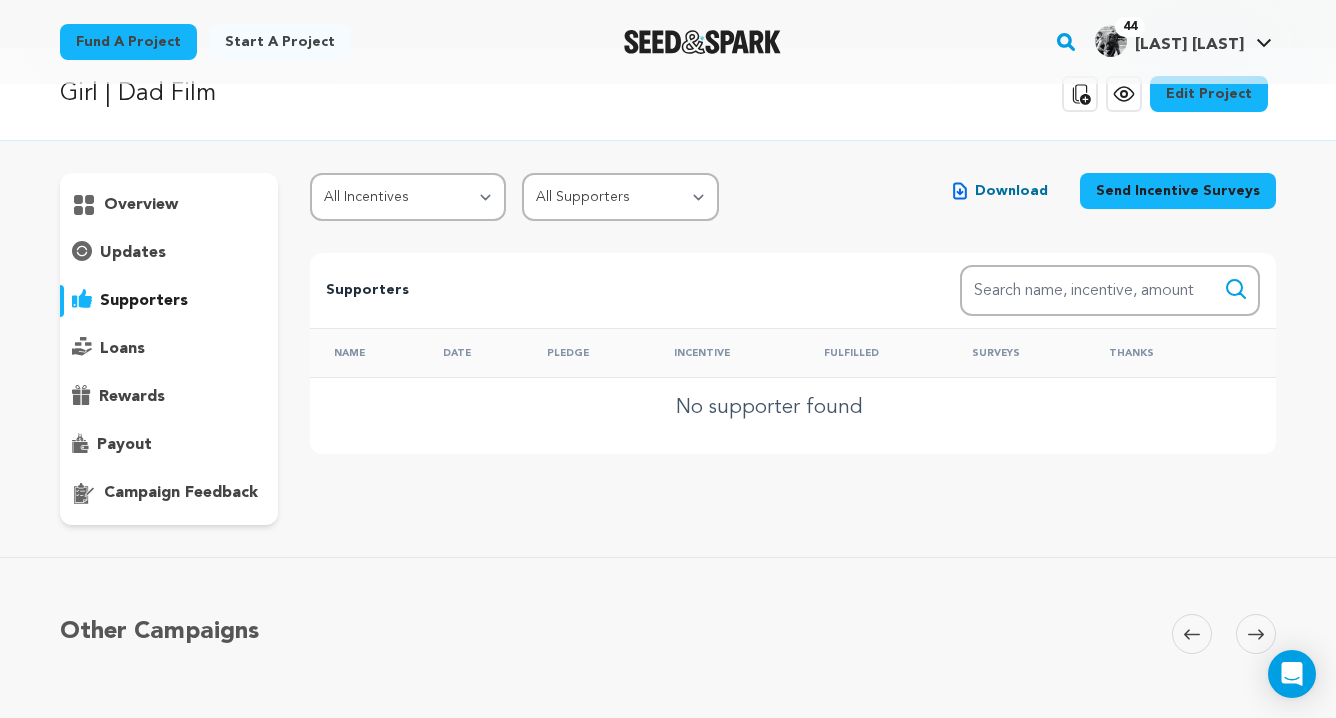 click on "supporters" at bounding box center [144, 301] 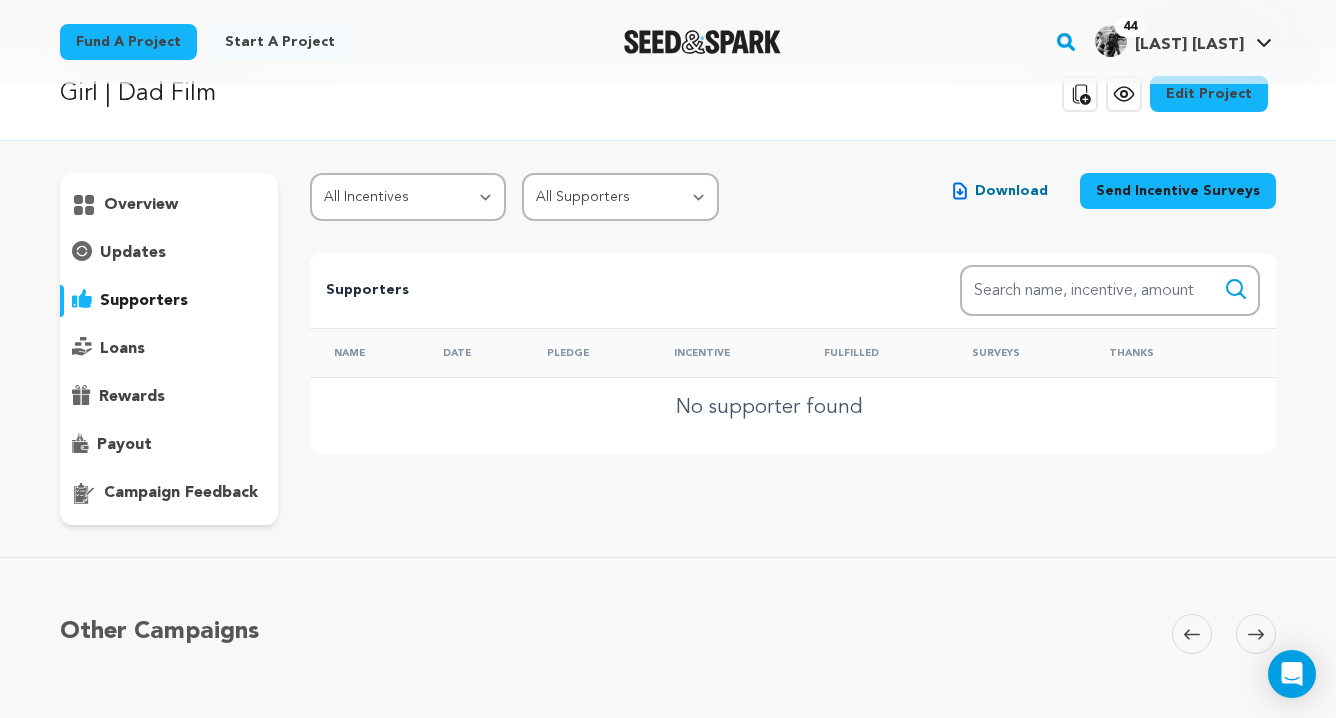 click on "updates" at bounding box center [133, 253] 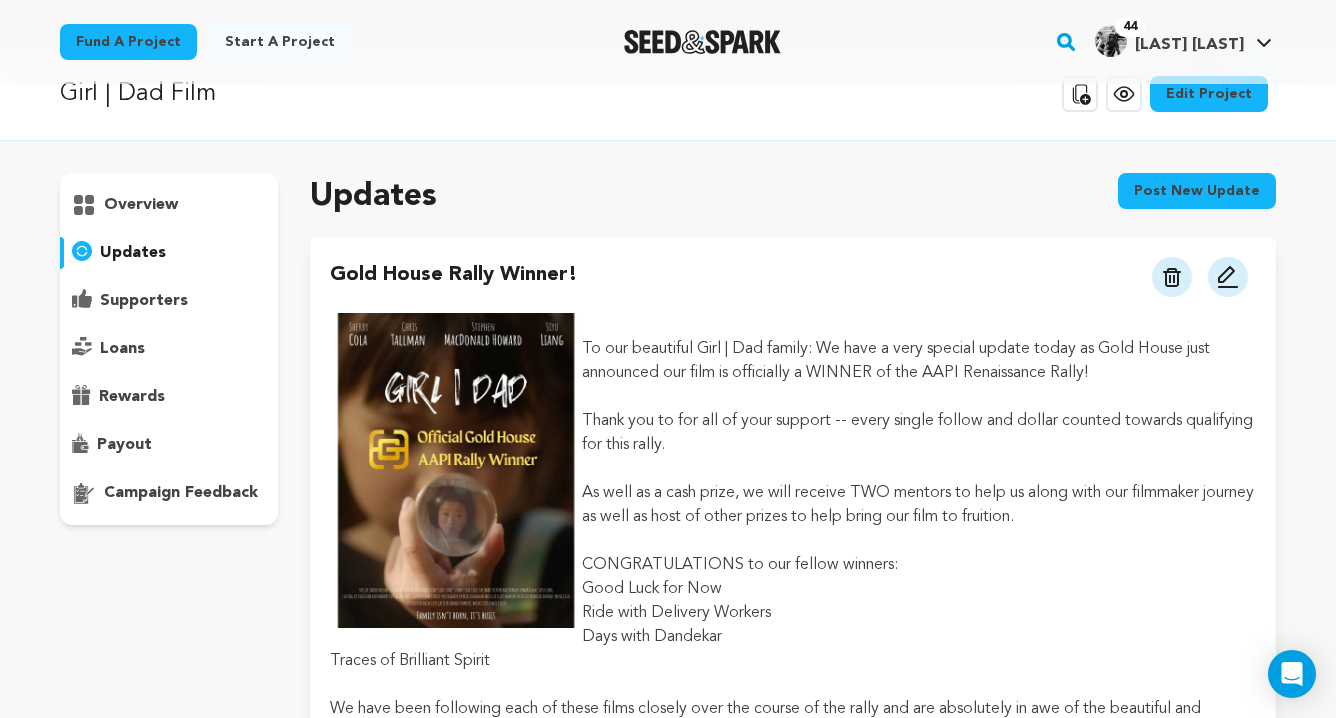click on "supporters" at bounding box center (144, 301) 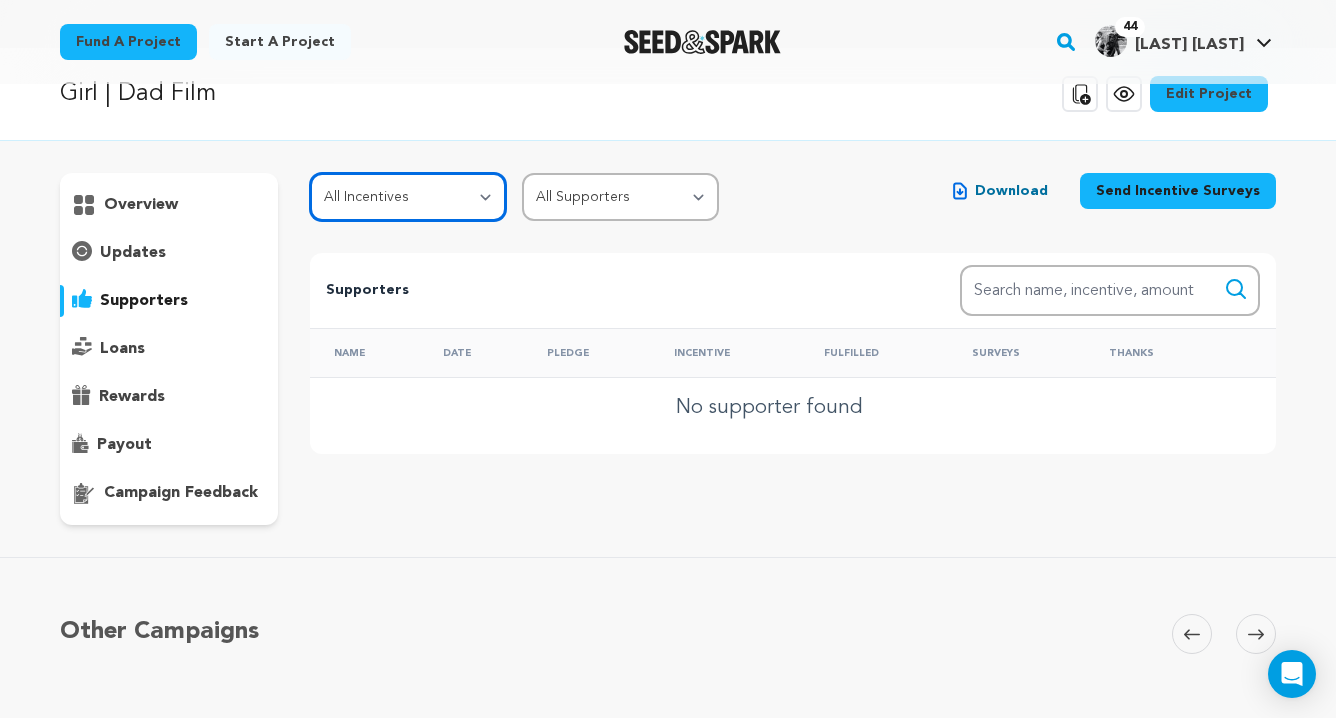 click on "All Incentives
SHOUTOUT
FAN
PAL
FRIEND
SUPPORTER
VIP SPONSOR
PATRON
PRODUCING PARTNER" at bounding box center [408, 197] 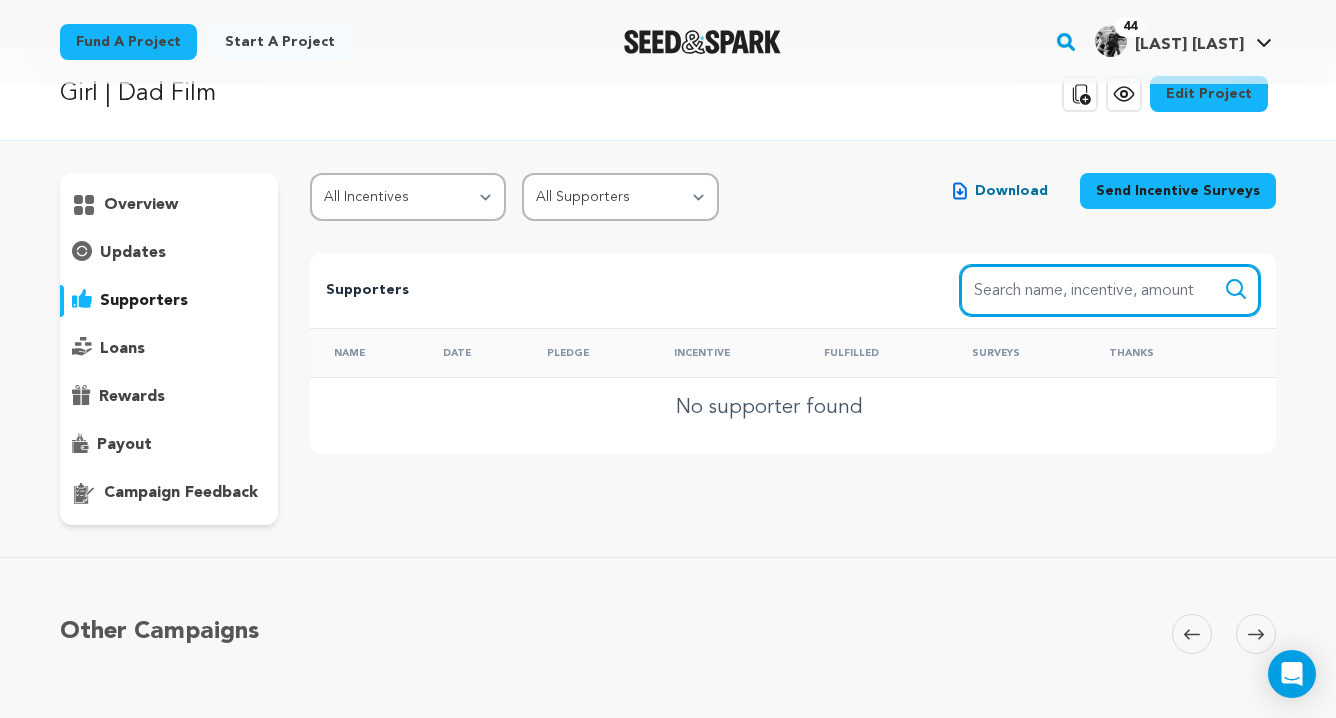 click on "Search name, item" at bounding box center (1110, 290) 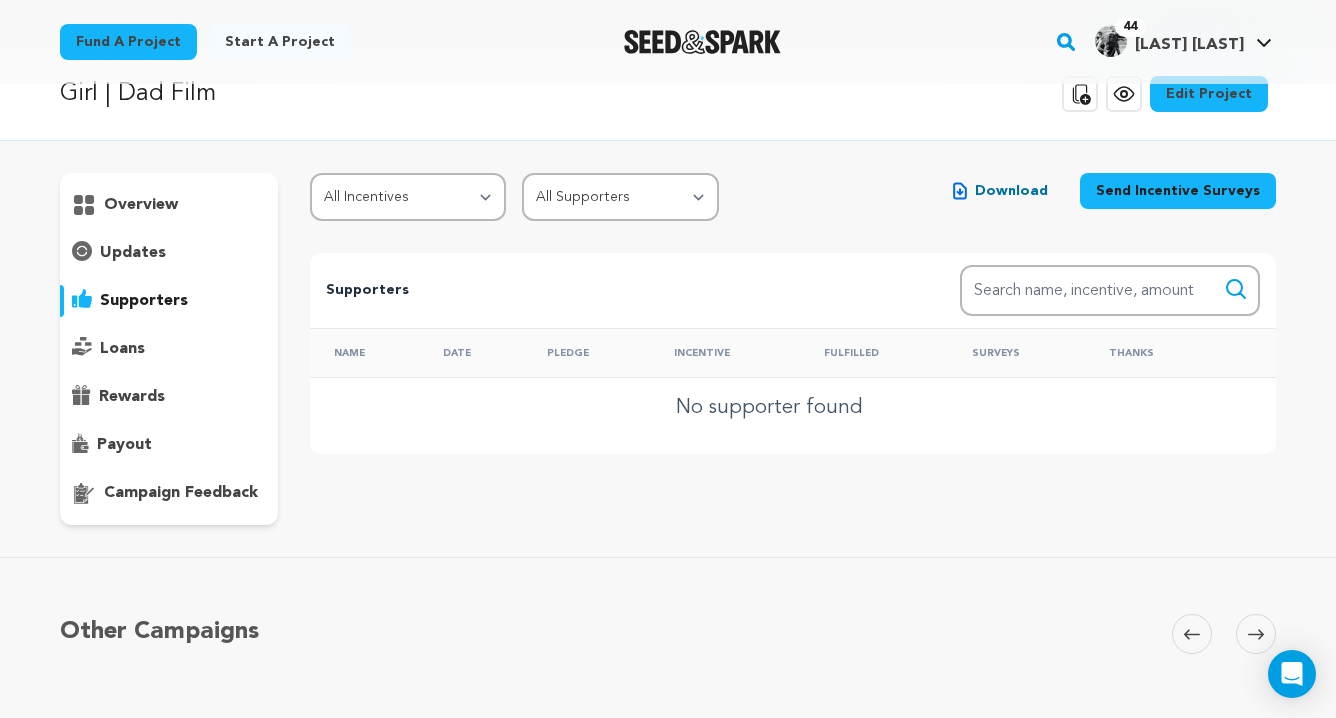 drag, startPoint x: 363, startPoint y: 354, endPoint x: 372, endPoint y: 347, distance: 11.401754 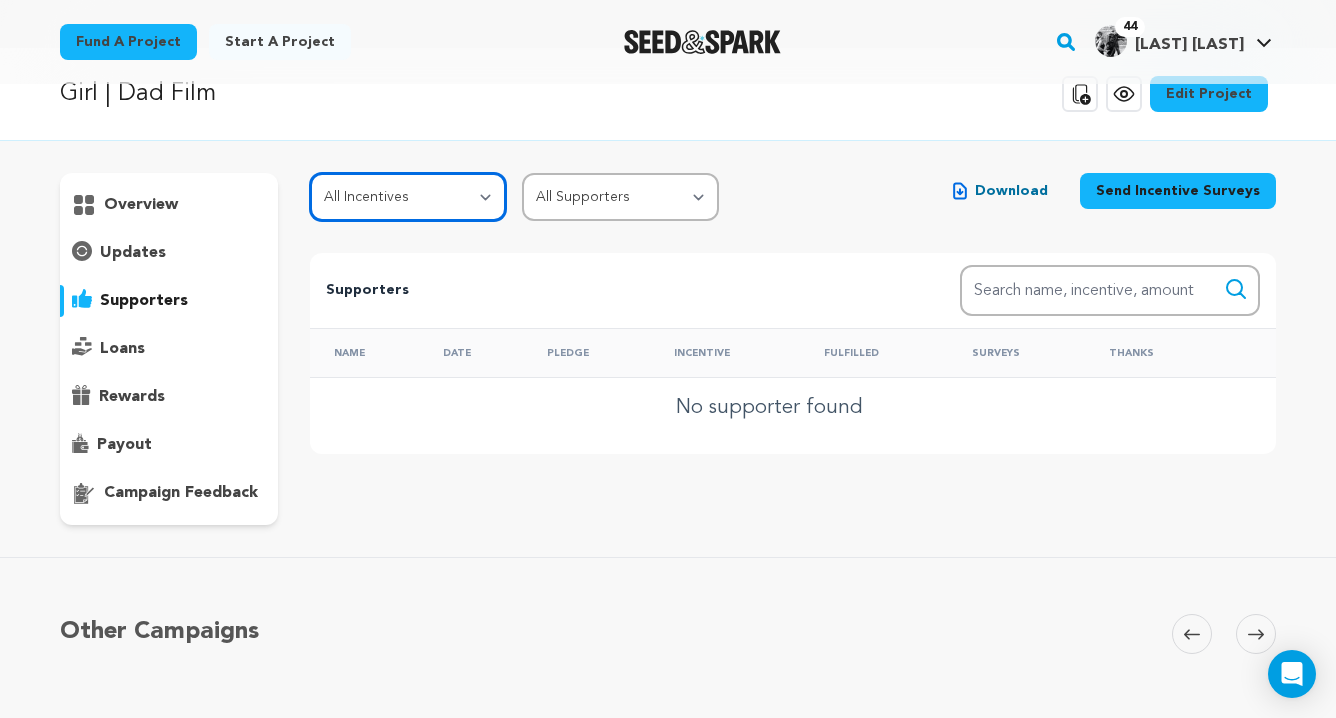 click on "All Incentives
SHOUTOUT
FAN
PAL
FRIEND
SUPPORTER
VIP SPONSOR
PATRON
PRODUCING PARTNER" at bounding box center (408, 197) 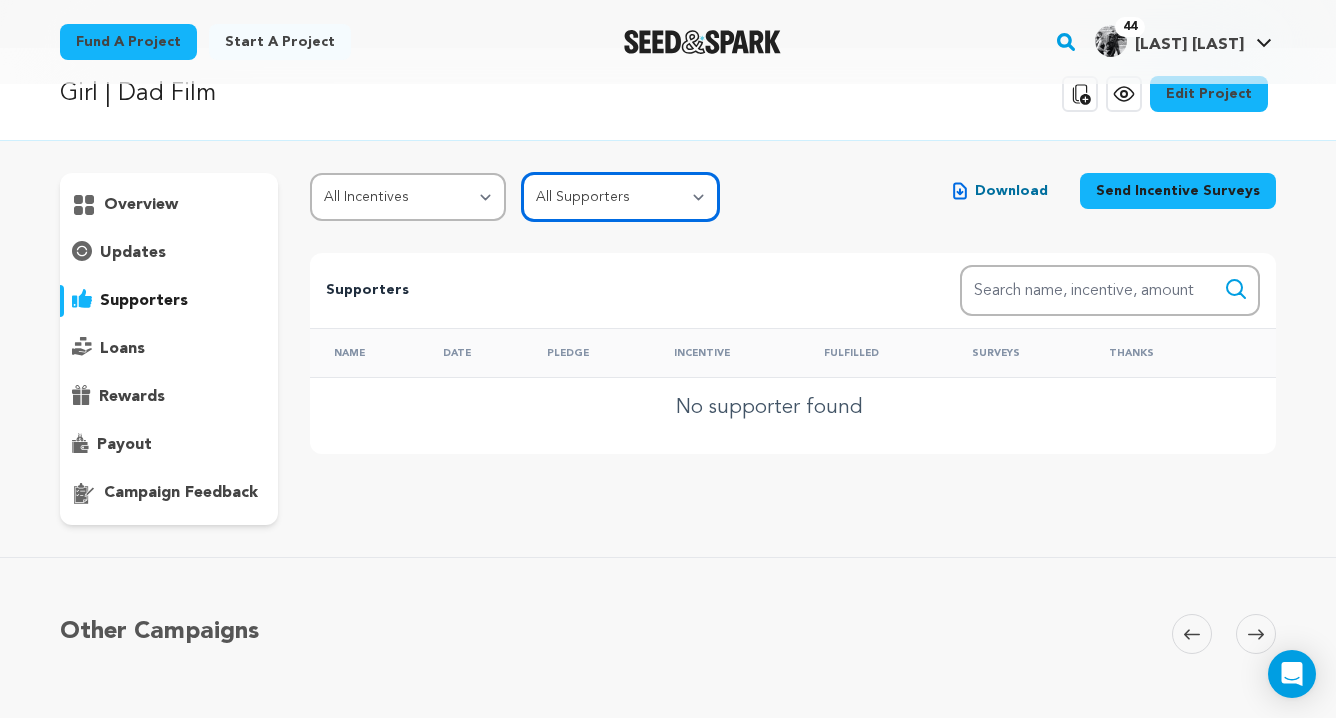 click on "All Supporters
Survey not sent Survey incomplete Survey complete Incentive not fulfilled Incentive fulfilled Declined charge" at bounding box center [620, 197] 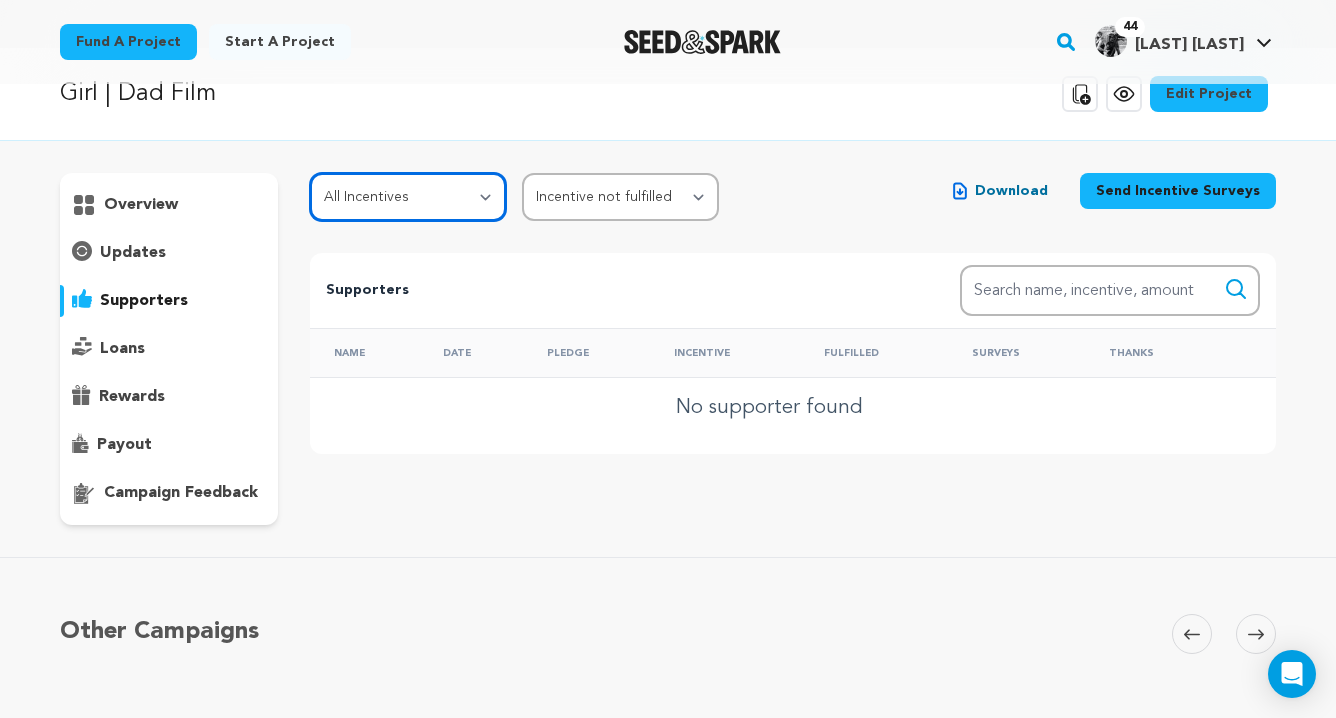 click on "All Incentives
SHOUTOUT
FAN
PAL
FRIEND
SUPPORTER
VIP SPONSOR
PATRON
PRODUCING PARTNER" at bounding box center (408, 197) 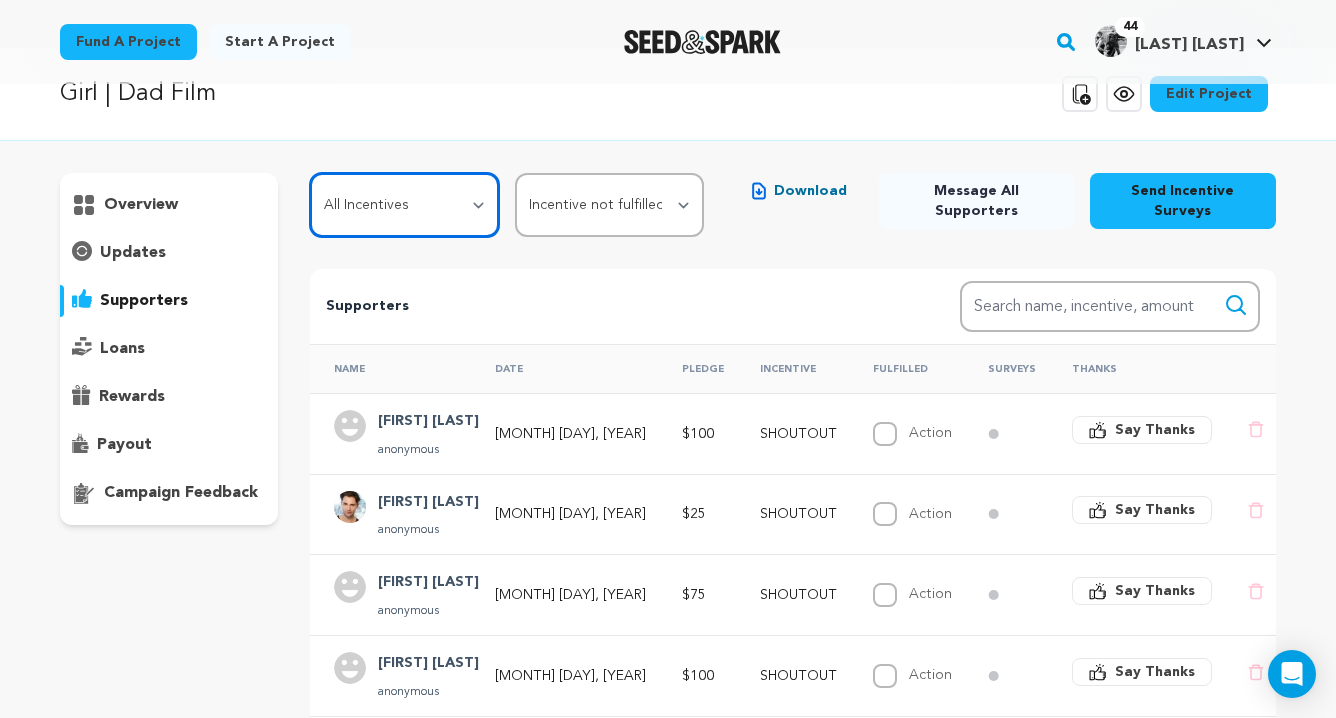 click on "All Incentives
SHOUTOUT
FAN
PAL
FRIEND
SUPPORTER
VIP SPONSOR
PATRON
PRODUCING PARTNER" at bounding box center [404, 205] 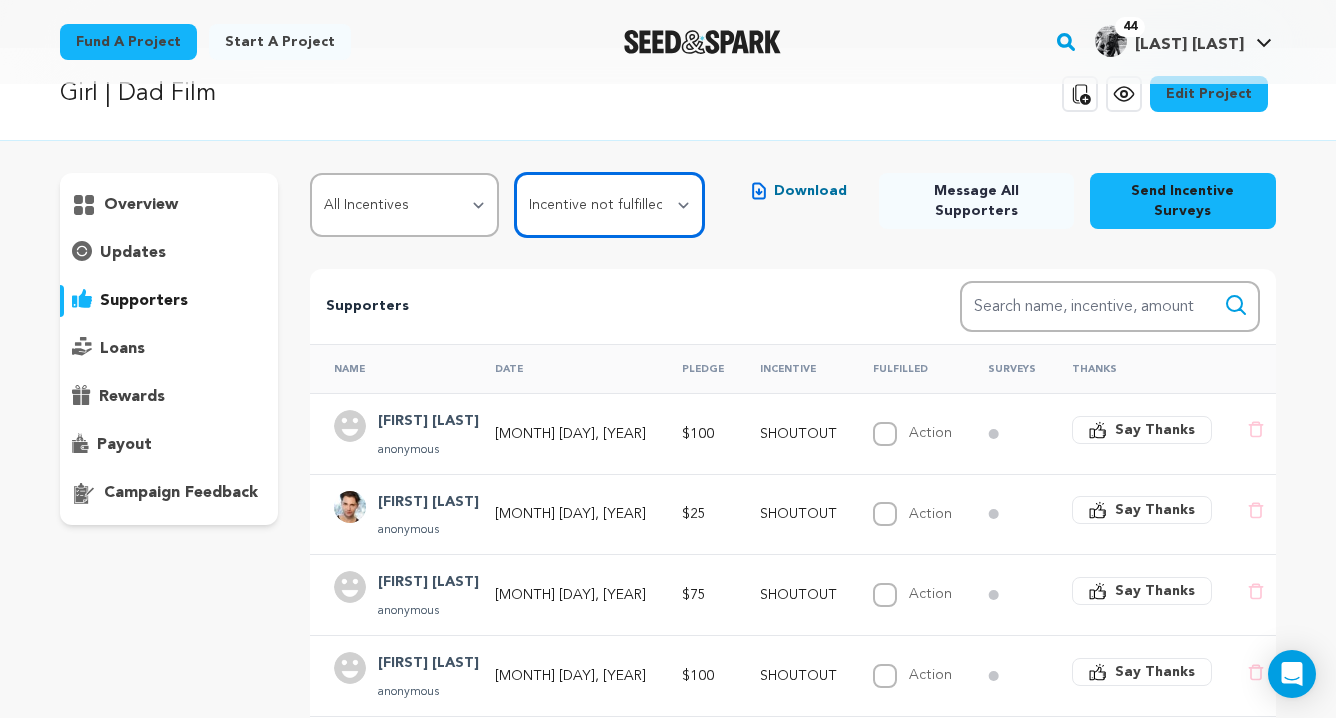 click on "All Supporters
Survey not sent Survey incomplete Survey complete Incentive not fulfilled Incentive fulfilled Declined charge" at bounding box center [609, 205] 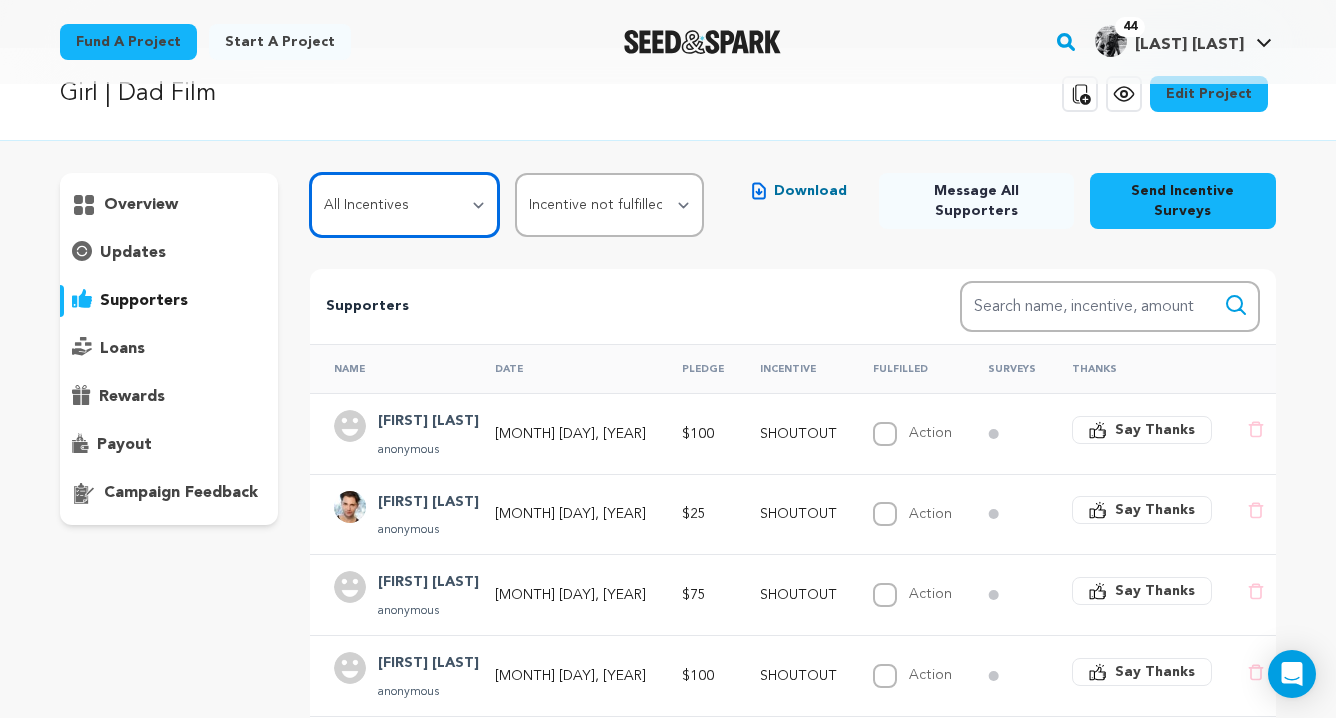 click on "All Incentives
SHOUTOUT
FAN
PAL
FRIEND
SUPPORTER
VIP SPONSOR
PATRON
PRODUCING PARTNER" at bounding box center (404, 205) 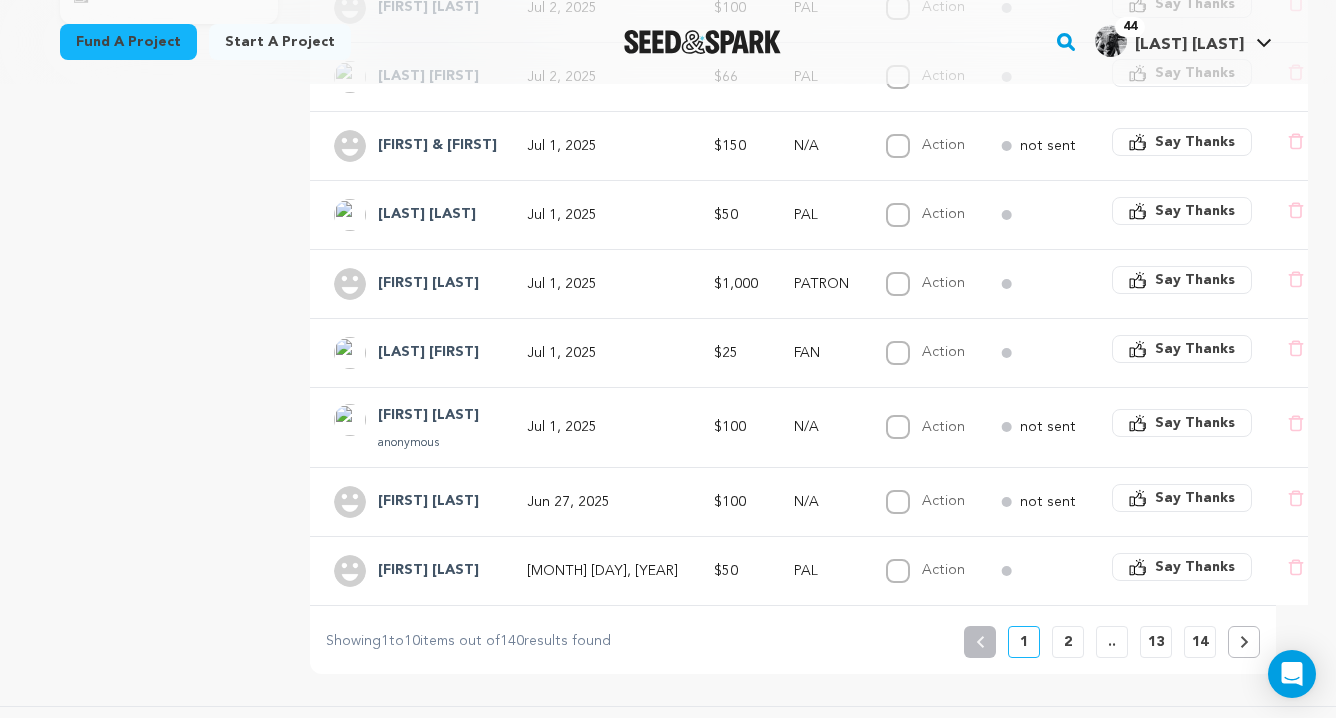 scroll, scrollTop: 538, scrollLeft: 0, axis: vertical 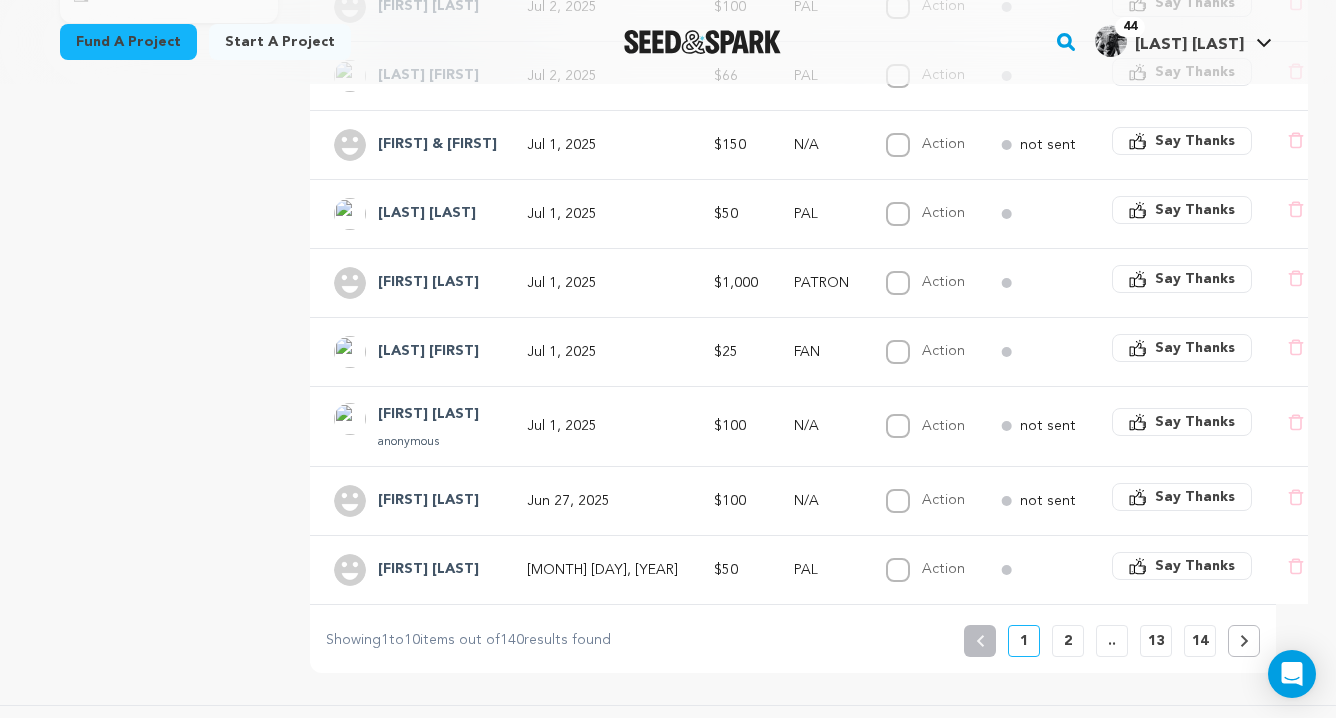 click on "2" at bounding box center (1068, 641) 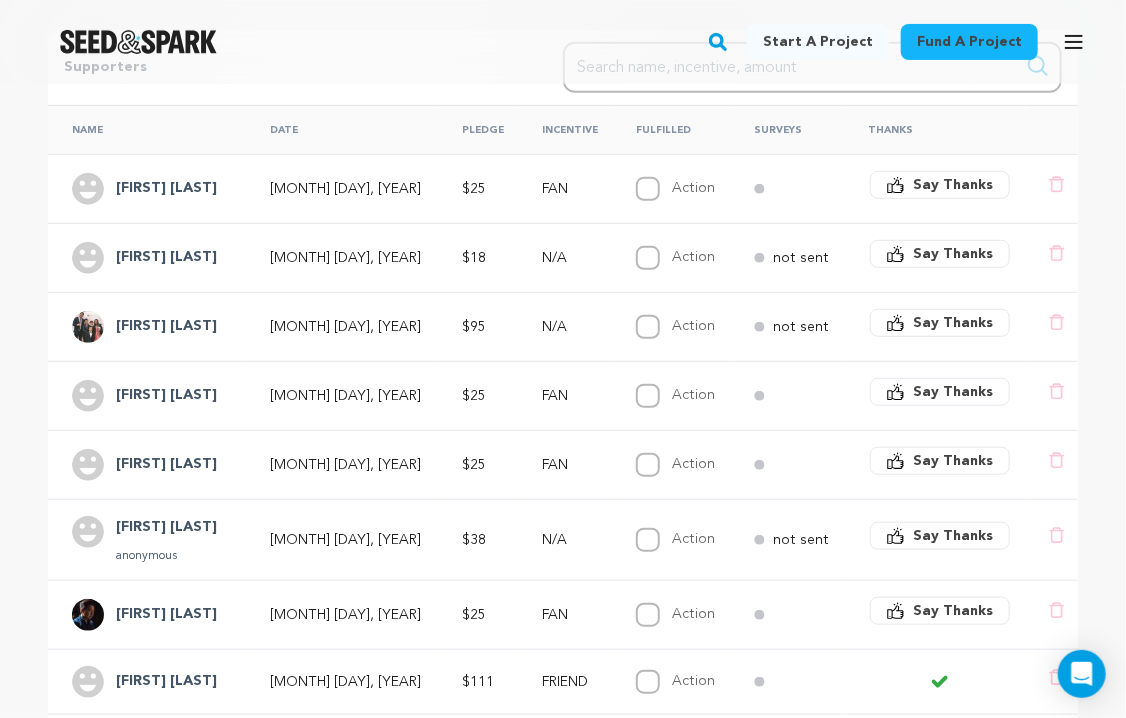 scroll, scrollTop: 355, scrollLeft: 0, axis: vertical 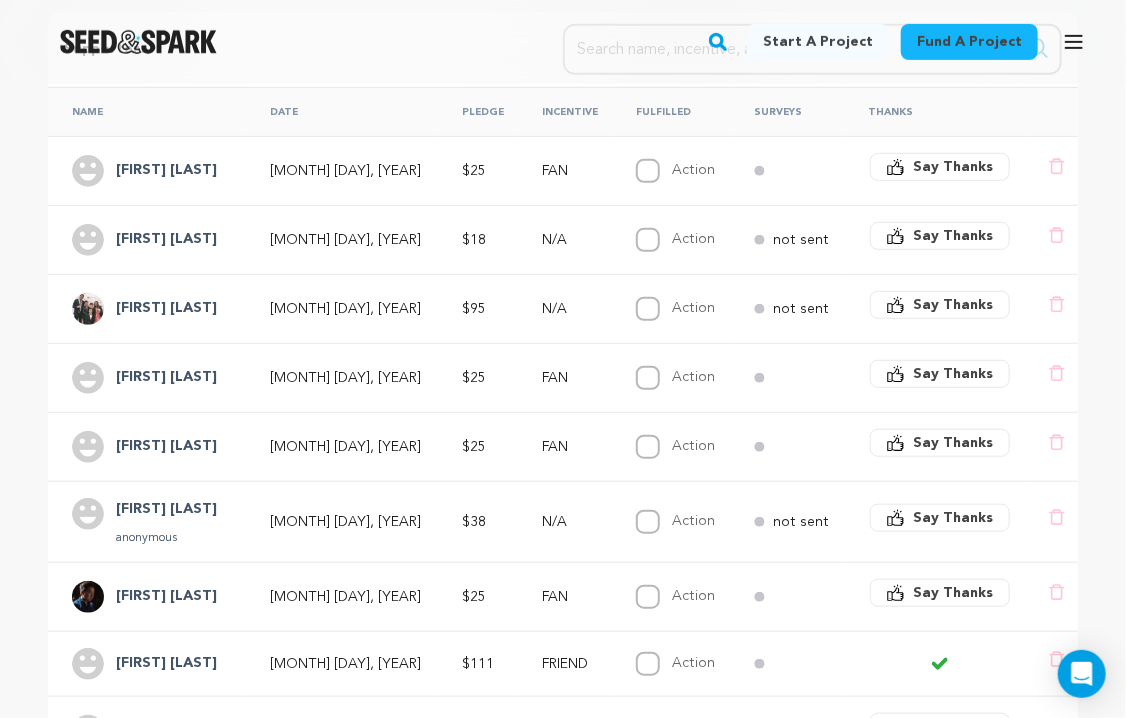click on "N/A" at bounding box center (565, 521) 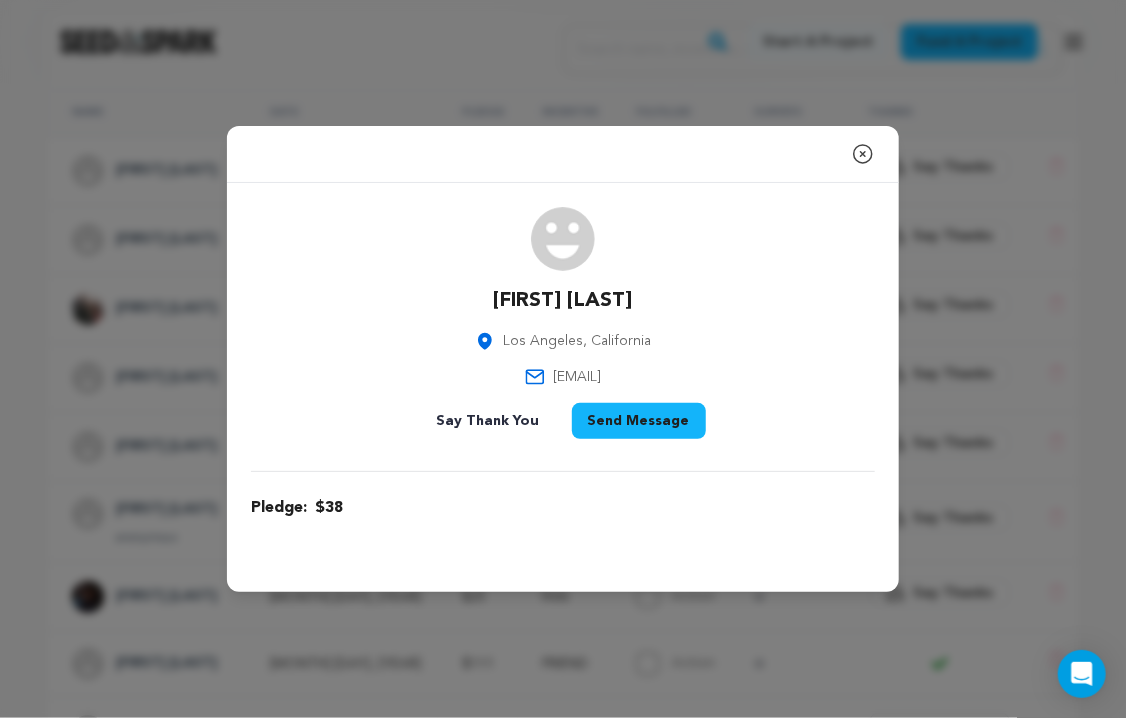 click 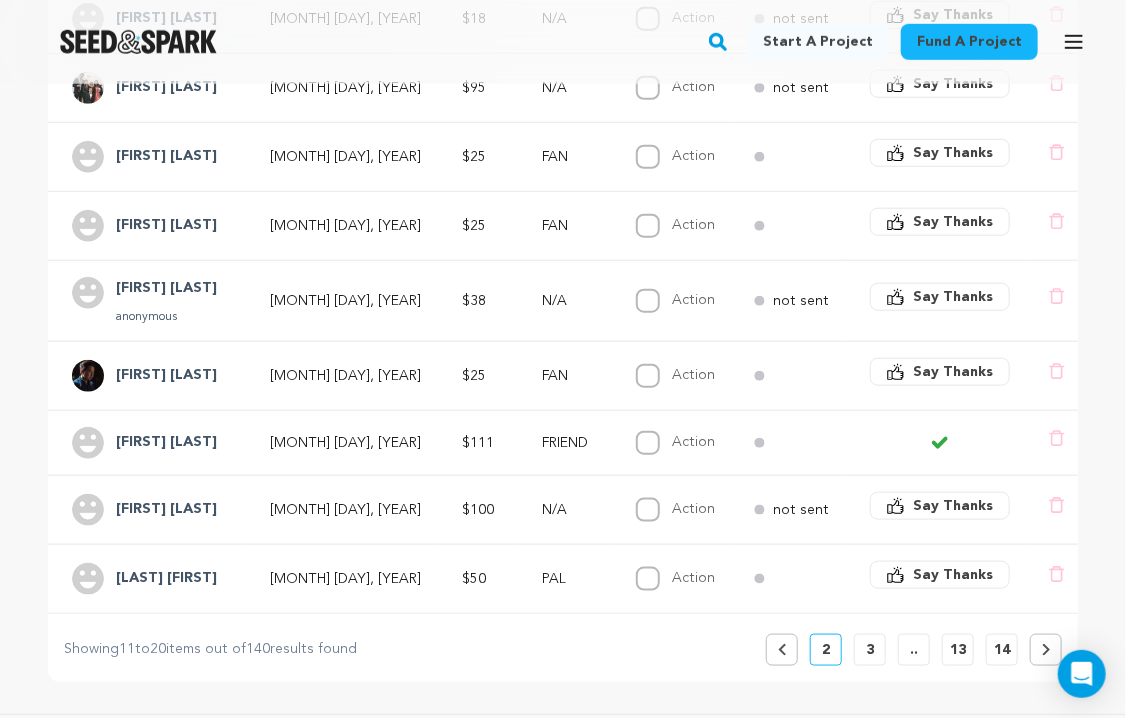 scroll, scrollTop: 600, scrollLeft: 0, axis: vertical 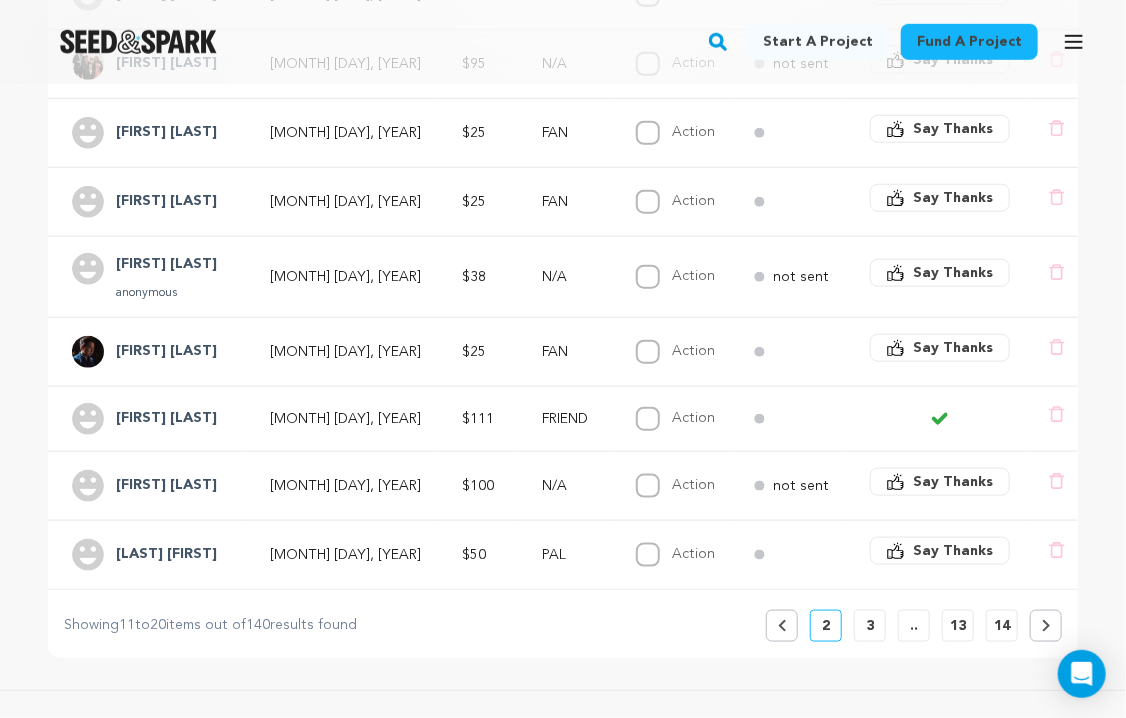 click on "3" at bounding box center (870, 626) 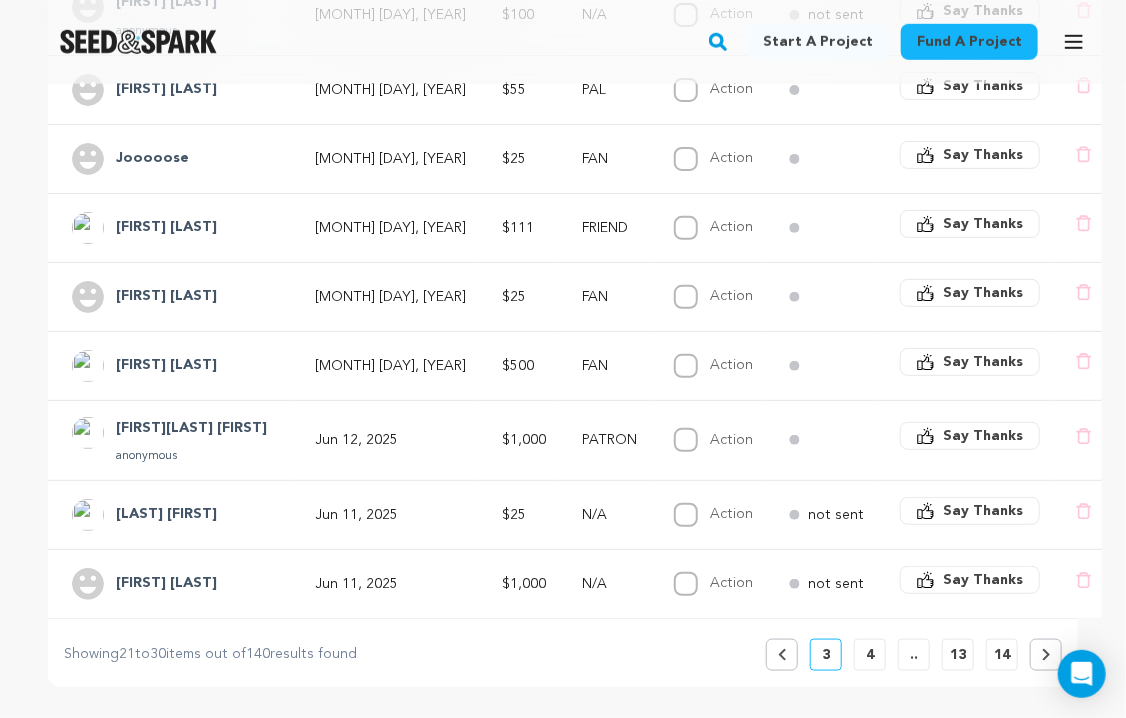 scroll, scrollTop: 604, scrollLeft: 0, axis: vertical 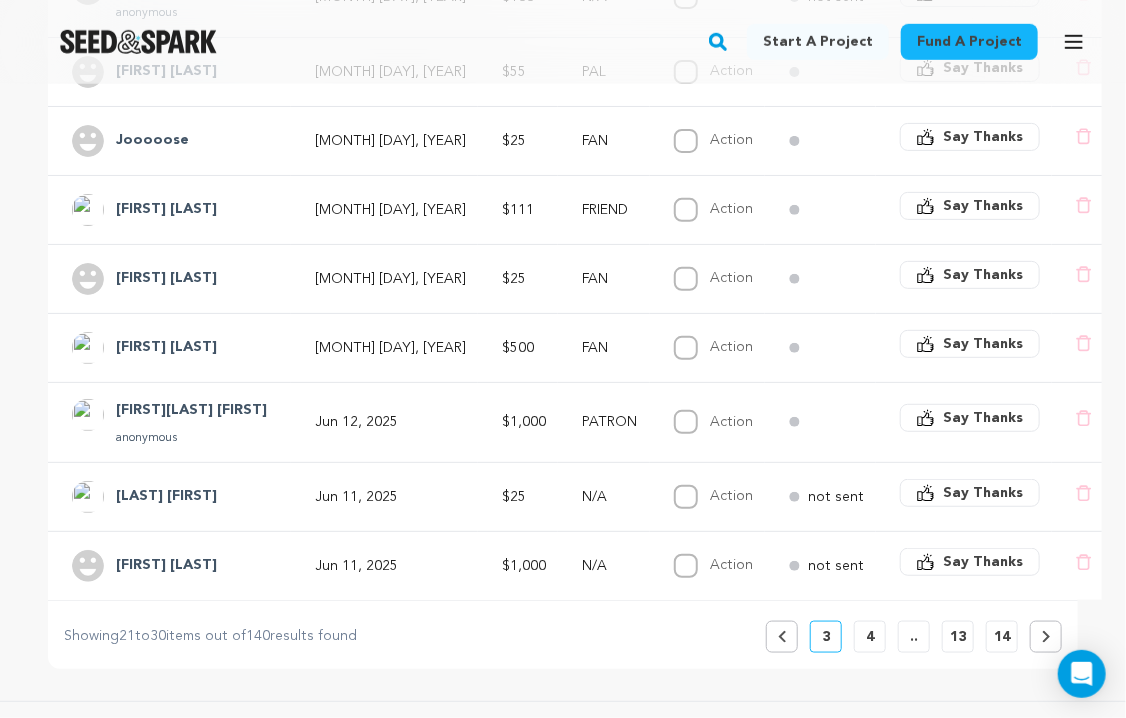click on "4" at bounding box center [870, 637] 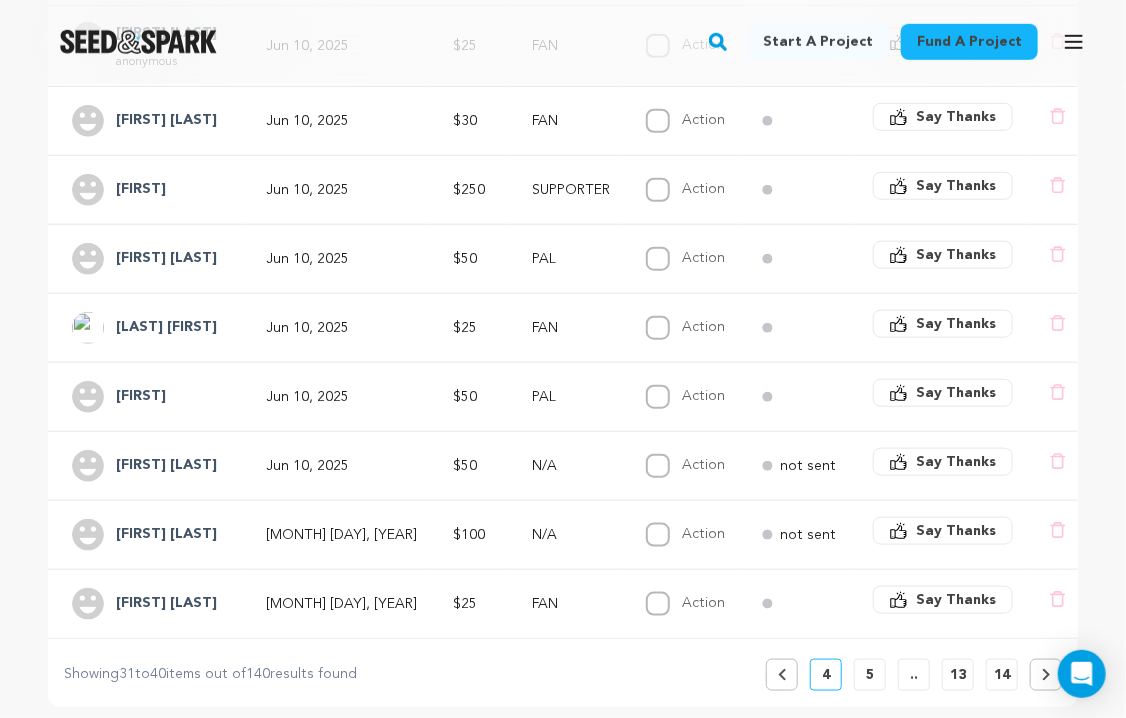scroll, scrollTop: 554, scrollLeft: 0, axis: vertical 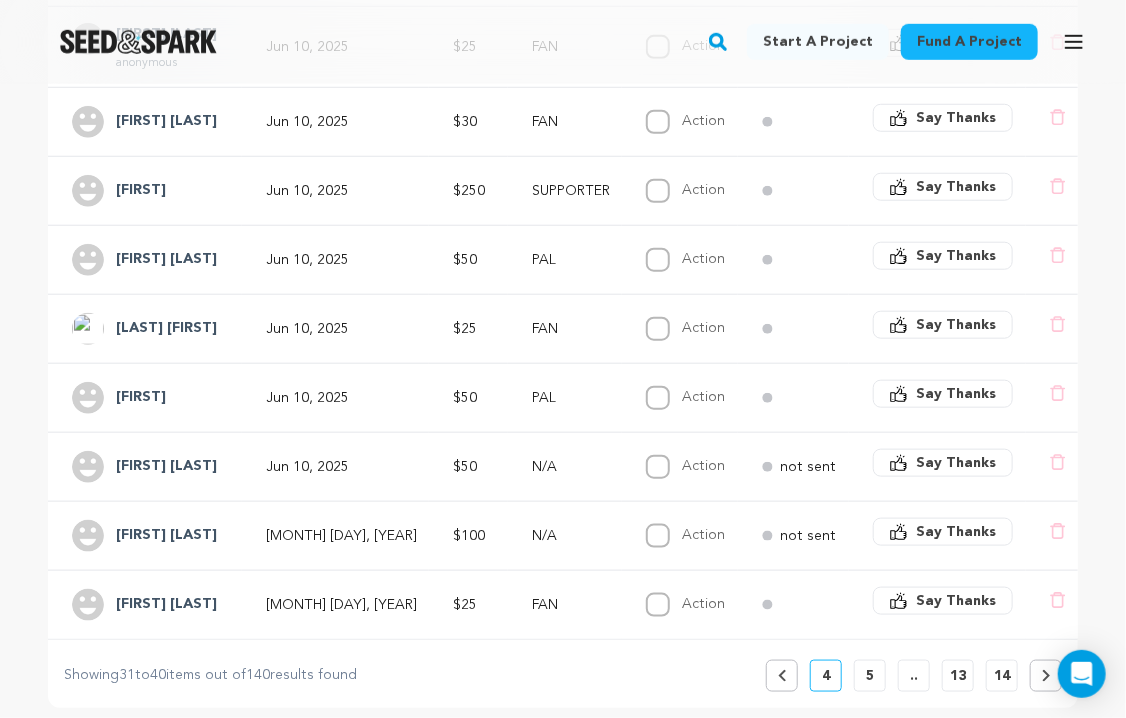 click on "5" at bounding box center [870, 676] 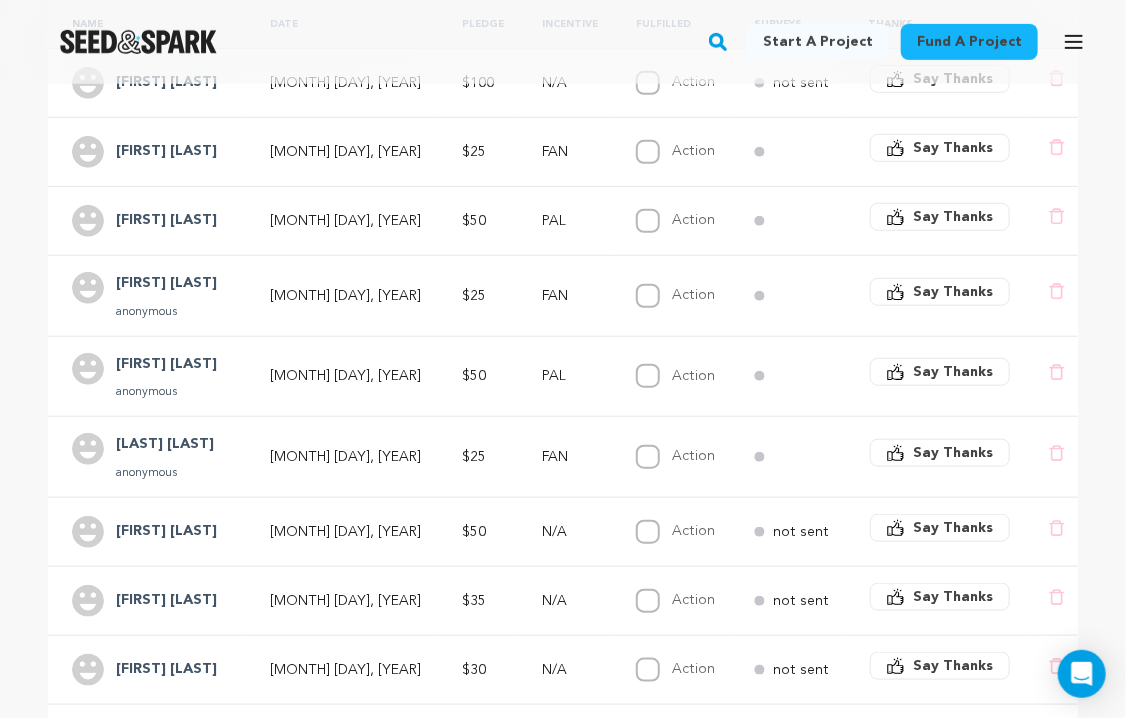 scroll, scrollTop: 444, scrollLeft: 0, axis: vertical 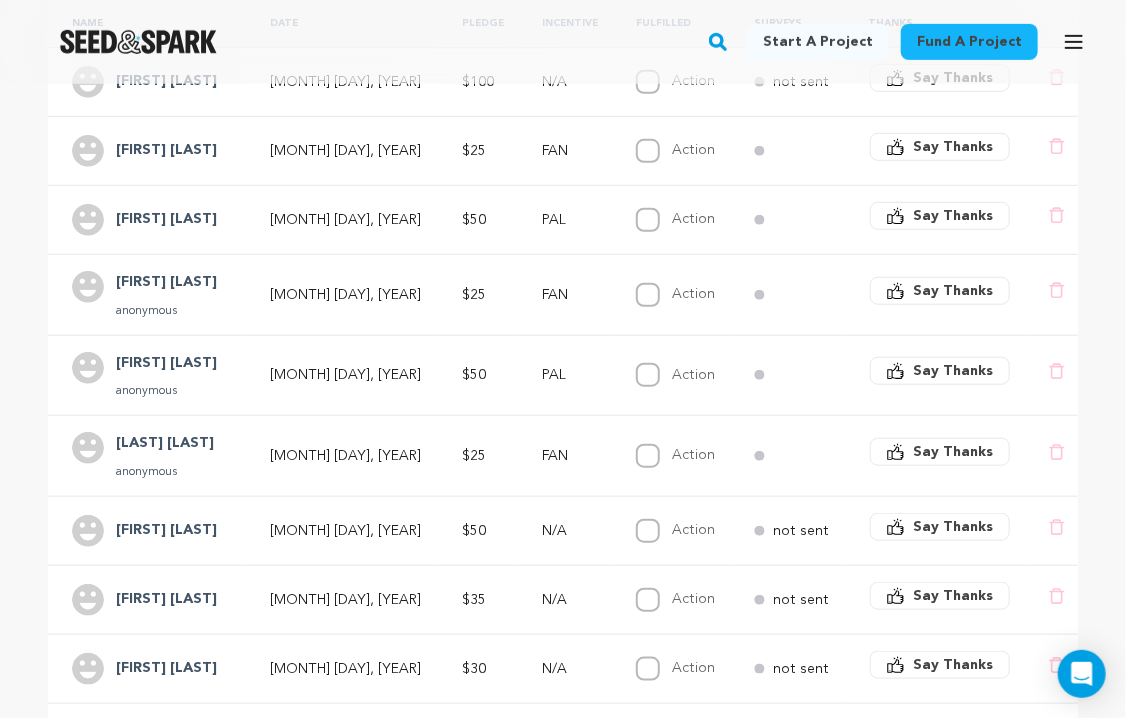 click on "Jason M." at bounding box center (166, 531) 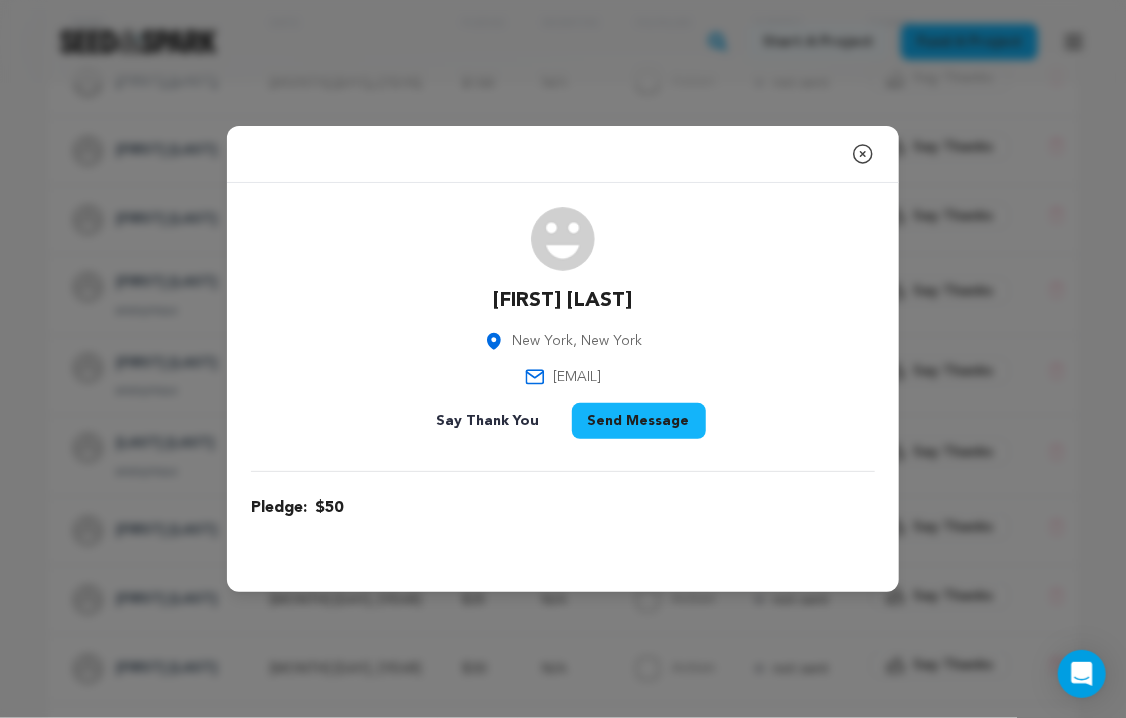drag, startPoint x: 863, startPoint y: 151, endPoint x: 907, endPoint y: 193, distance: 60.827625 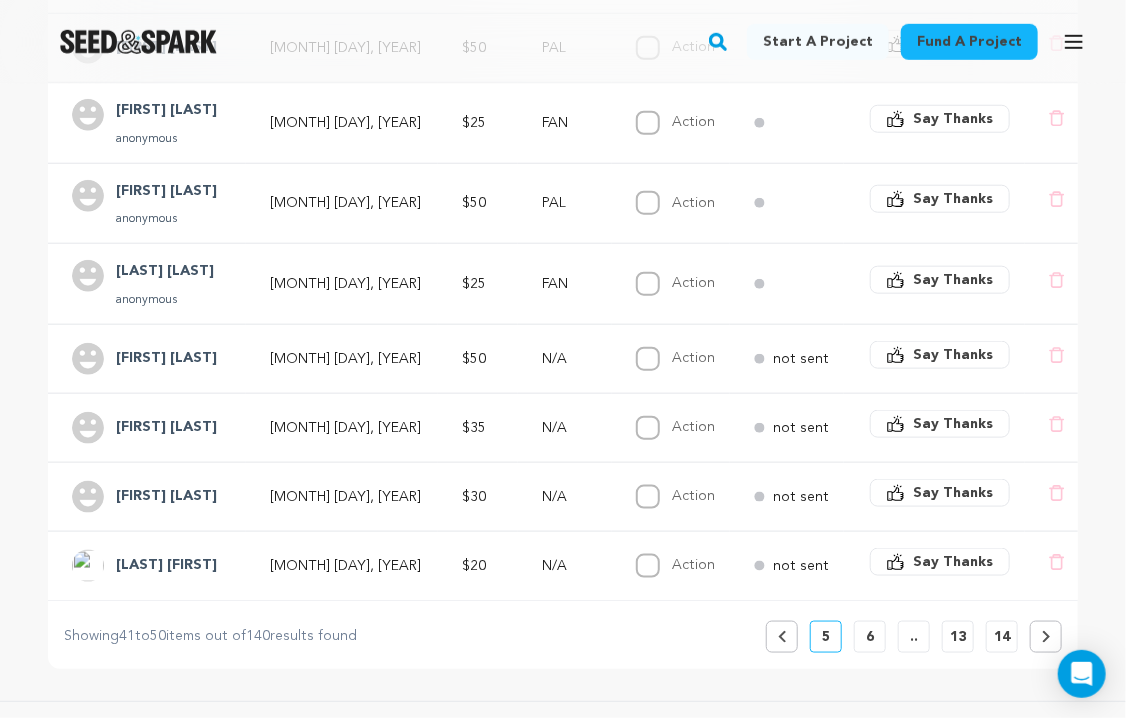 scroll, scrollTop: 623, scrollLeft: 0, axis: vertical 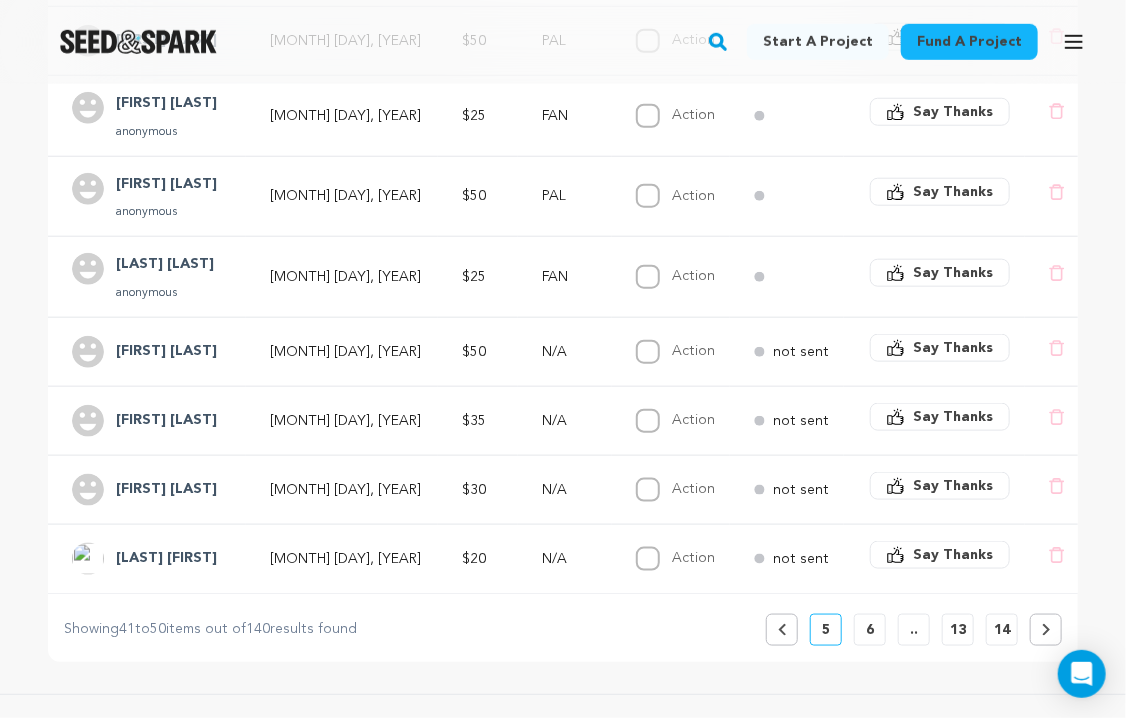 click on "6" at bounding box center [870, 630] 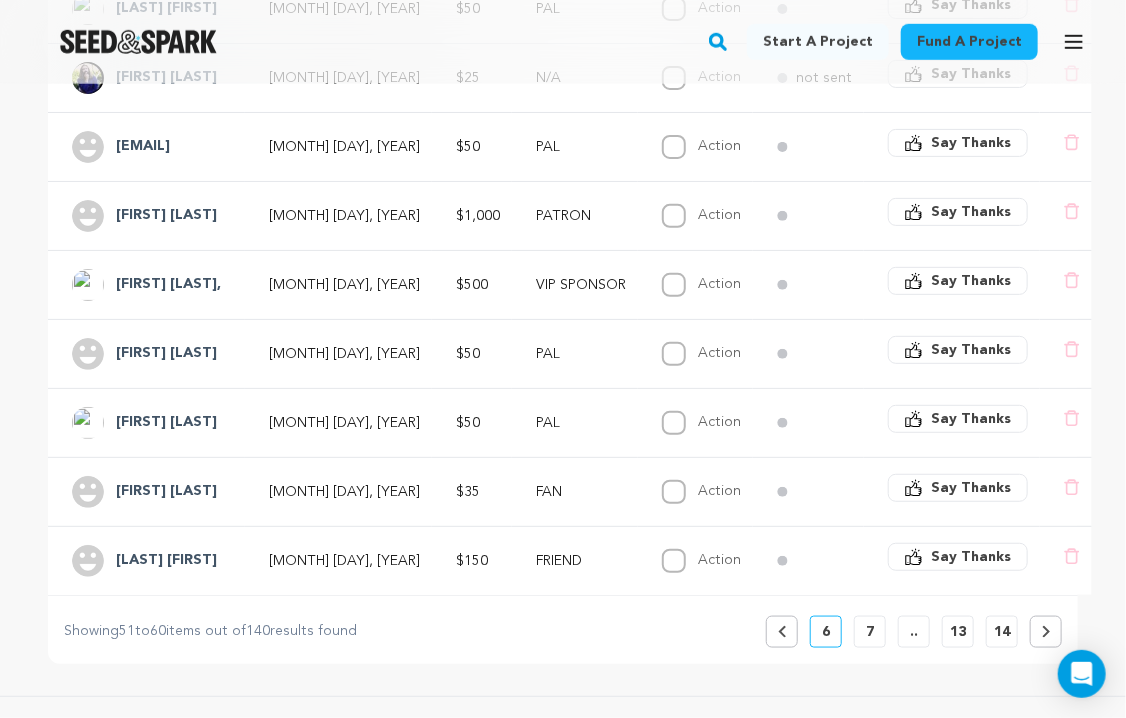 scroll, scrollTop: 596, scrollLeft: 0, axis: vertical 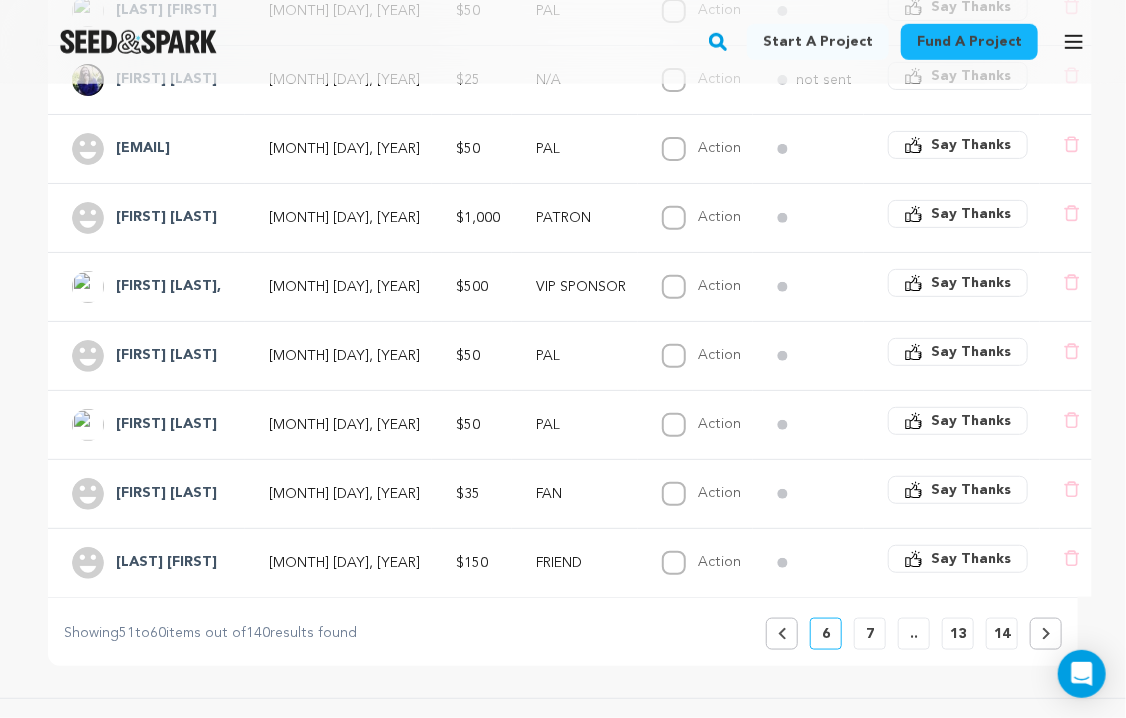 click on "7" at bounding box center (870, 634) 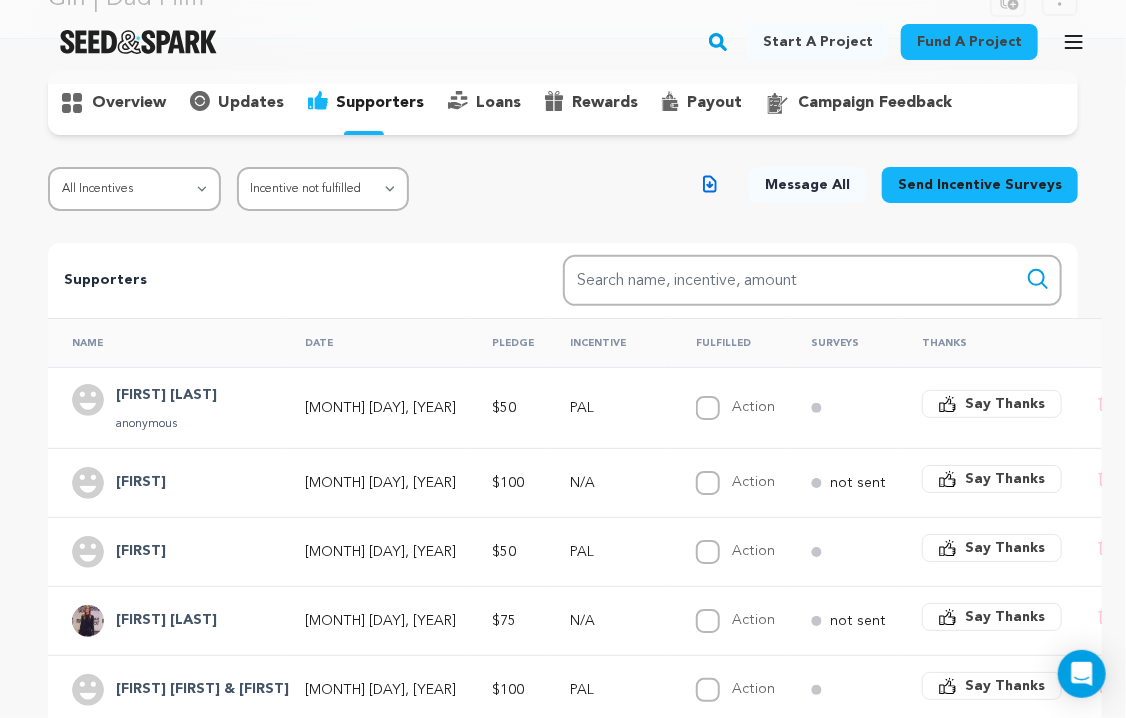 scroll, scrollTop: 132, scrollLeft: 0, axis: vertical 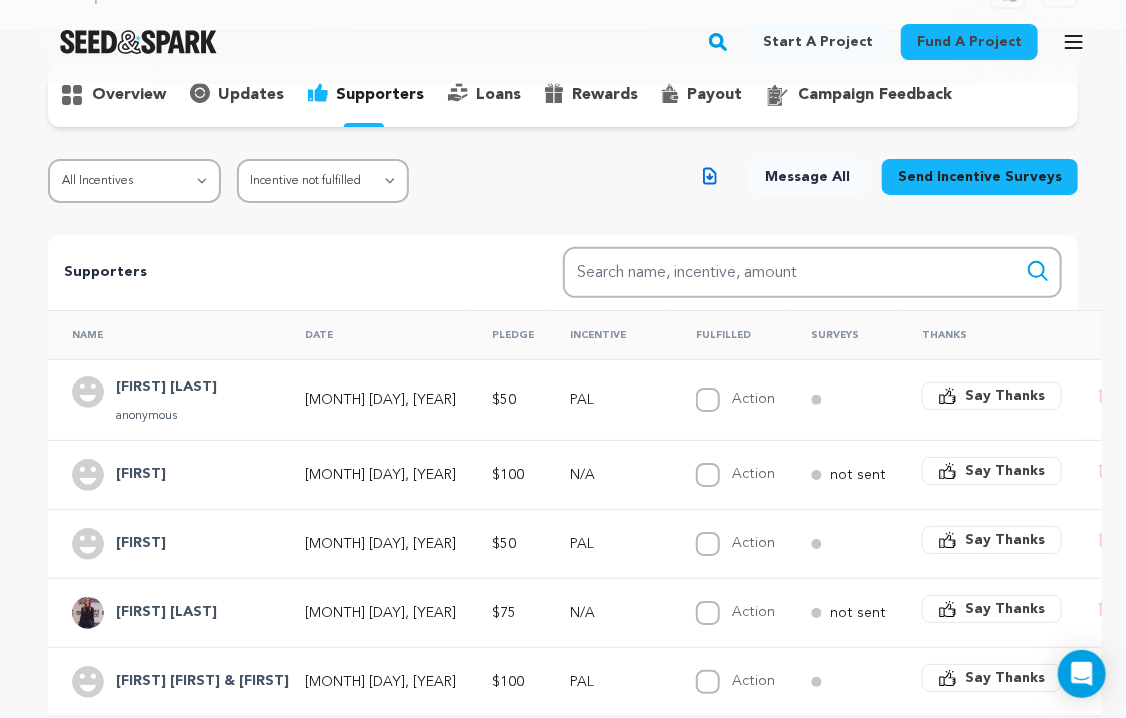 click on "Saundra" at bounding box center [141, 475] 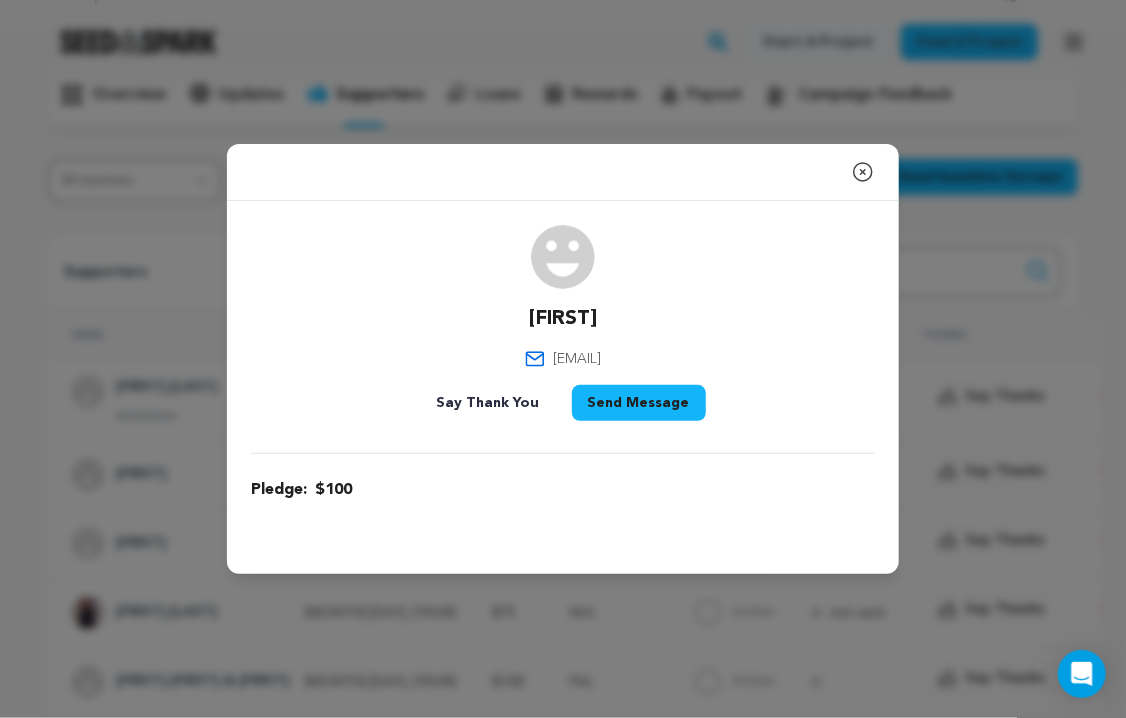 click 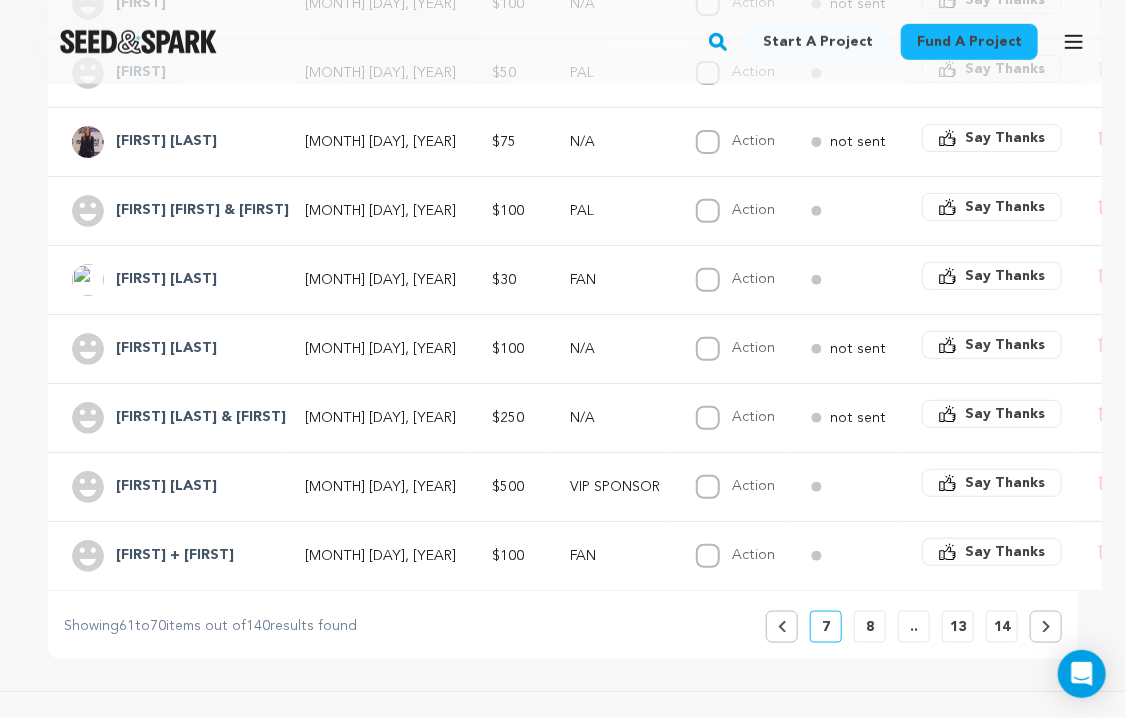 scroll, scrollTop: 606, scrollLeft: 0, axis: vertical 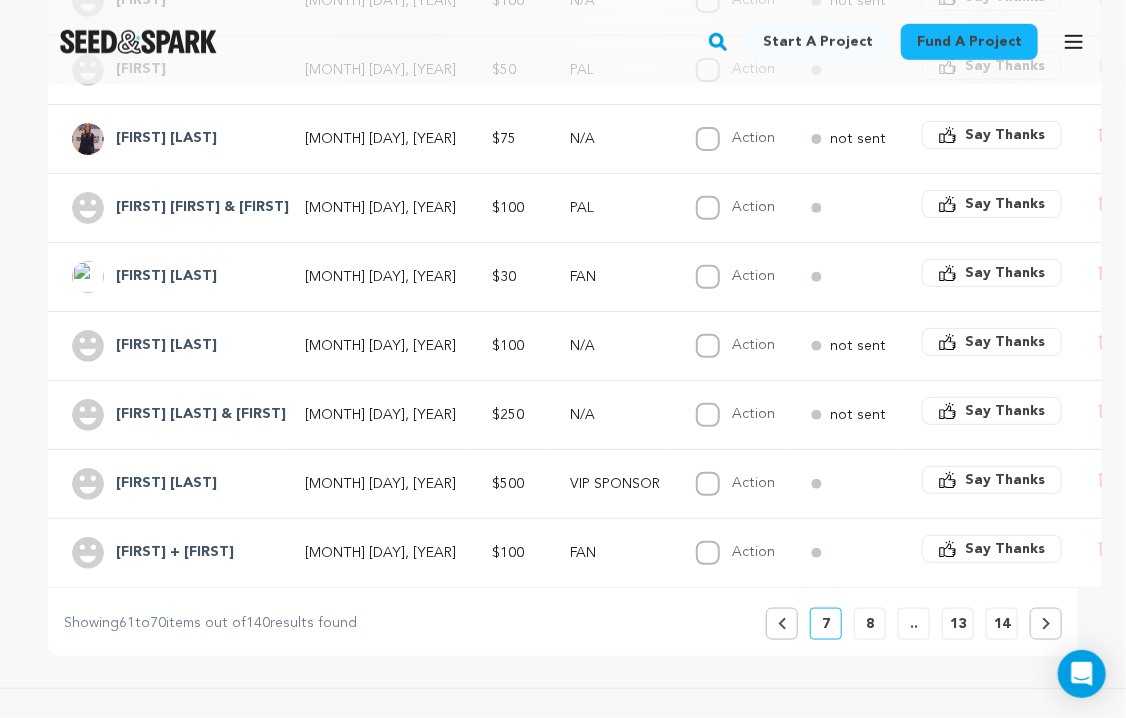 click on "8" at bounding box center [870, 624] 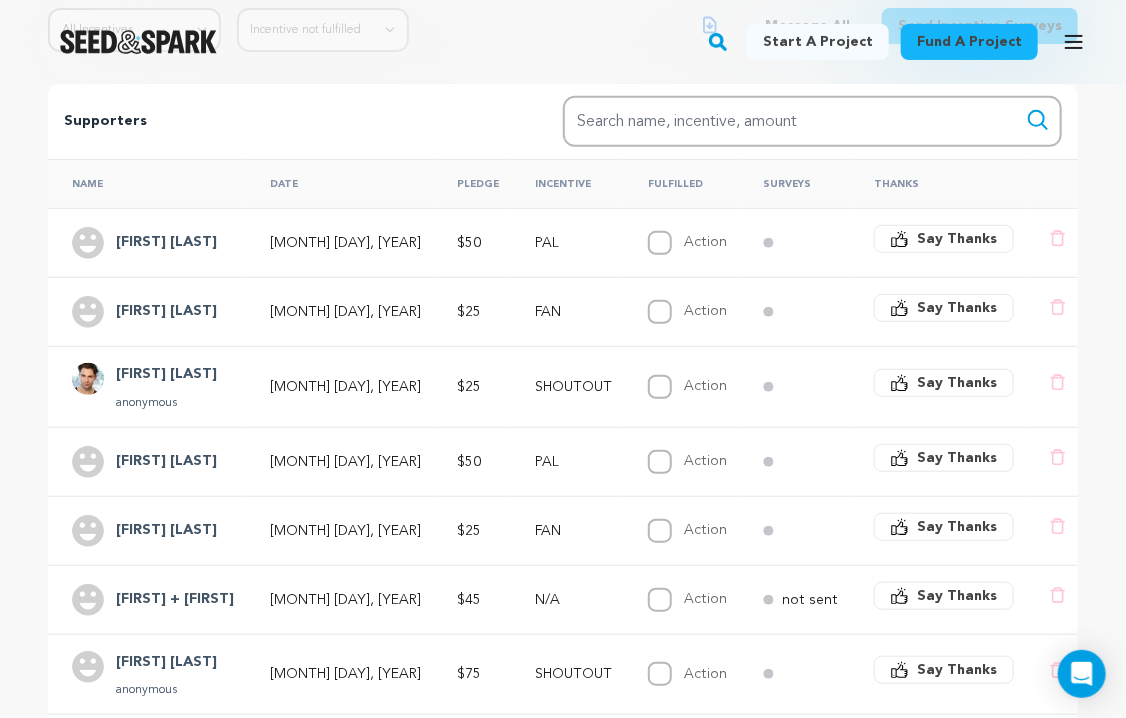 scroll, scrollTop: 289, scrollLeft: 0, axis: vertical 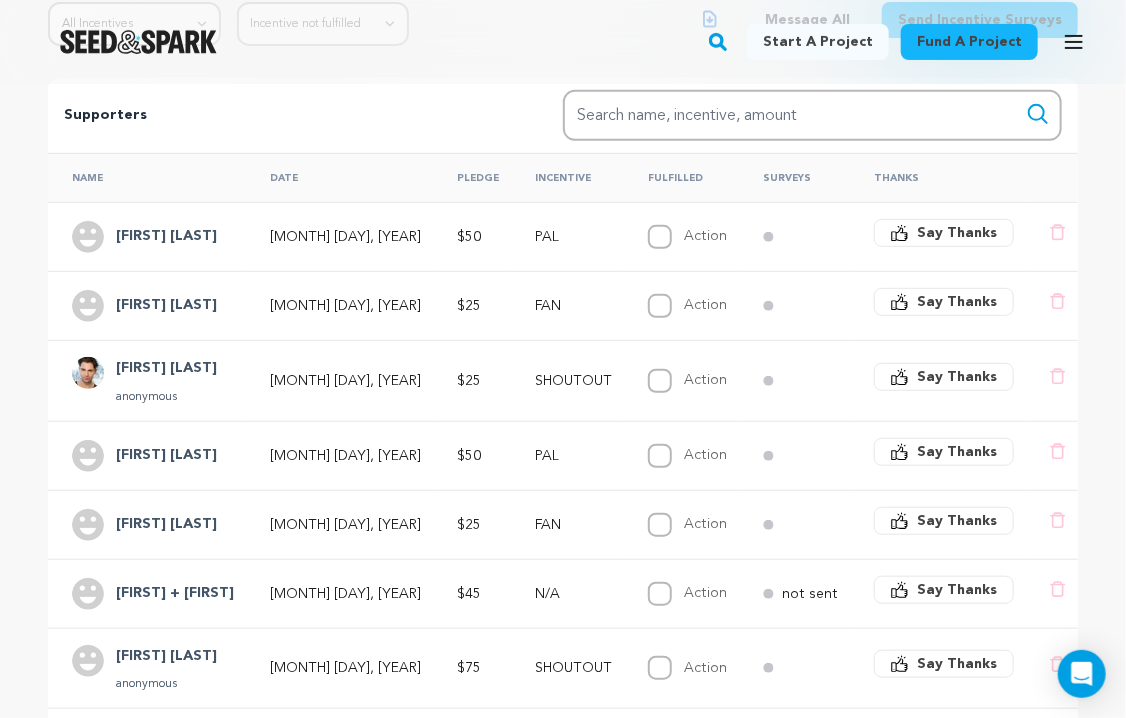 click on "Nicole + Andrew" at bounding box center [175, 594] 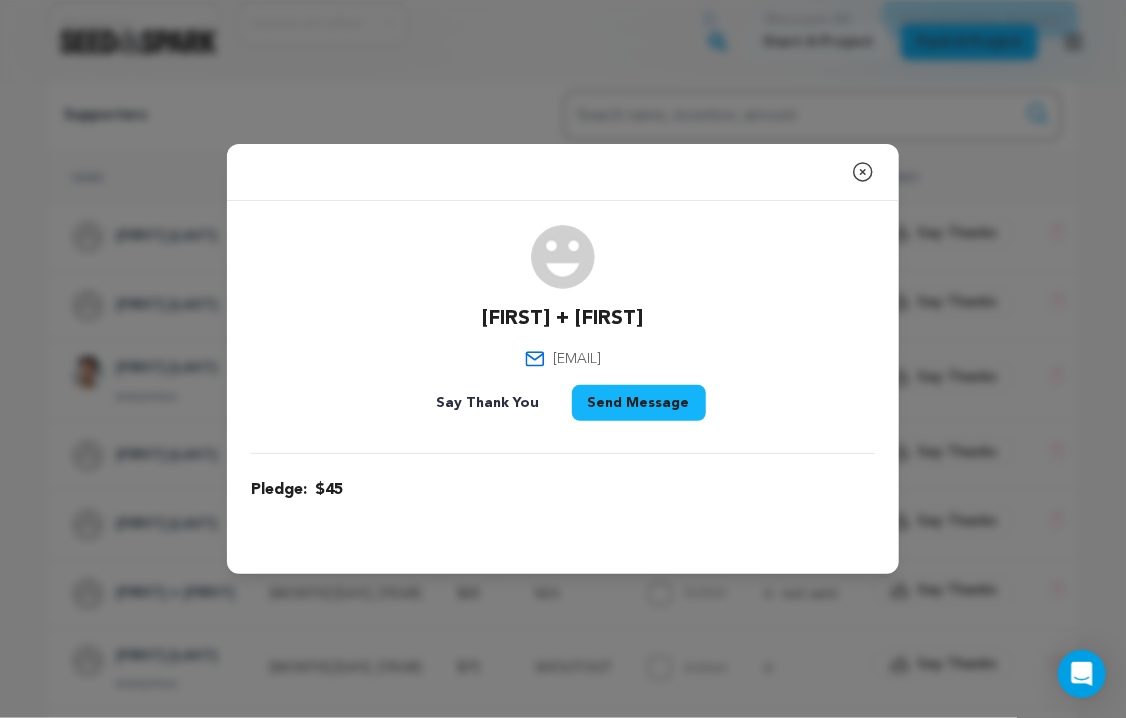 click 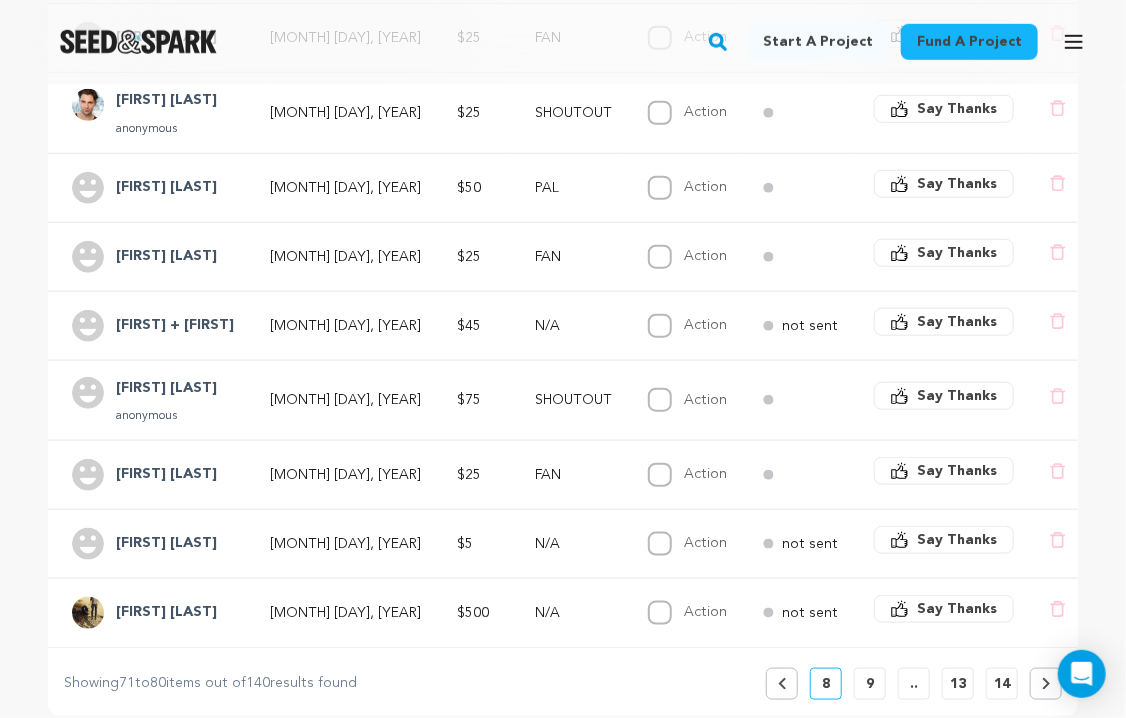 scroll, scrollTop: 573, scrollLeft: 0, axis: vertical 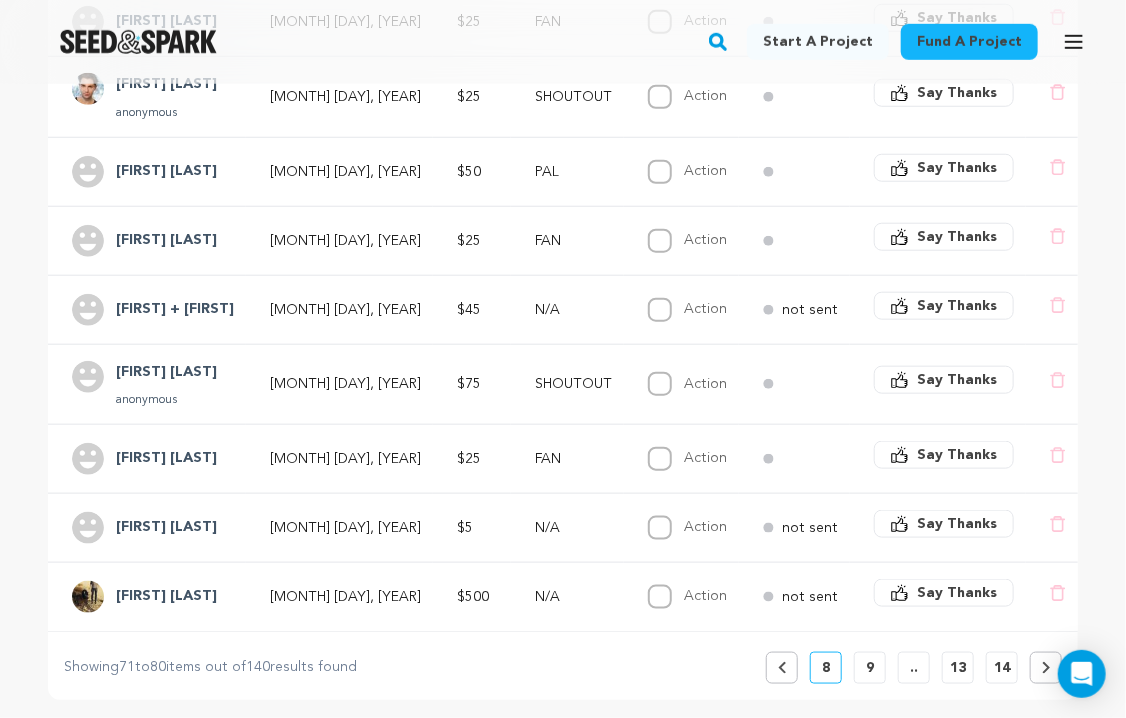 click on "9" at bounding box center [870, 668] 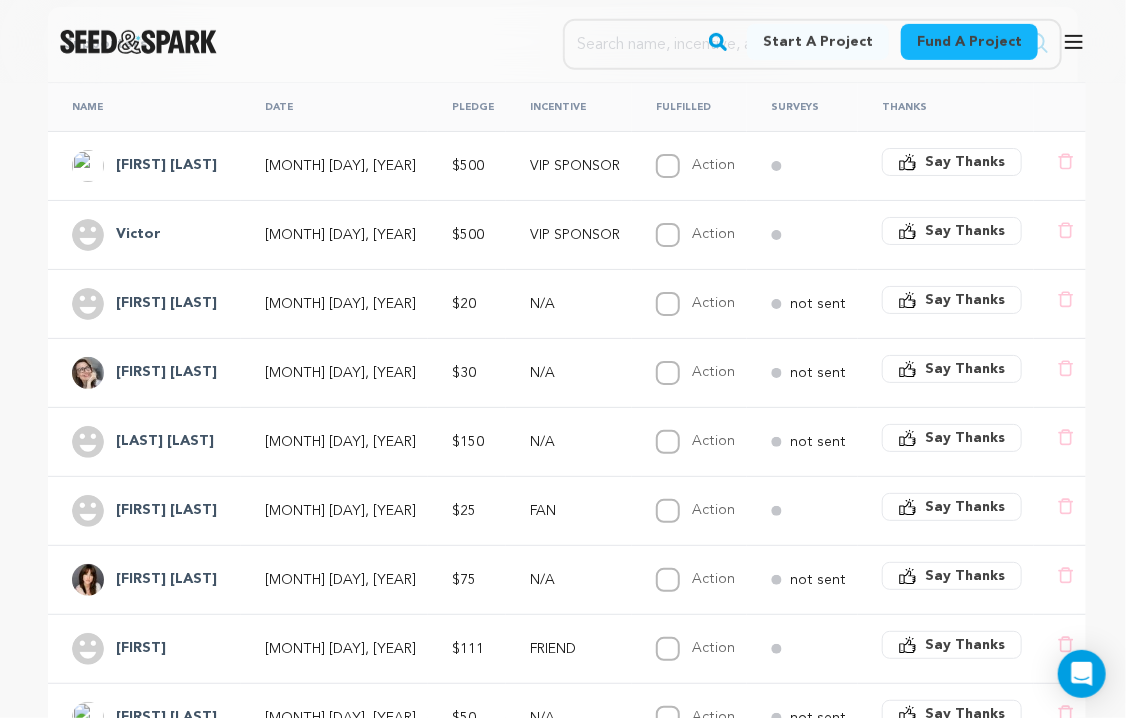 scroll, scrollTop: 364, scrollLeft: 0, axis: vertical 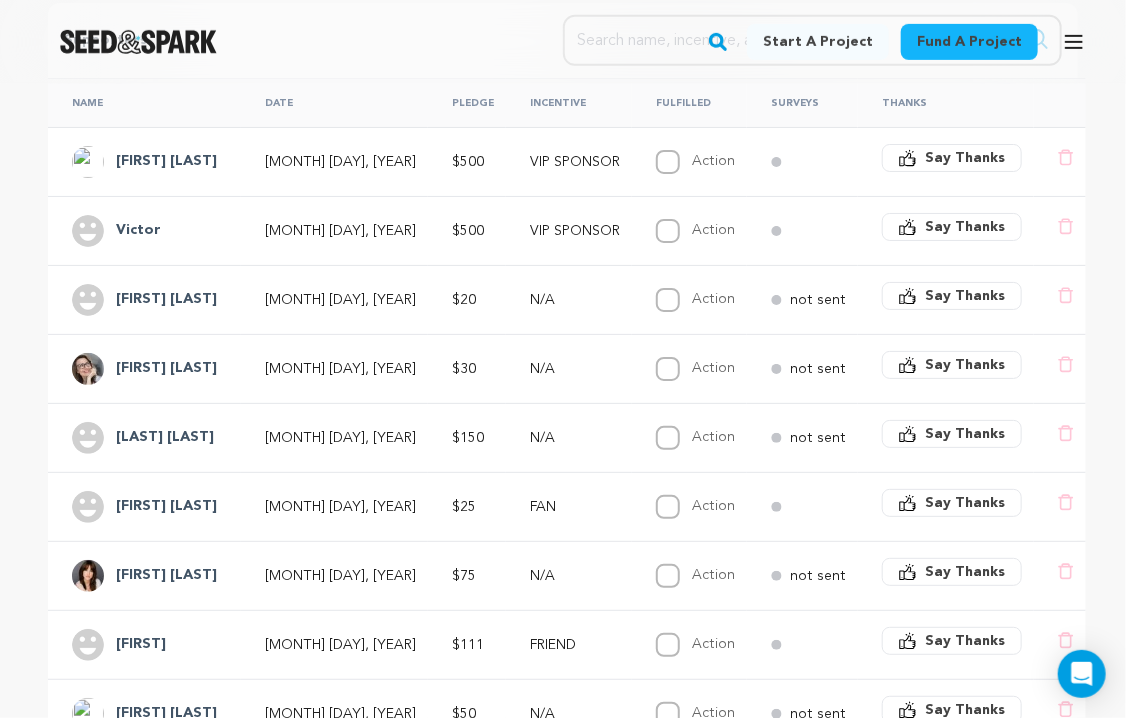 click on "$150" at bounding box center [467, 437] 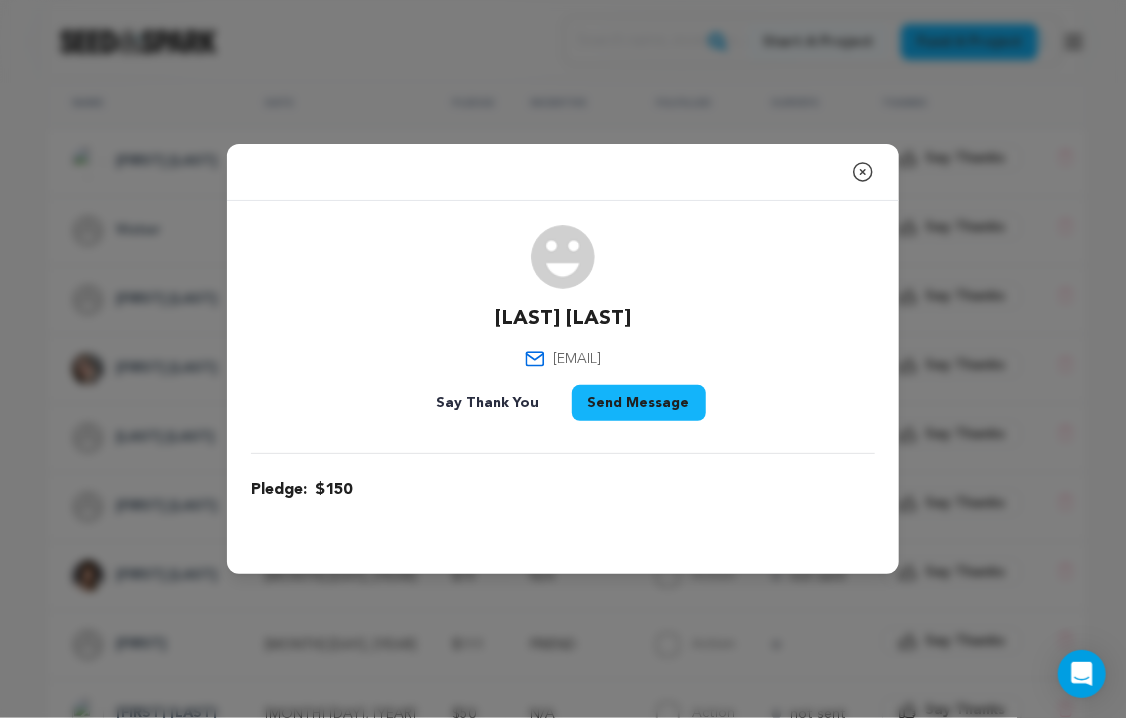 drag, startPoint x: 863, startPoint y: 175, endPoint x: 877, endPoint y: 196, distance: 25.23886 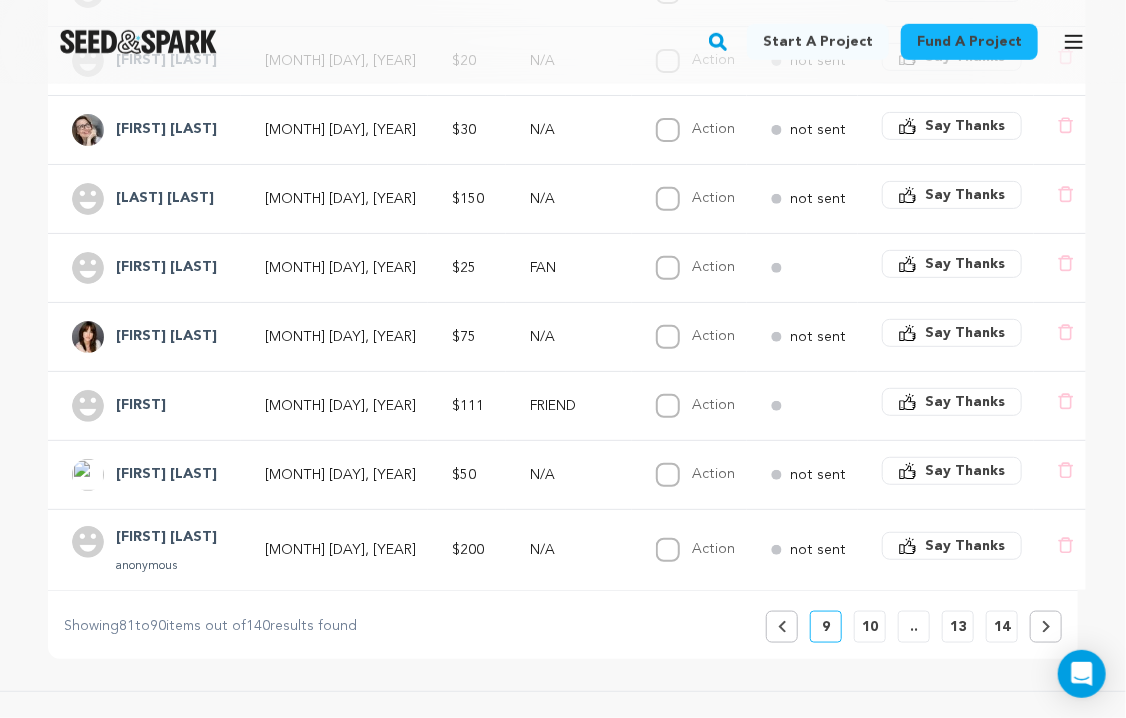 scroll, scrollTop: 604, scrollLeft: 0, axis: vertical 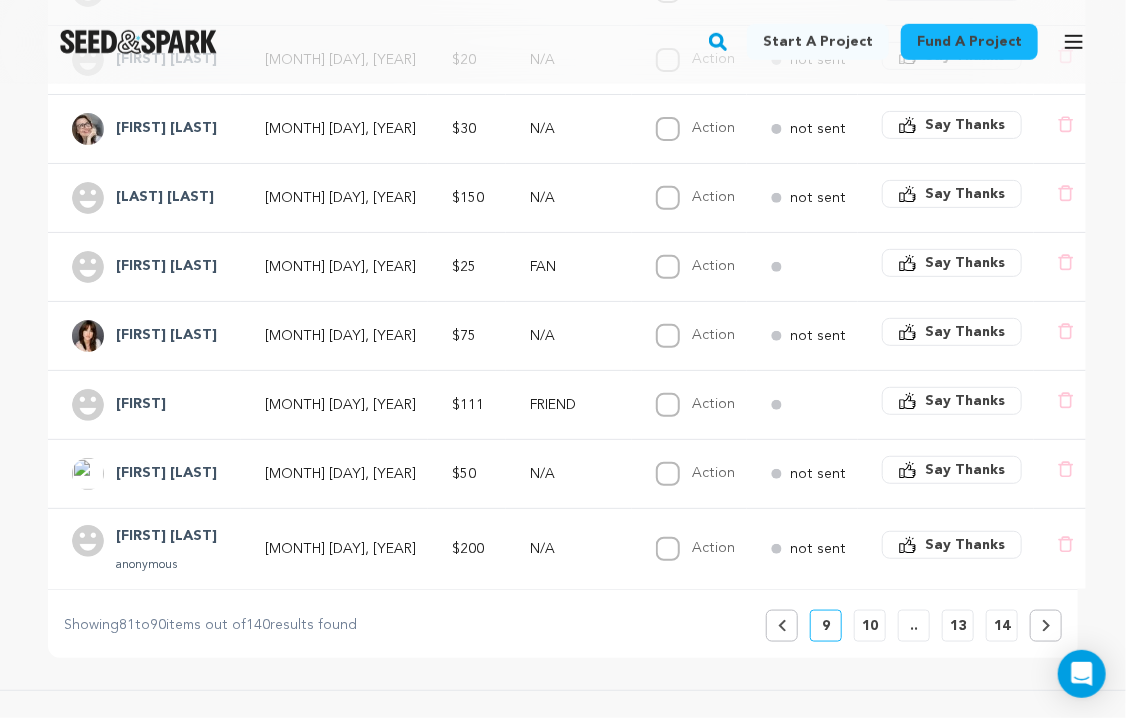 click on "10" at bounding box center (870, 626) 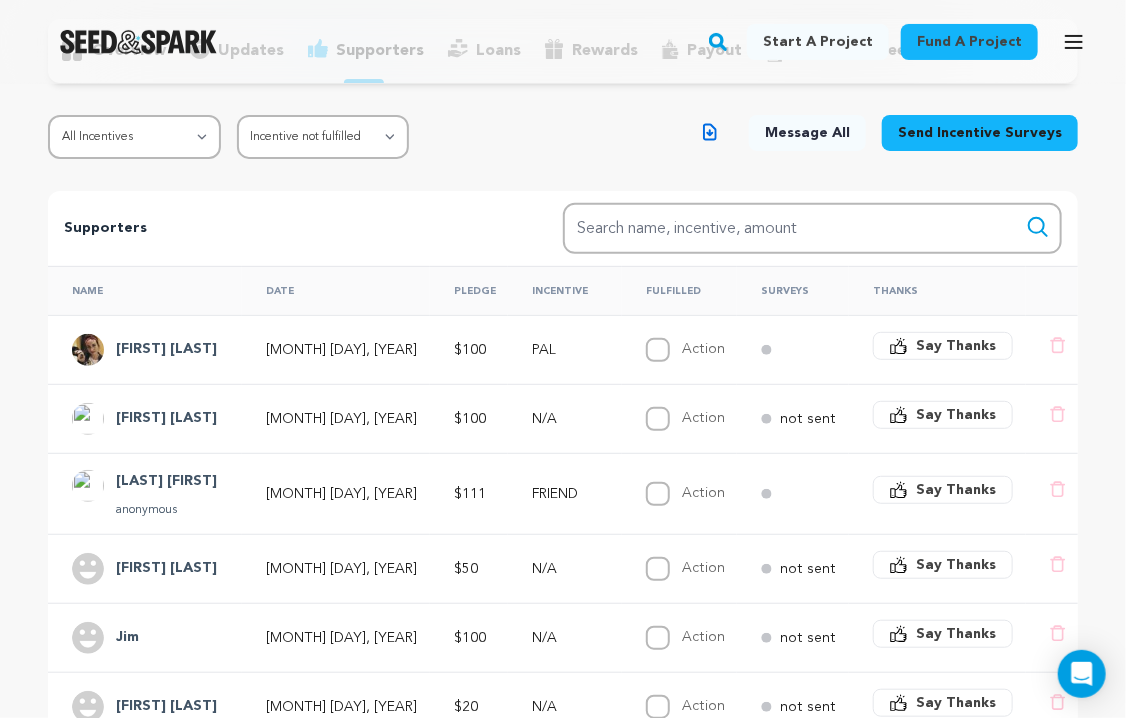 scroll, scrollTop: 177, scrollLeft: 0, axis: vertical 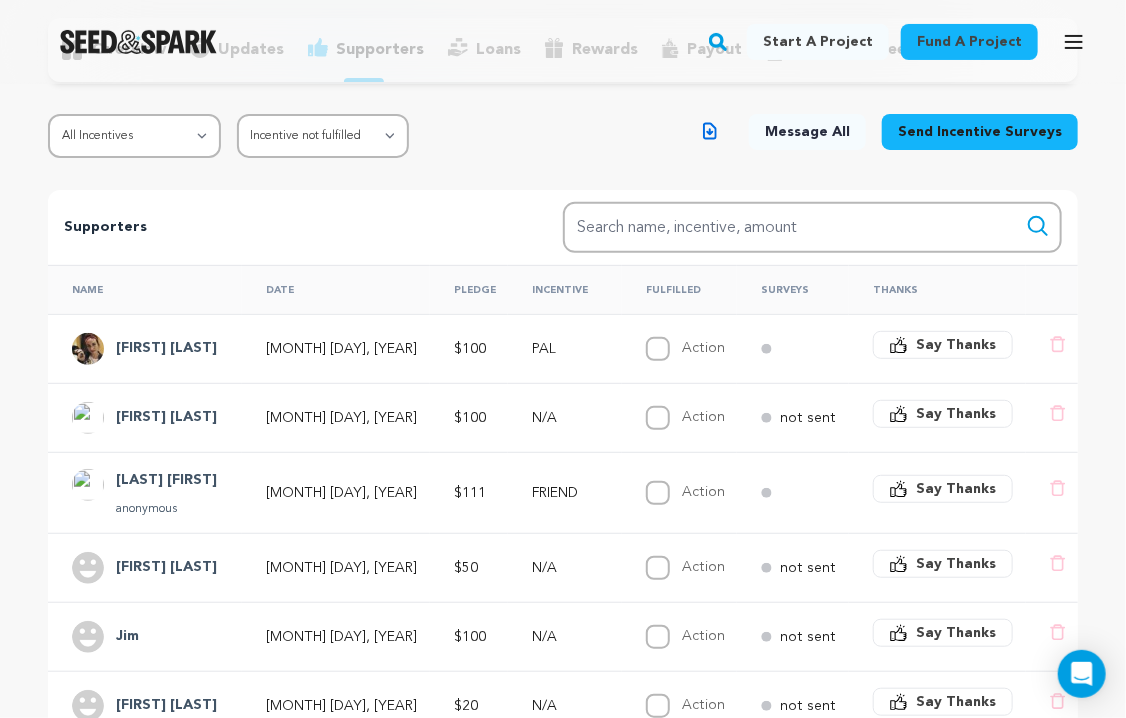 click on "Jim" at bounding box center [127, 637] 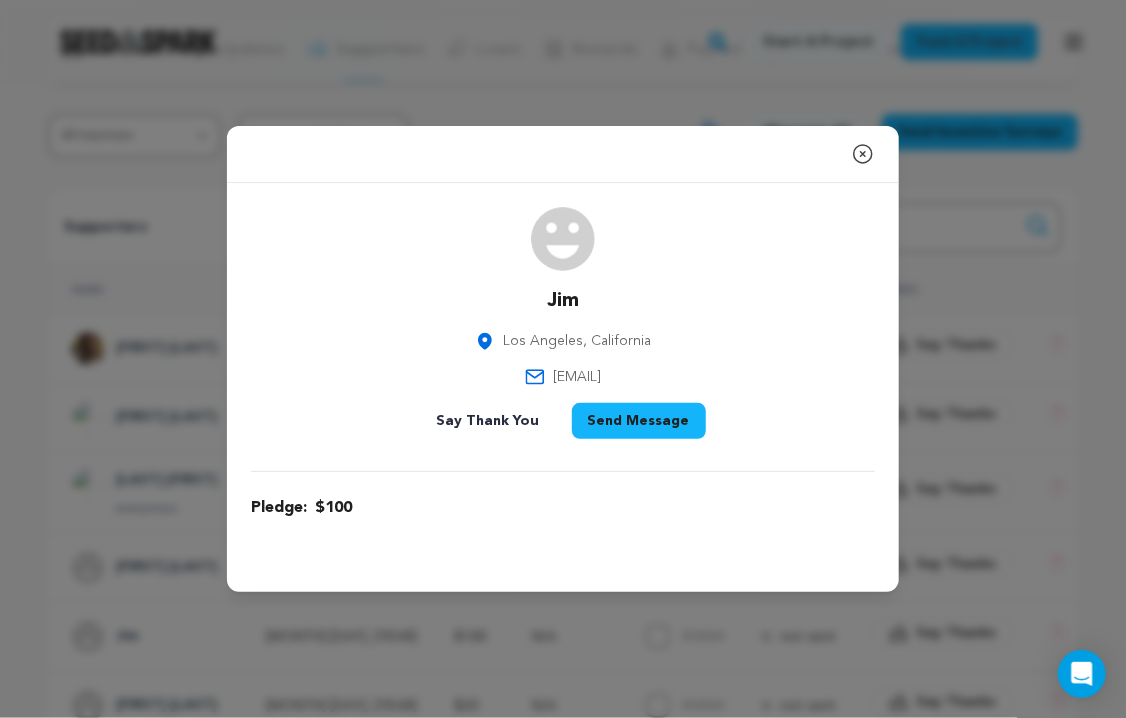 drag, startPoint x: 863, startPoint y: 153, endPoint x: 1048, endPoint y: 281, distance: 224.96445 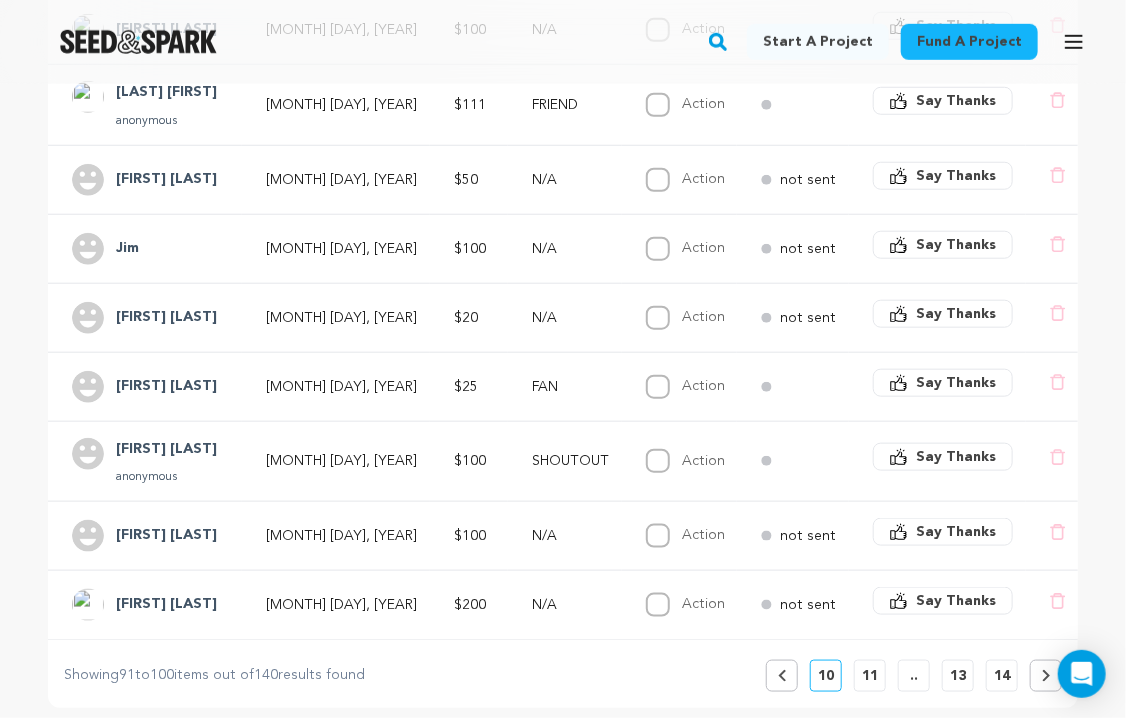 scroll, scrollTop: 568, scrollLeft: 0, axis: vertical 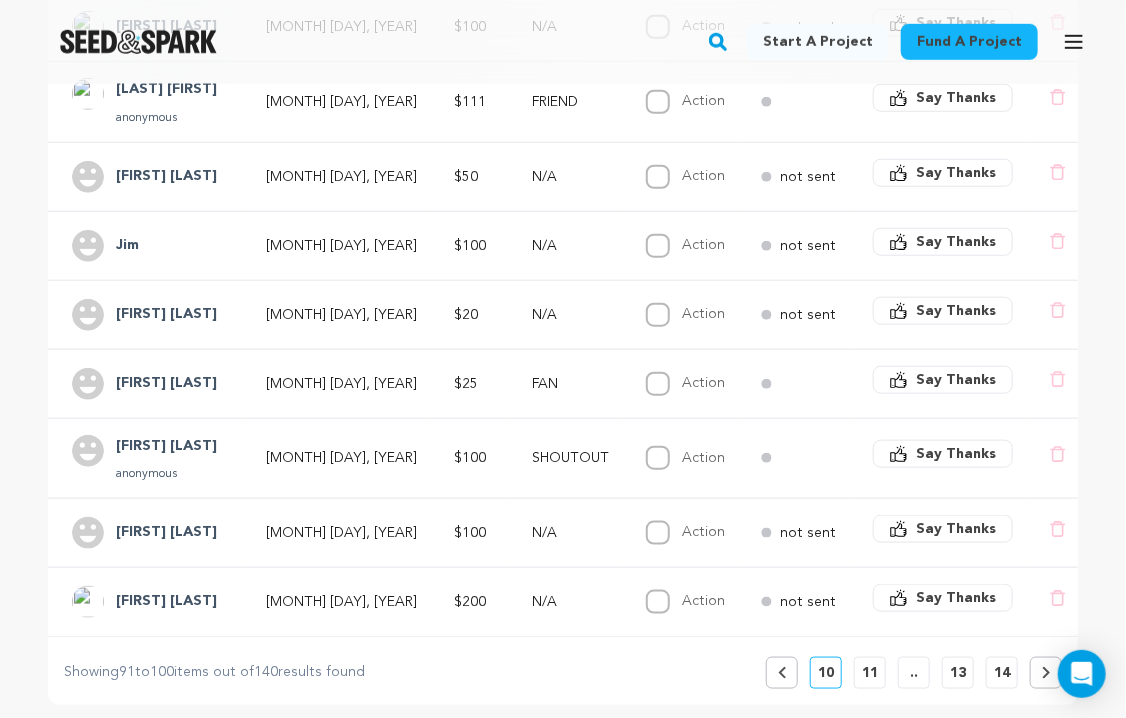 click on "11" at bounding box center (870, 673) 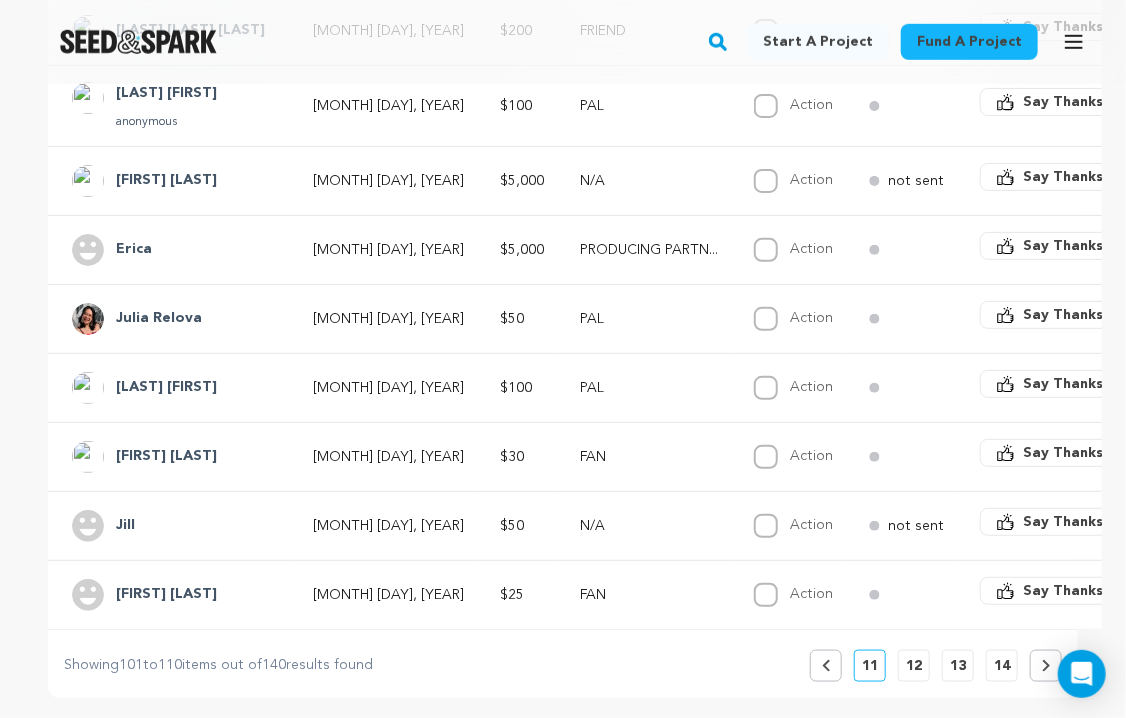 scroll, scrollTop: 578, scrollLeft: 0, axis: vertical 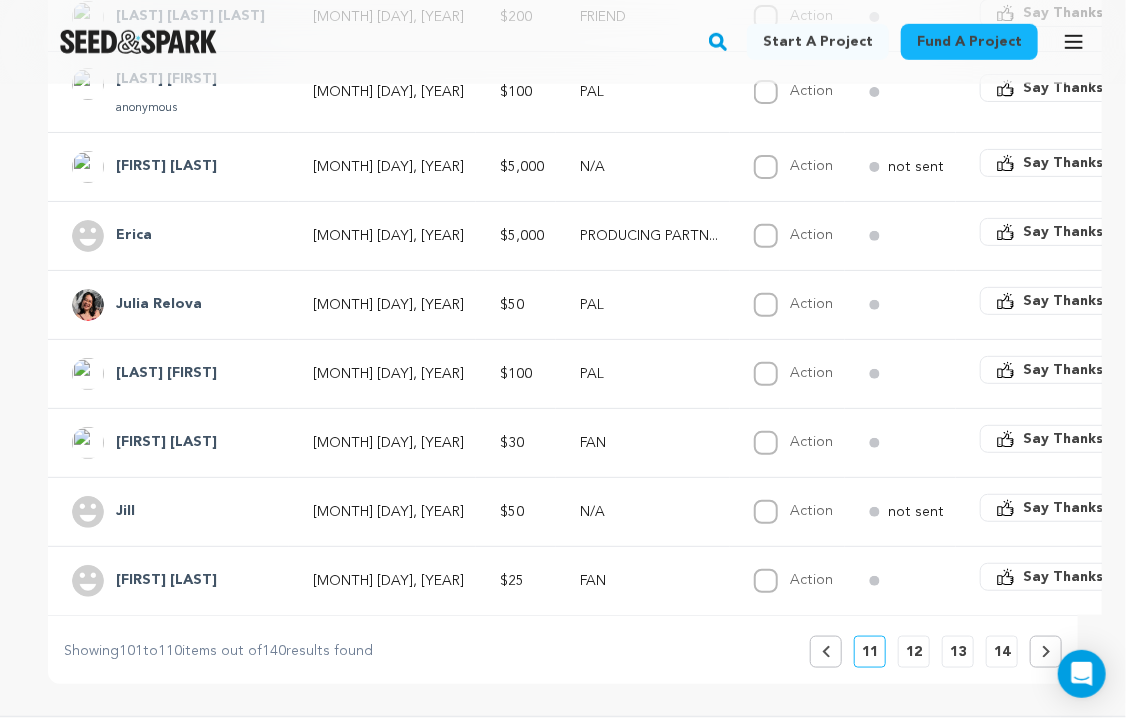 click on "Jill" at bounding box center (125, 512) 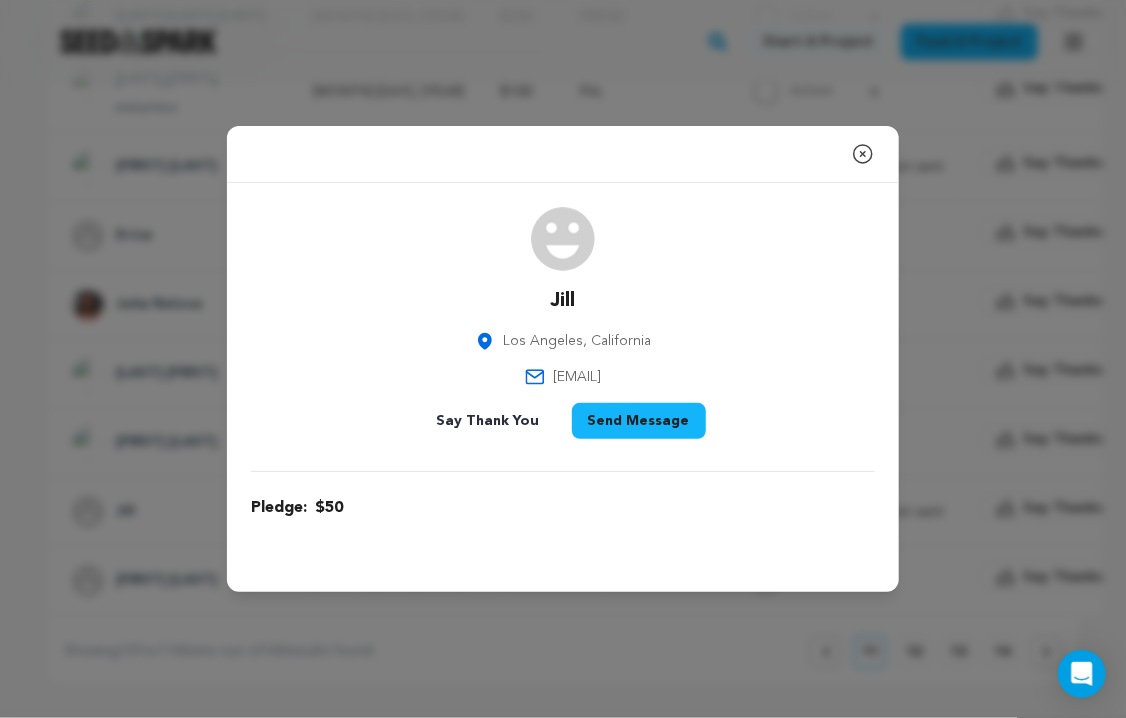 click 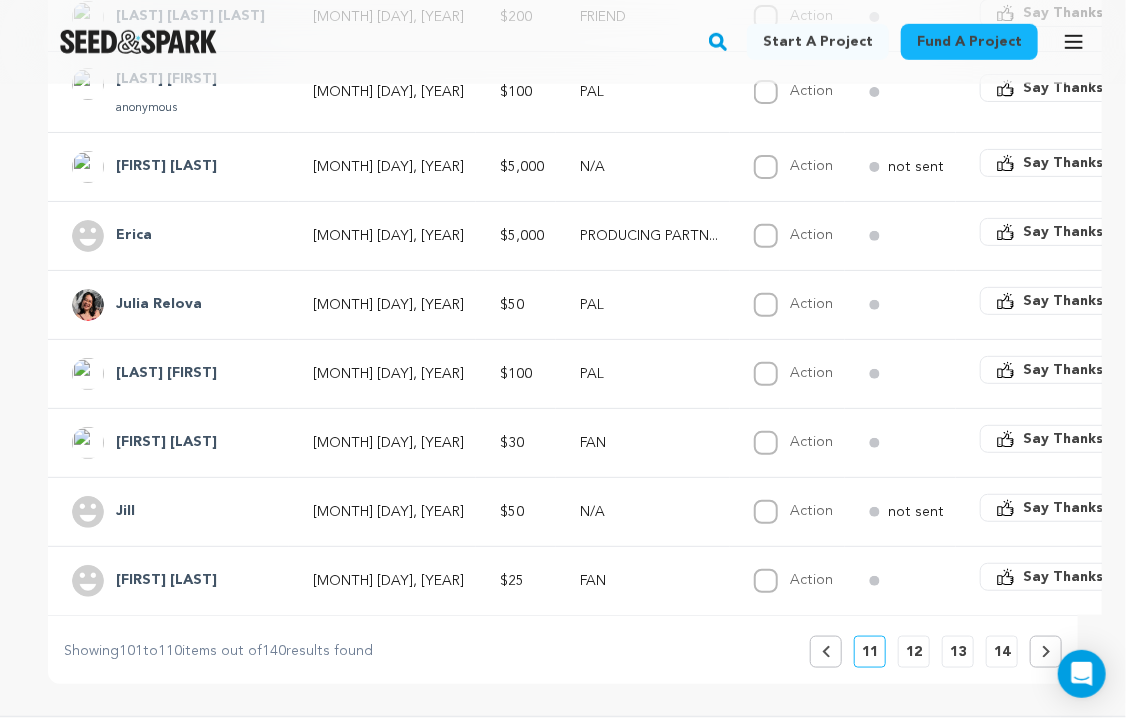 click on "12" at bounding box center (914, 652) 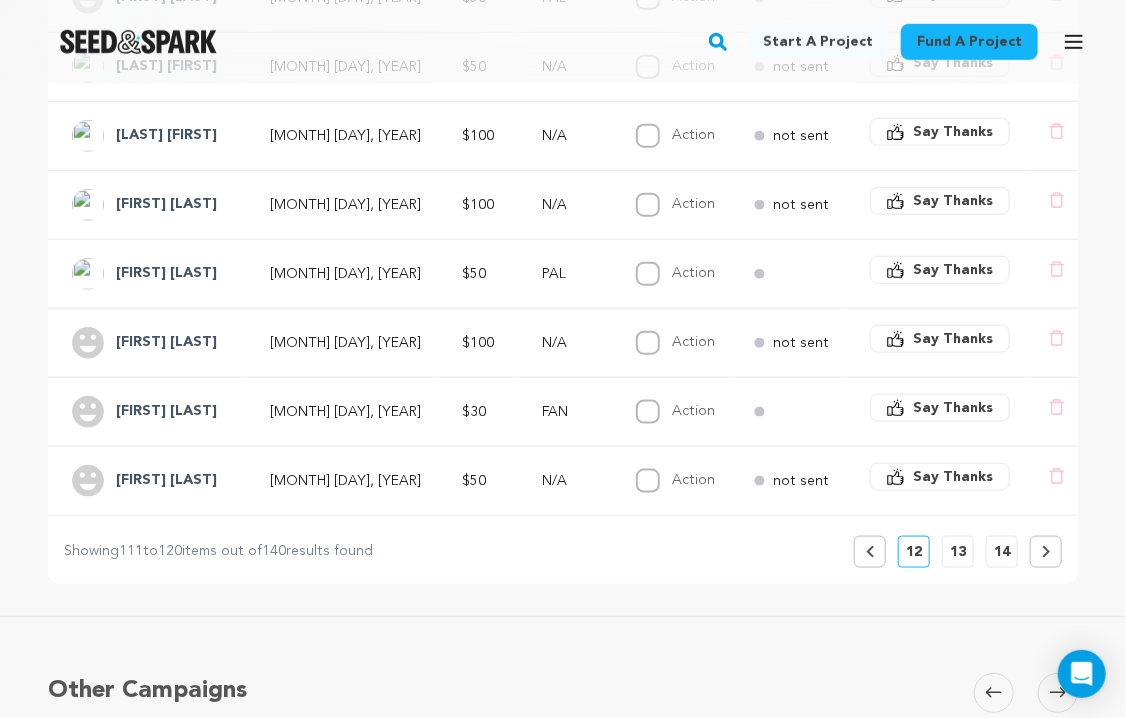 scroll, scrollTop: 673, scrollLeft: 0, axis: vertical 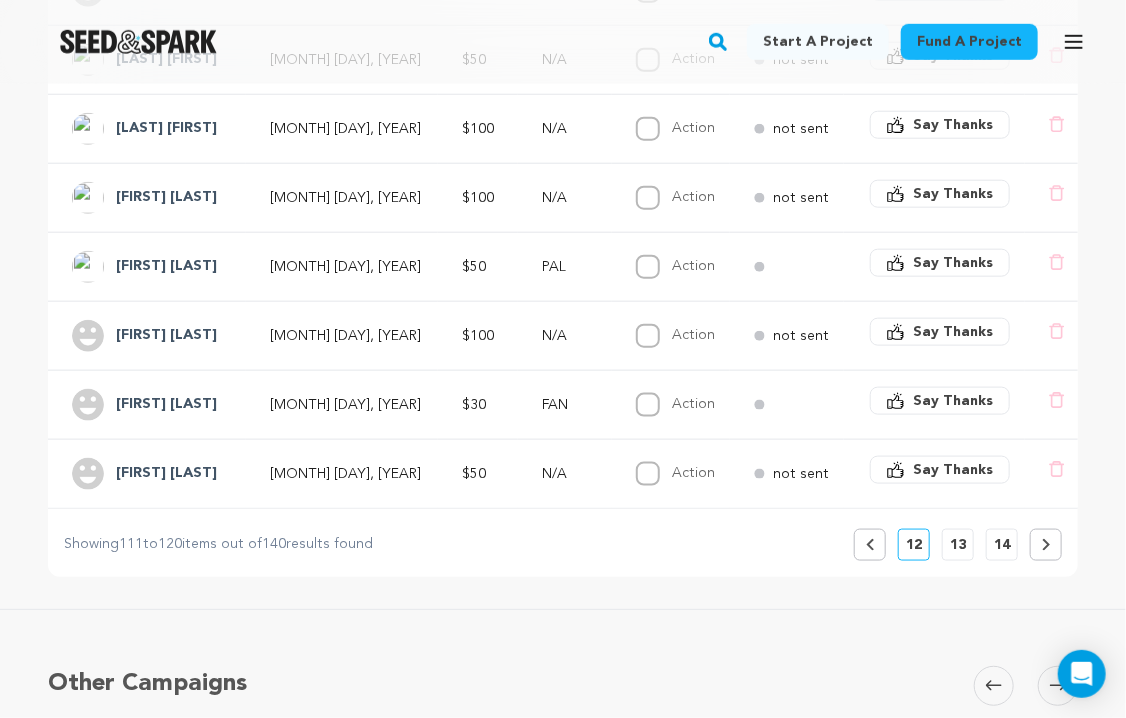 click on "13" at bounding box center (958, 545) 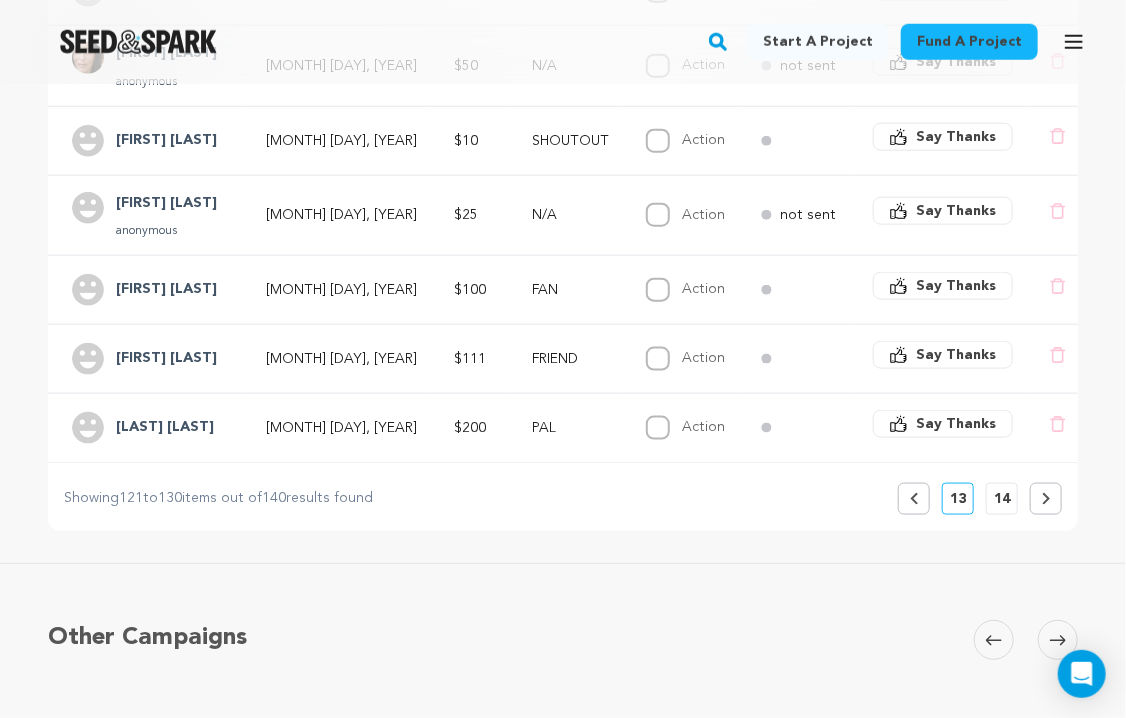 scroll, scrollTop: 771, scrollLeft: 0, axis: vertical 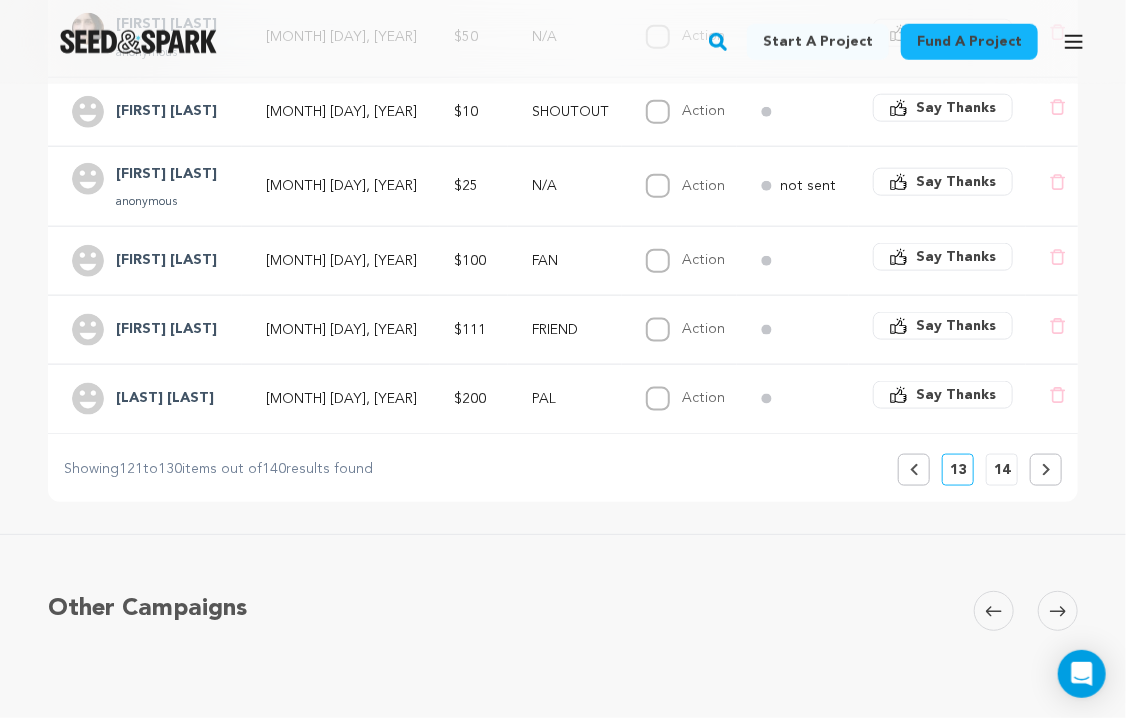 click on "14" at bounding box center (1002, 470) 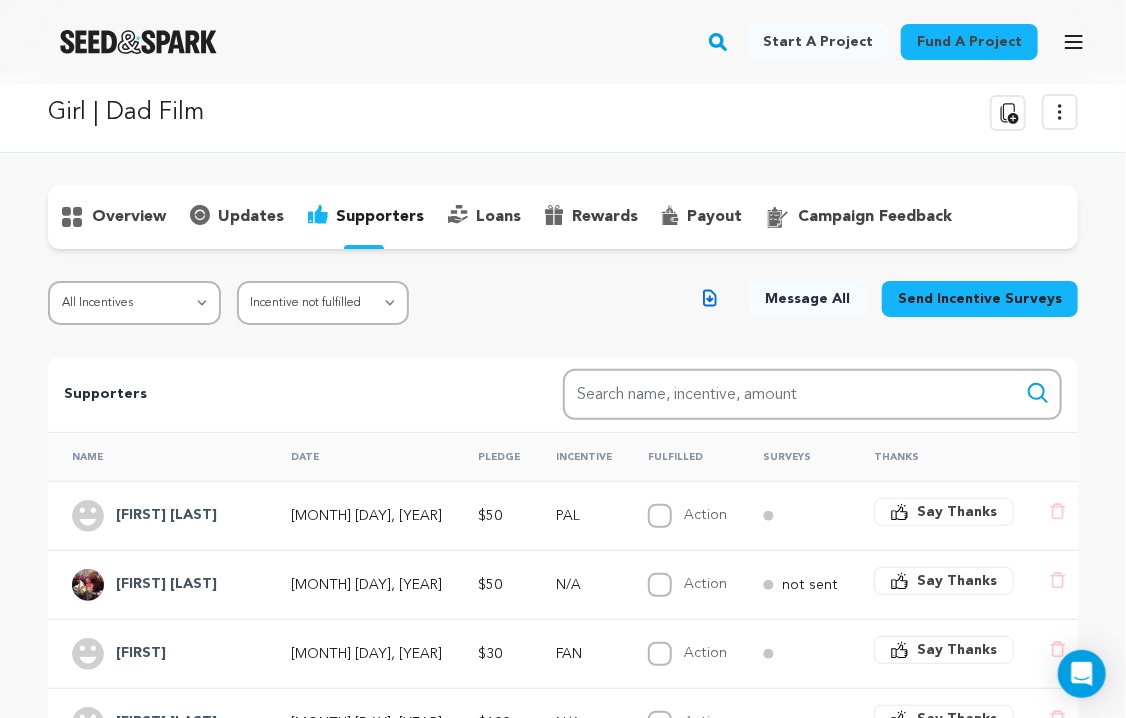 scroll, scrollTop: 17, scrollLeft: 0, axis: vertical 